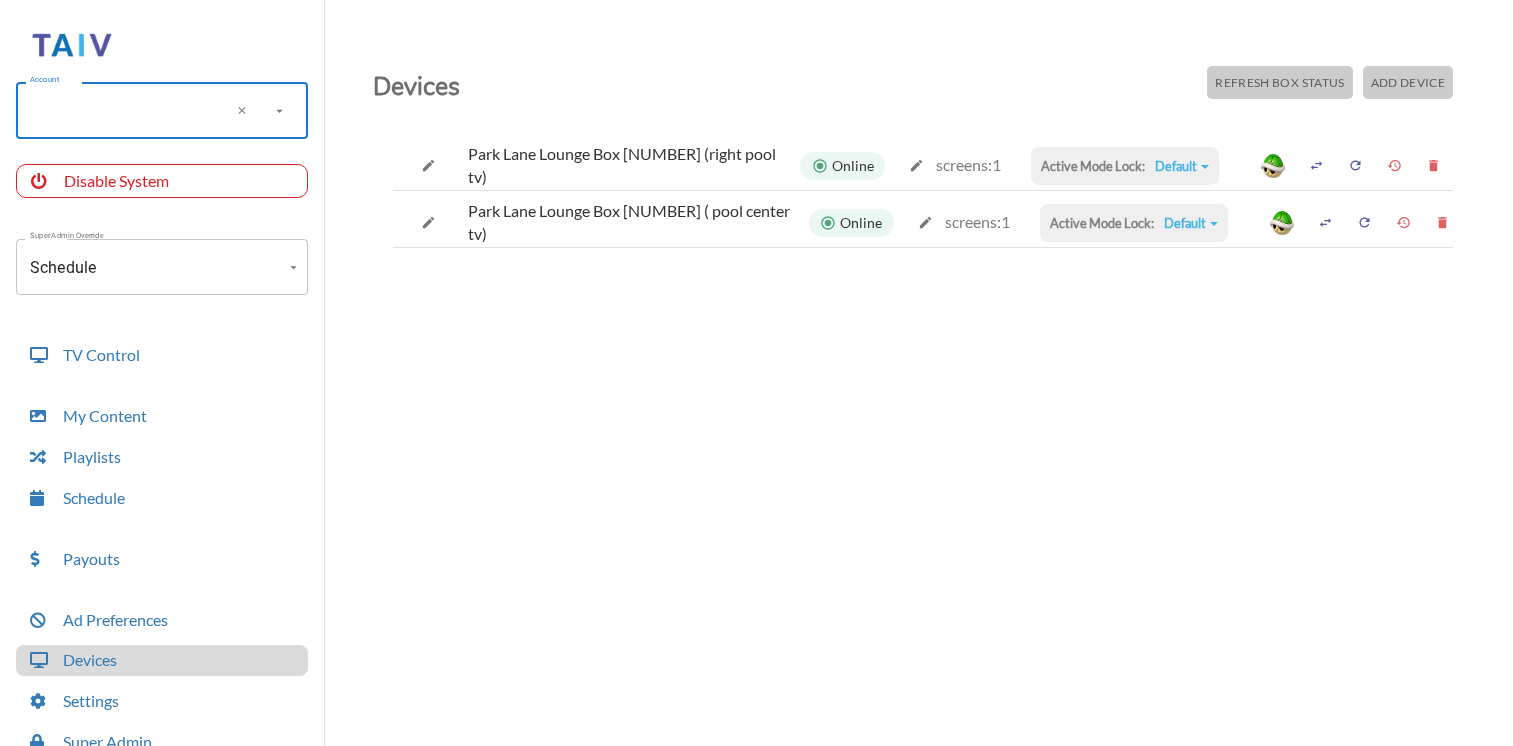 scroll, scrollTop: 50, scrollLeft: 0, axis: vertical 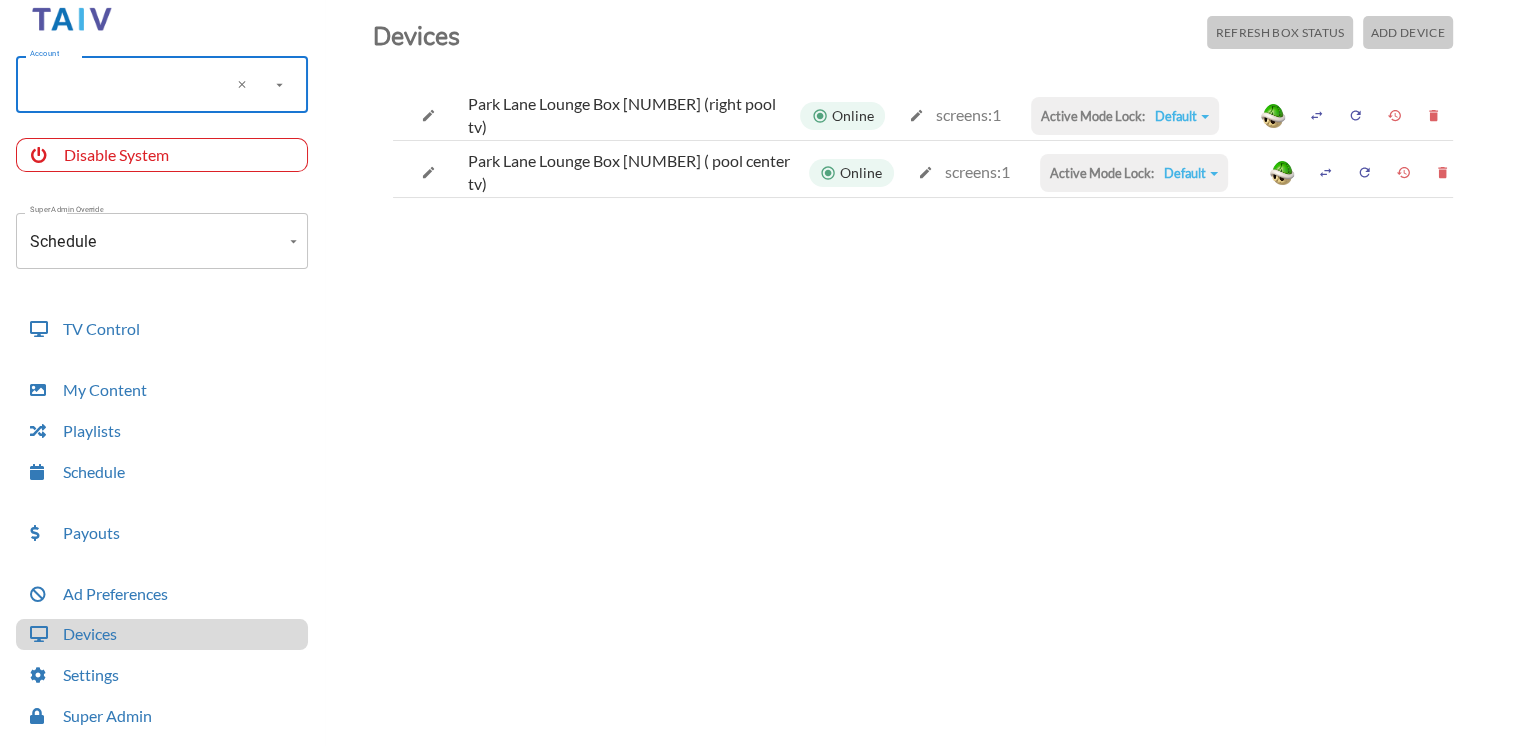 type on "o" 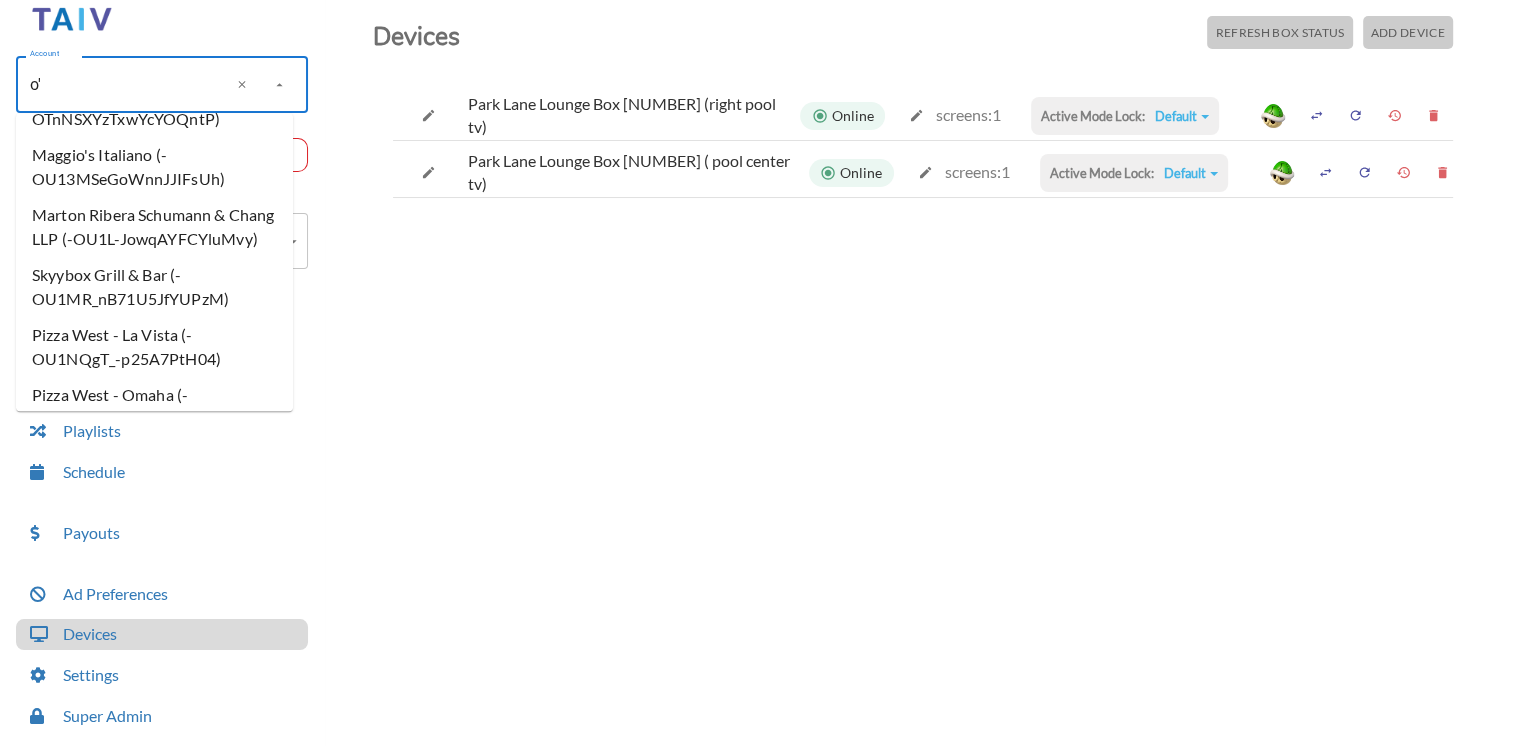 scroll, scrollTop: 0, scrollLeft: 0, axis: both 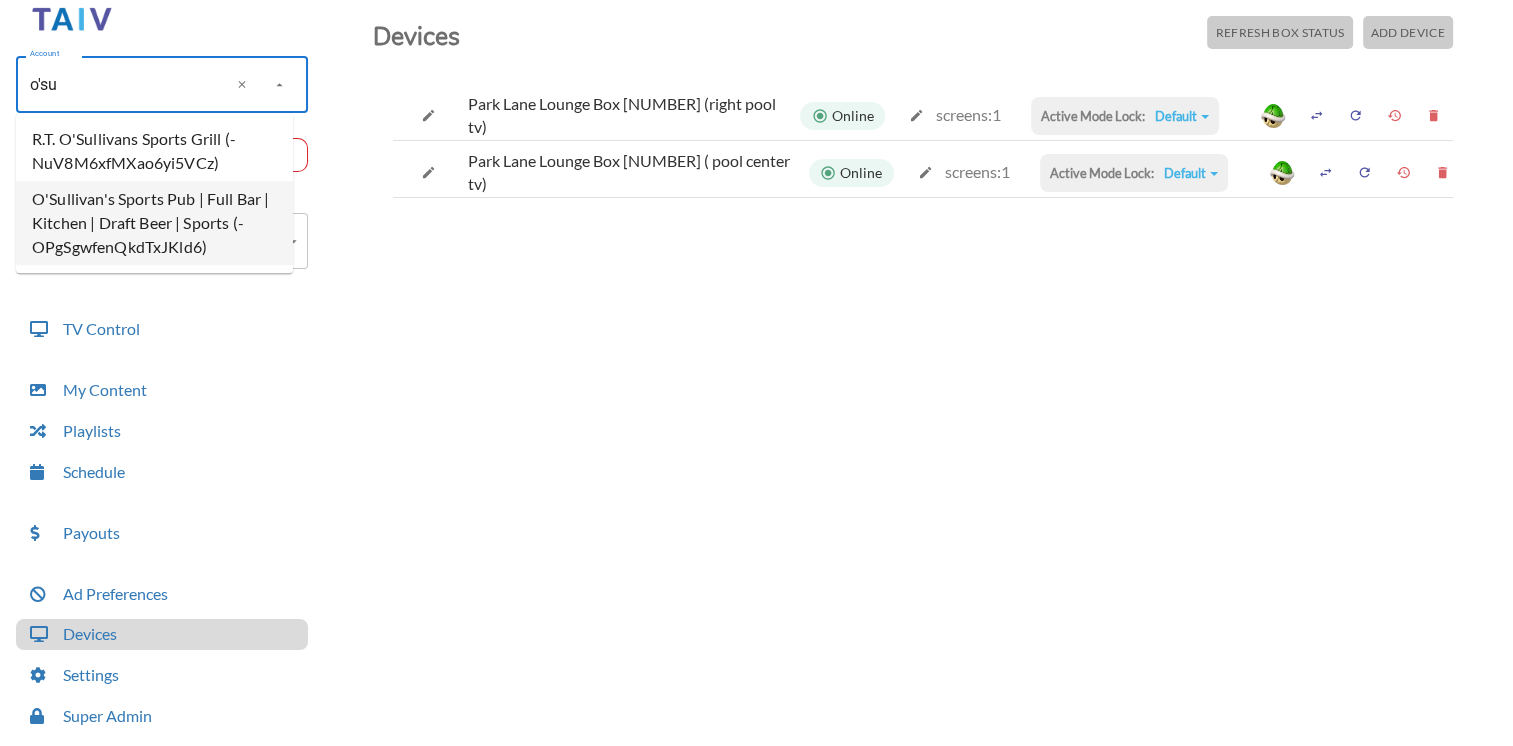 click on "O'Sullivan's Sports Pub | Full Bar | Kitchen | Draft Beer | Sports (-OPgSgwfenQkdTxJKld6)" at bounding box center (154, 223) 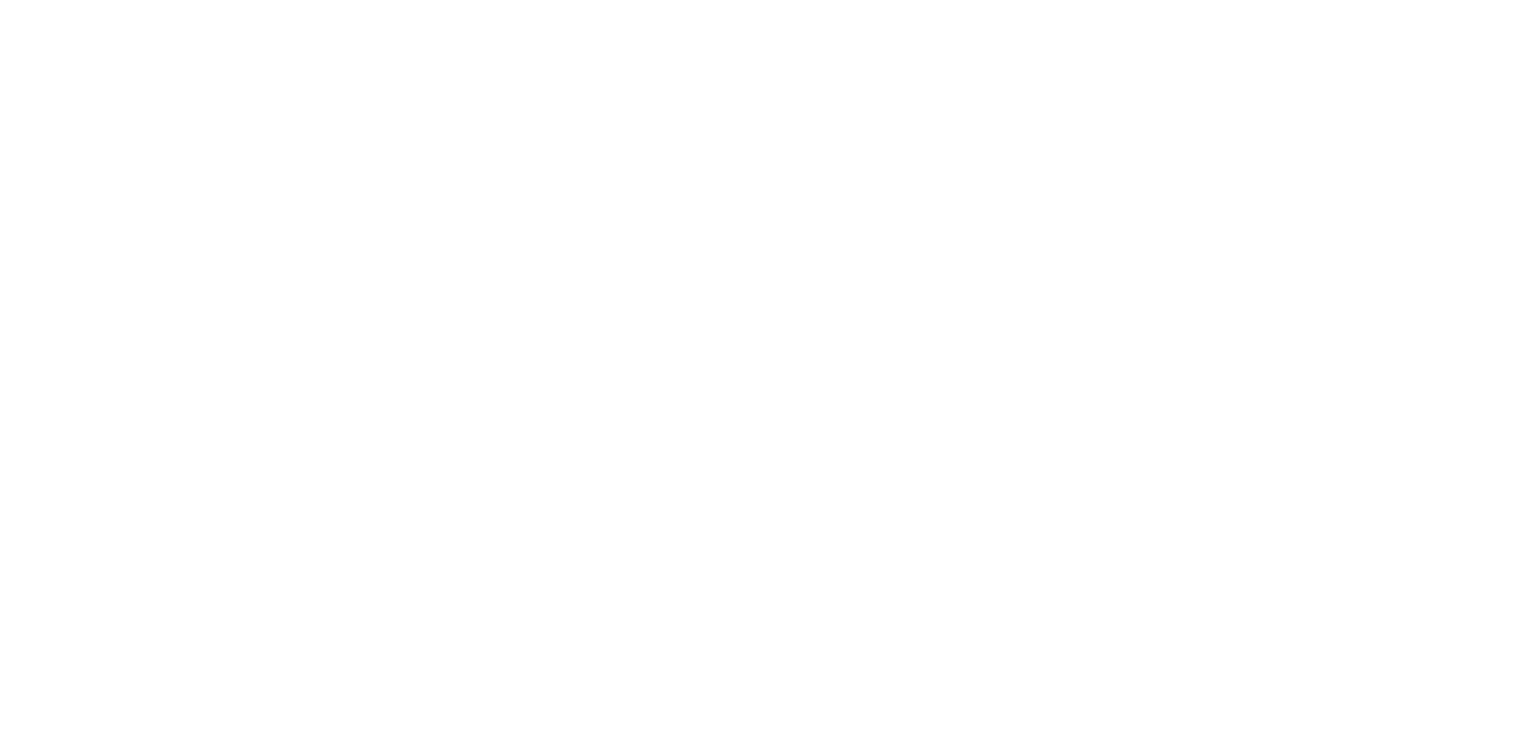 scroll, scrollTop: 0, scrollLeft: 0, axis: both 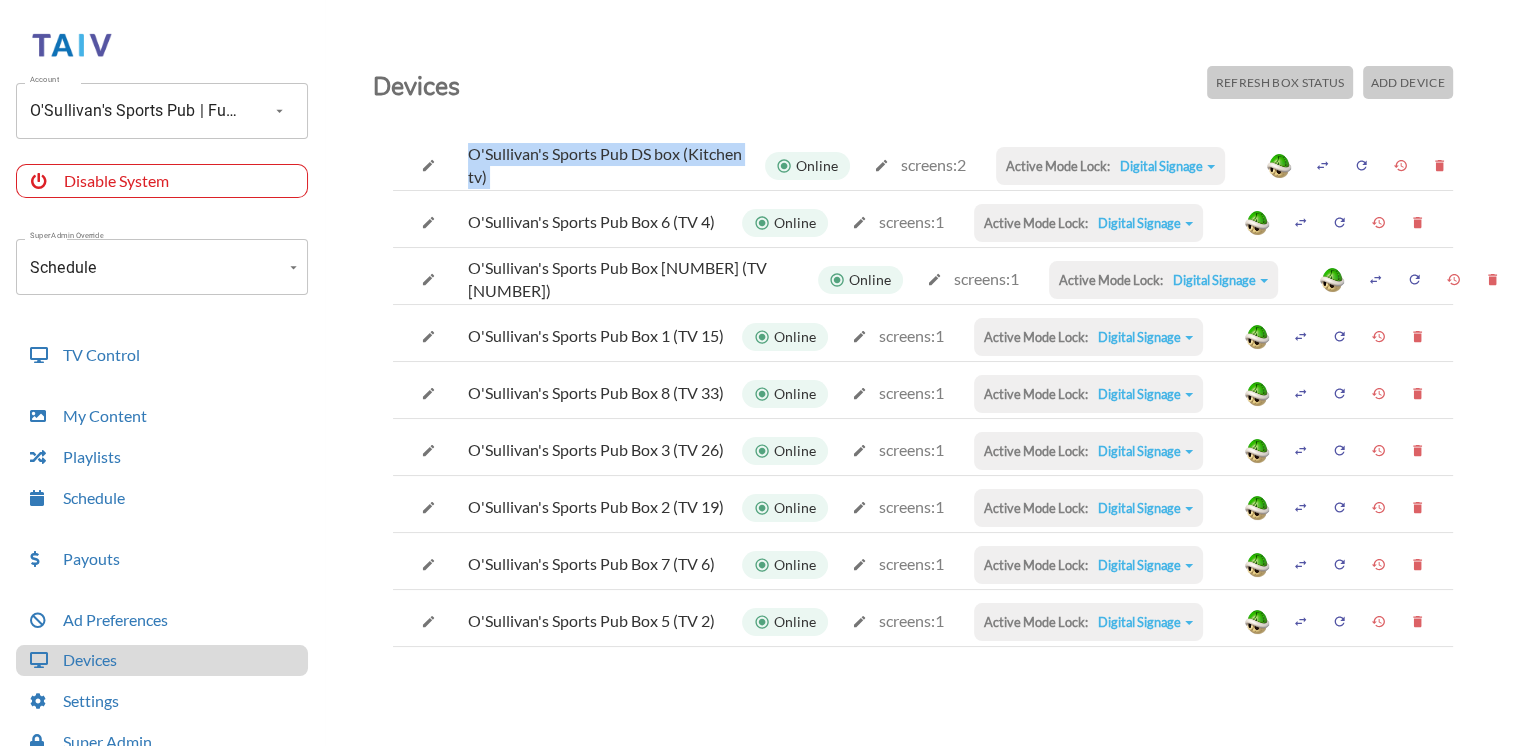 drag, startPoint x: 468, startPoint y: 153, endPoint x: 759, endPoint y: 168, distance: 291.38635 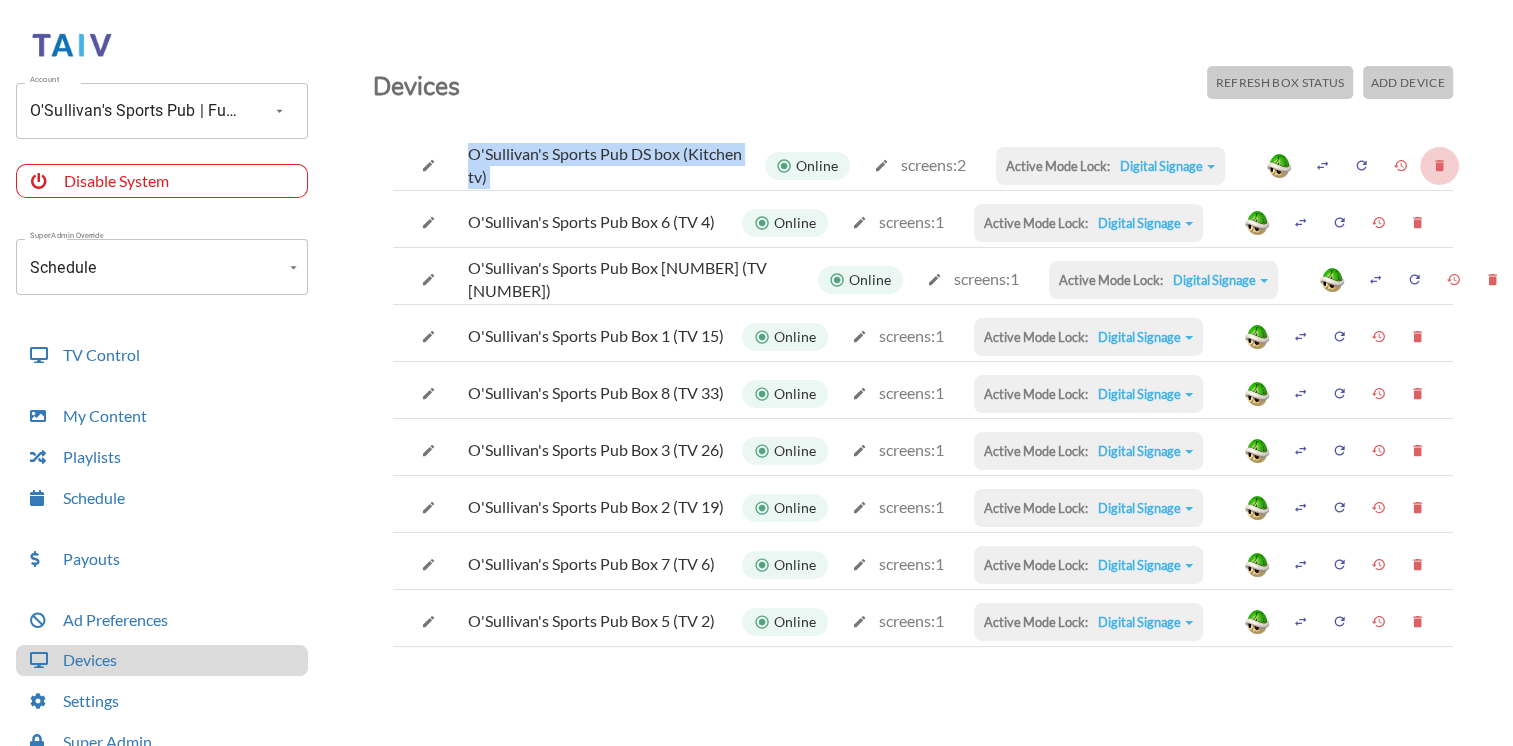 click at bounding box center (1439, 165) 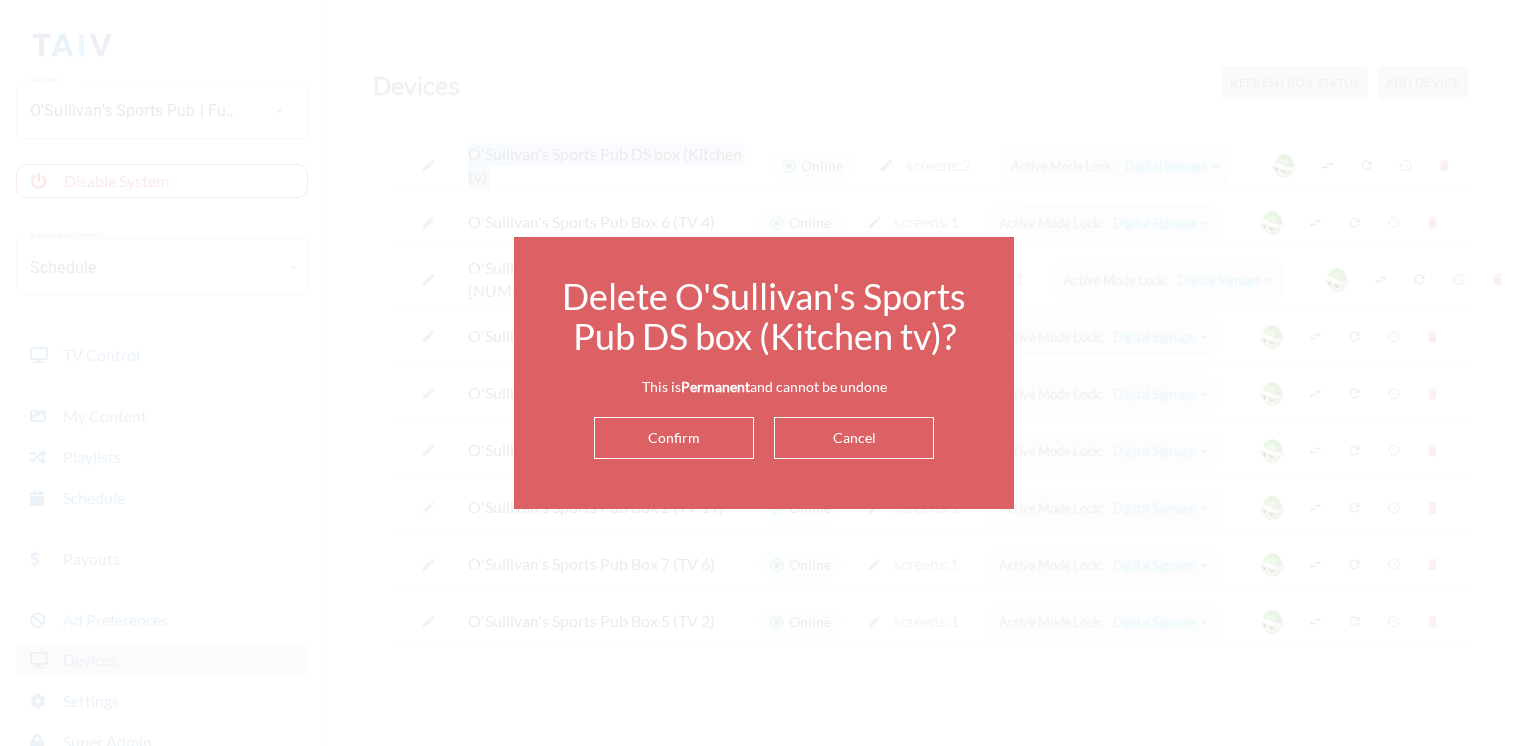 click on "Confirm" at bounding box center [674, 438] 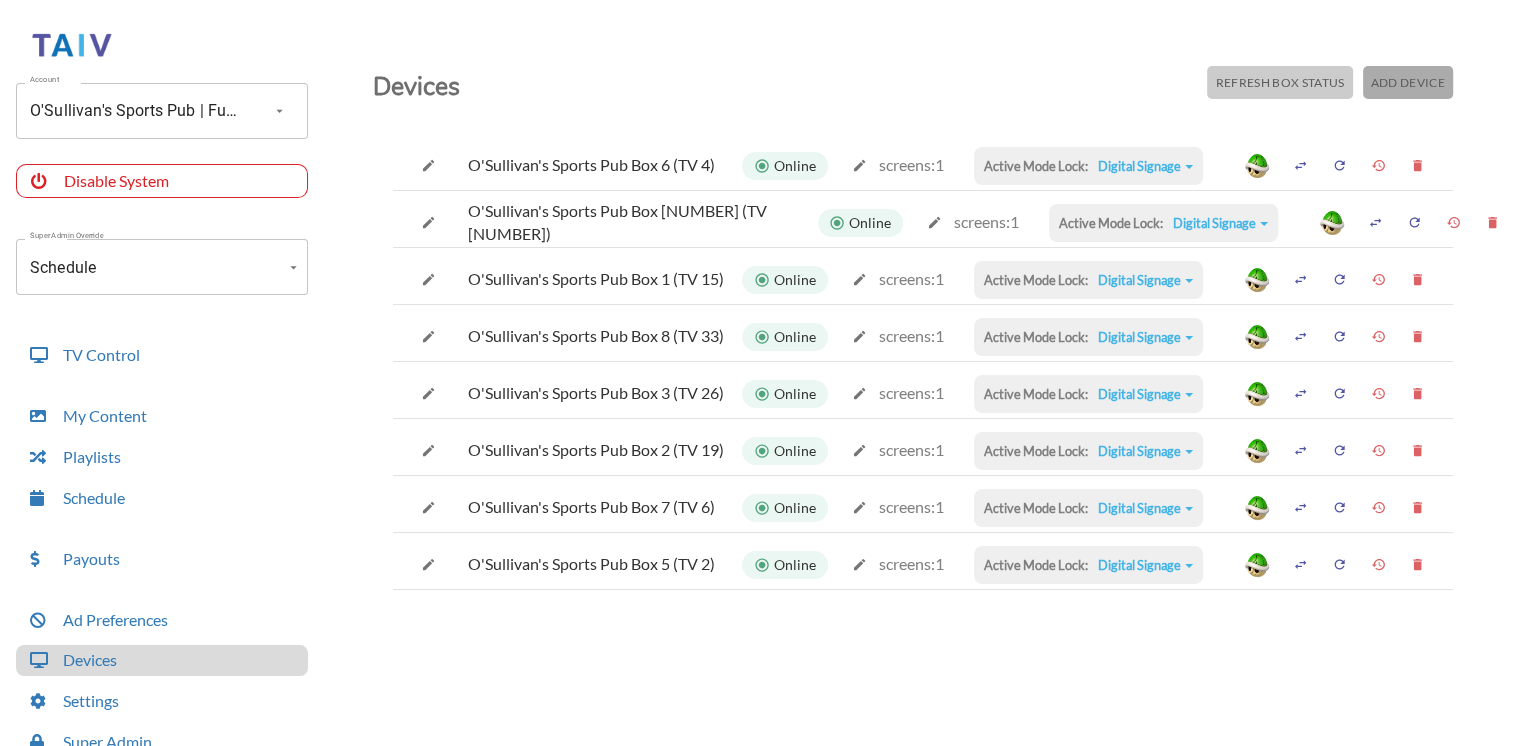 click on "Add Device" at bounding box center (1279, 82) 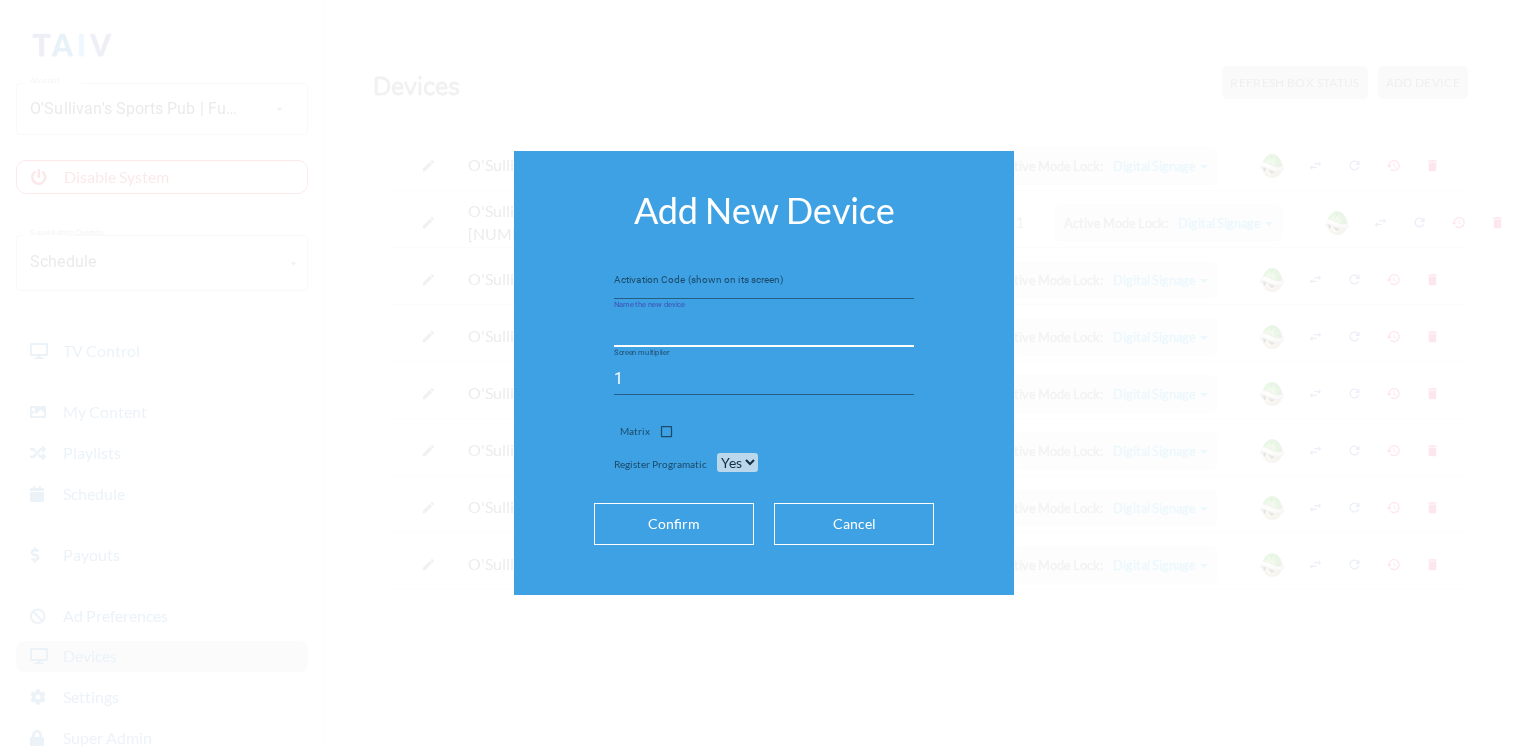 paste on "O'Sullivan's Sports Pub DS box (Kitchen tv)" 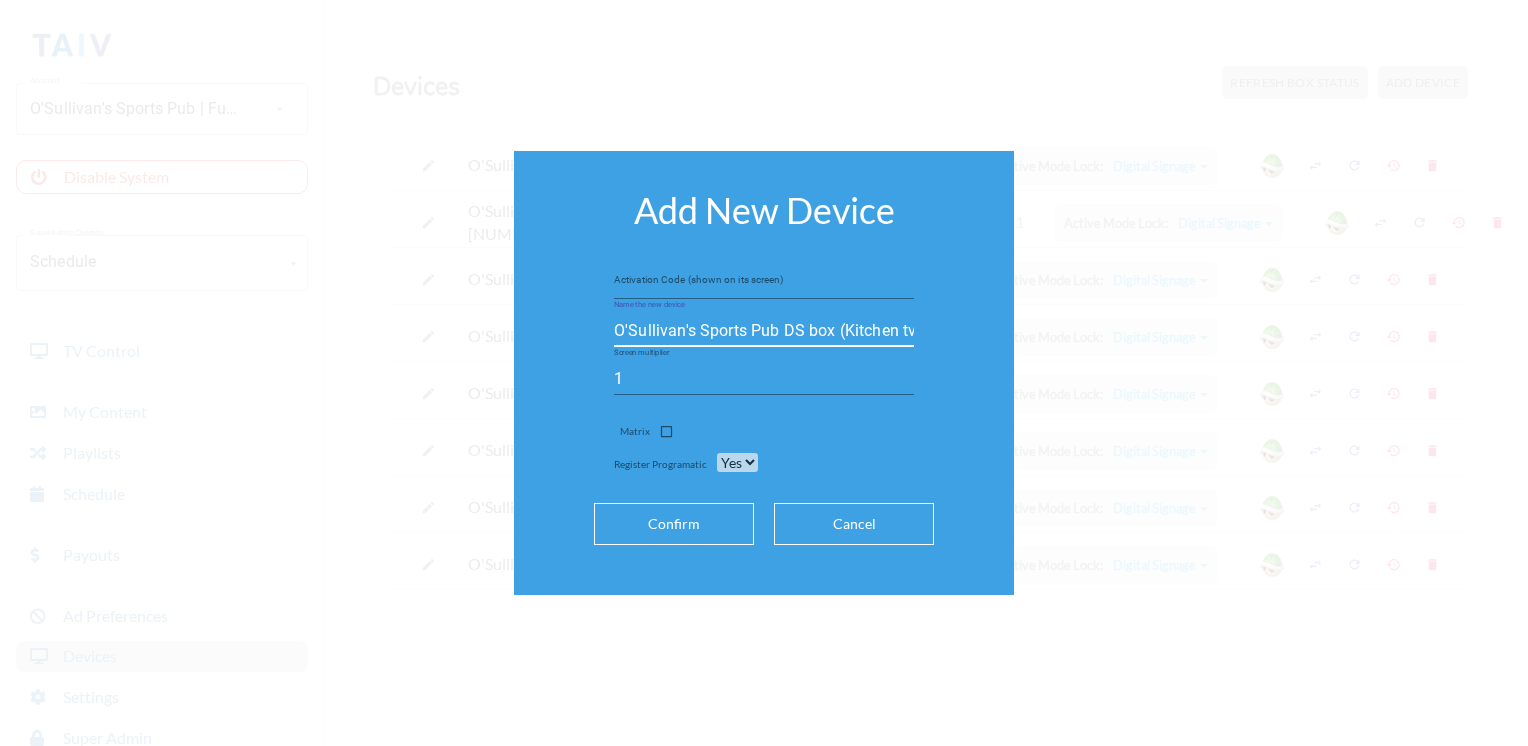 scroll, scrollTop: 0, scrollLeft: 7, axis: horizontal 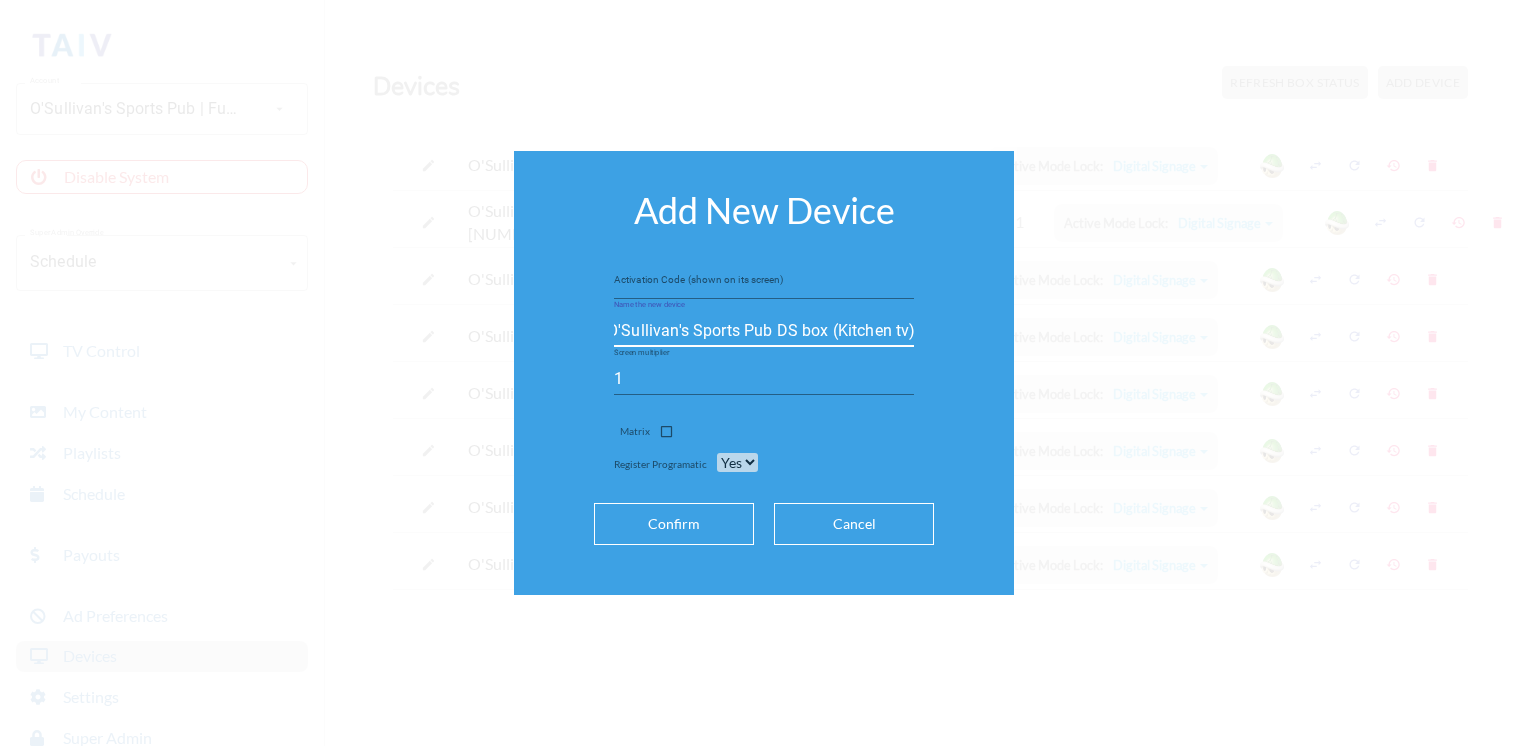 type on "O'Sullivan's Sports Pub DS box (Kitchen tv)" 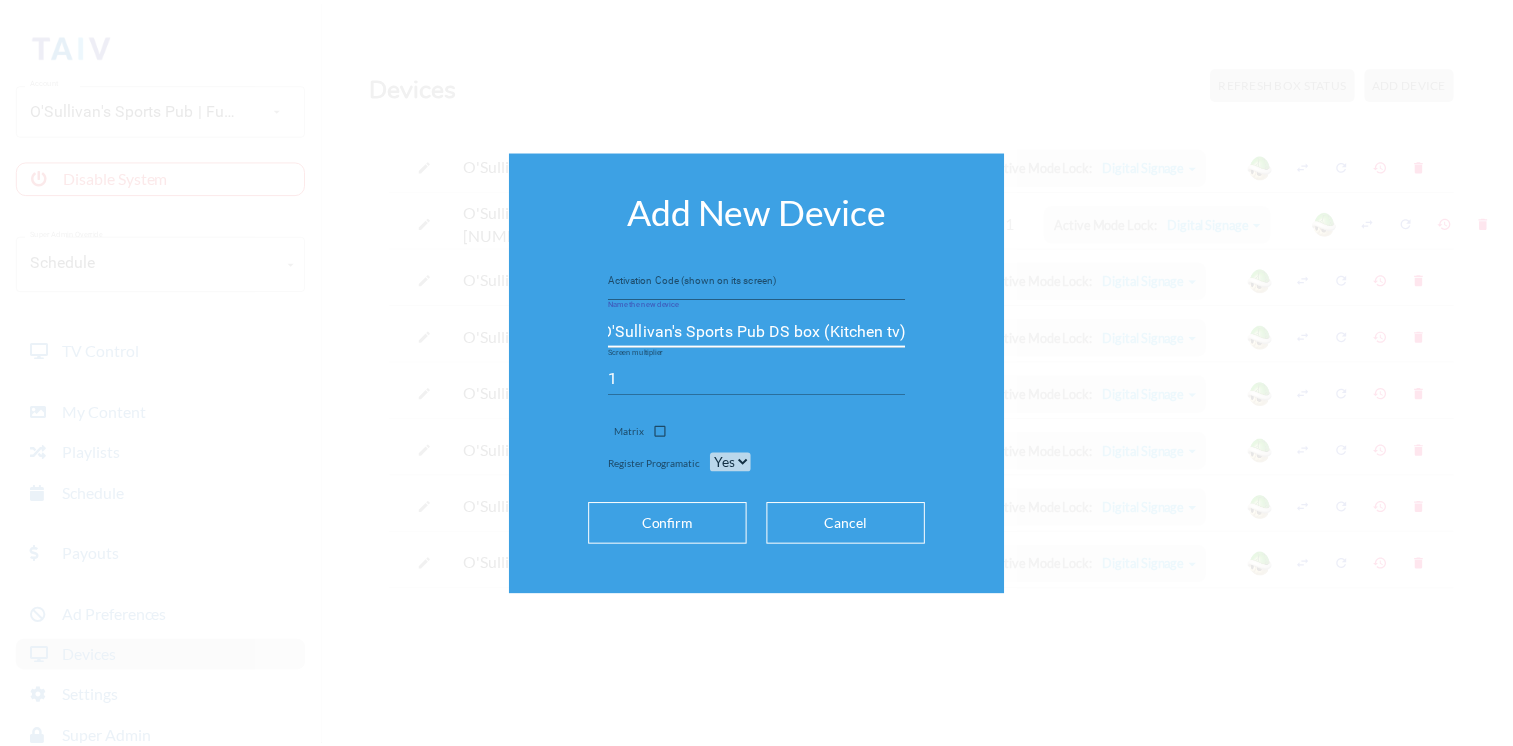 scroll, scrollTop: 0, scrollLeft: 0, axis: both 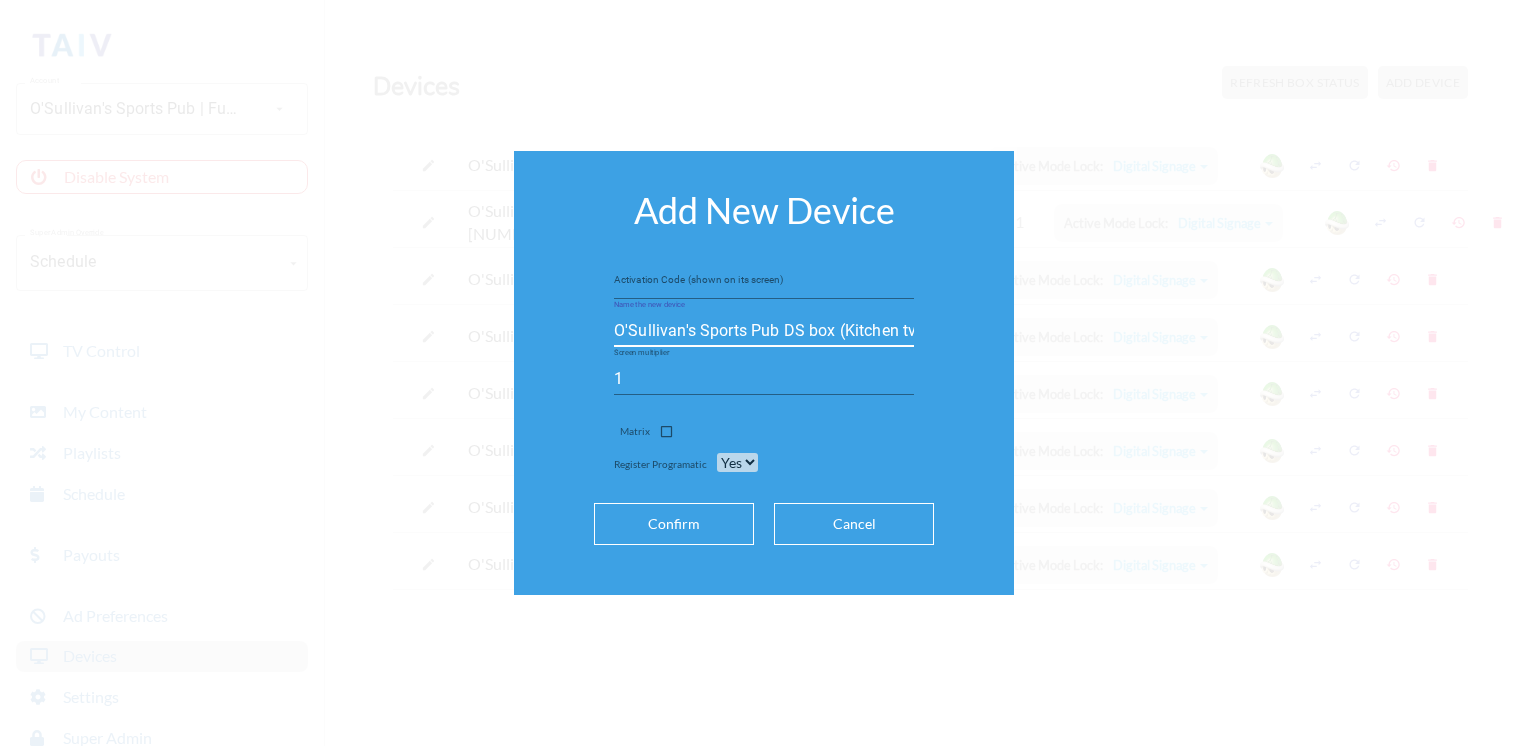 click at bounding box center (764, 283) 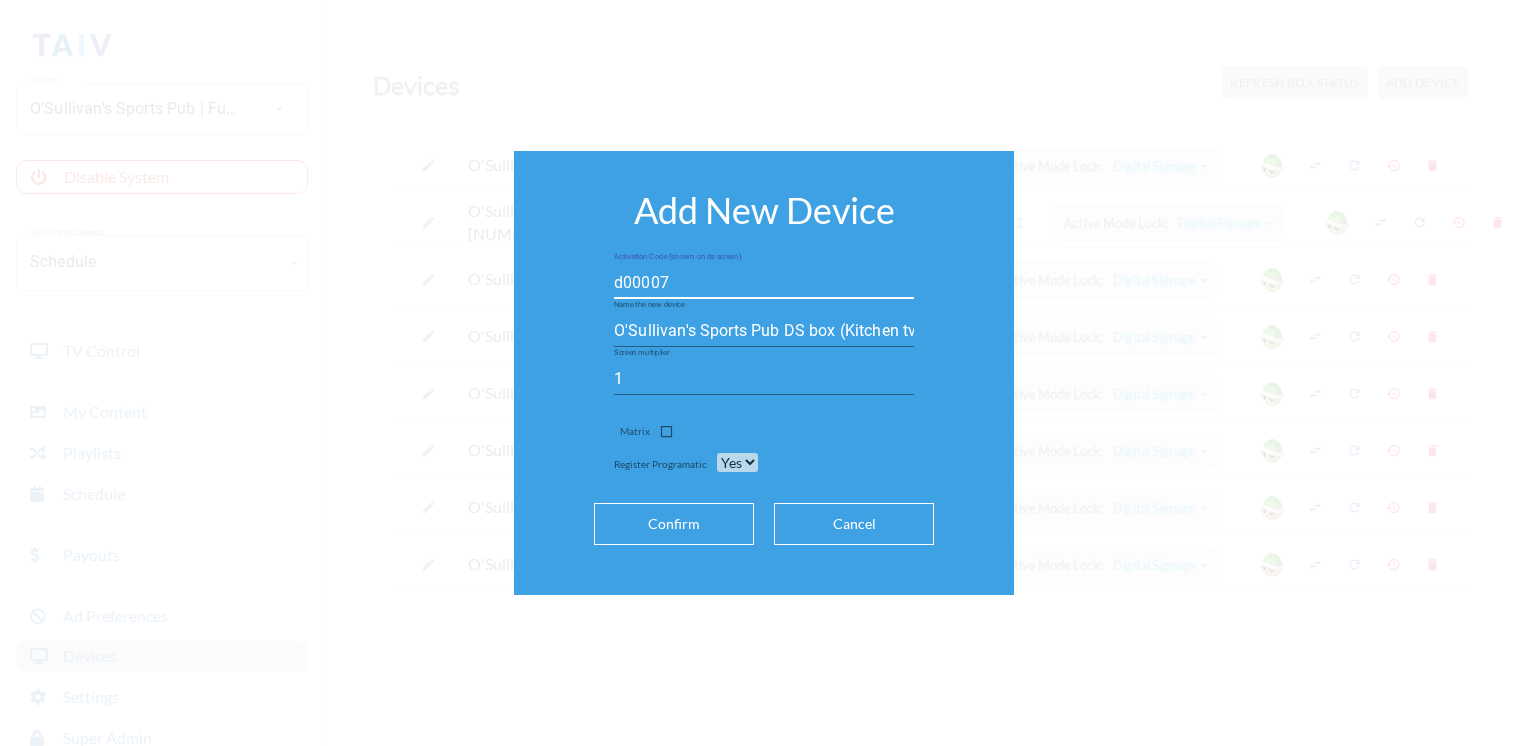 type on "d00007" 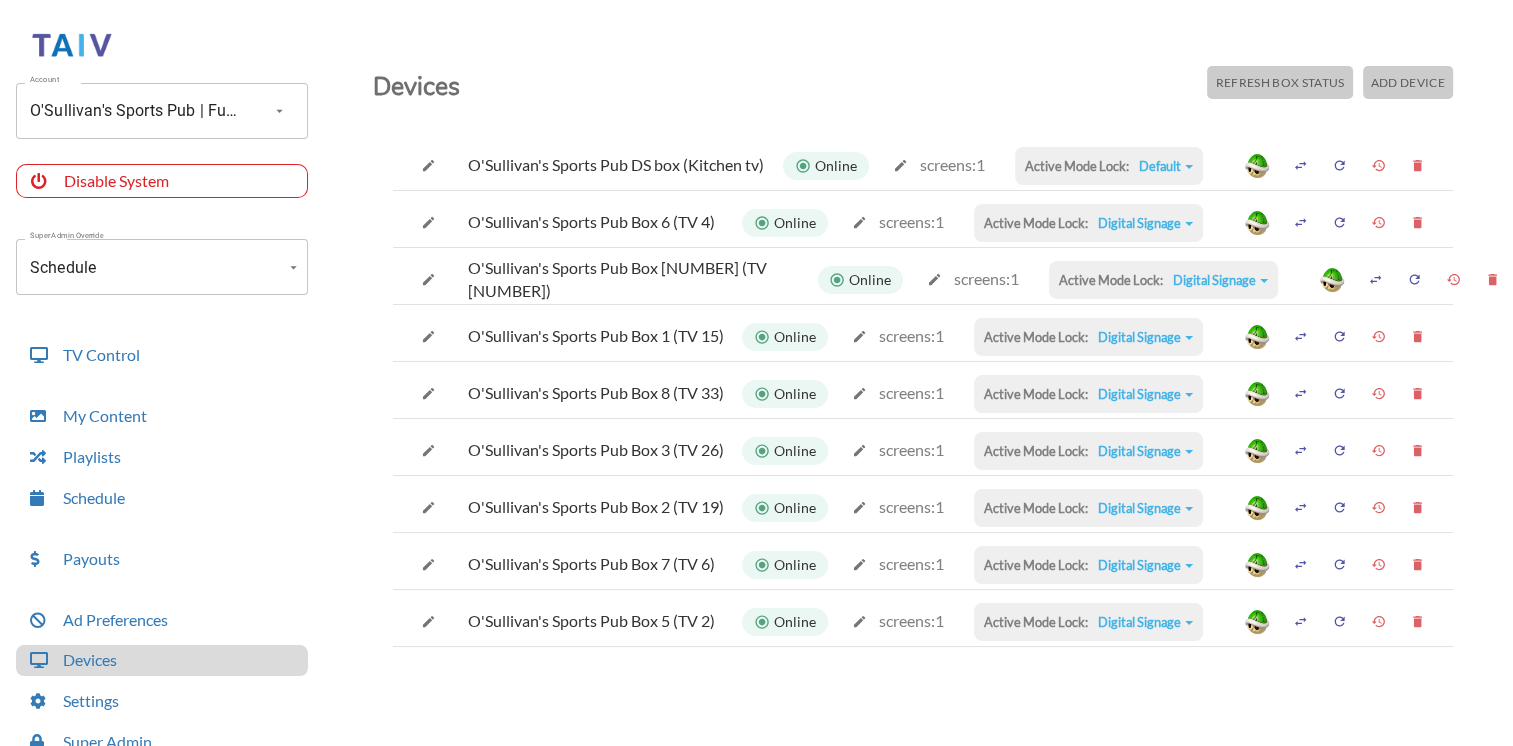 click on "Default" at bounding box center [1166, 166] 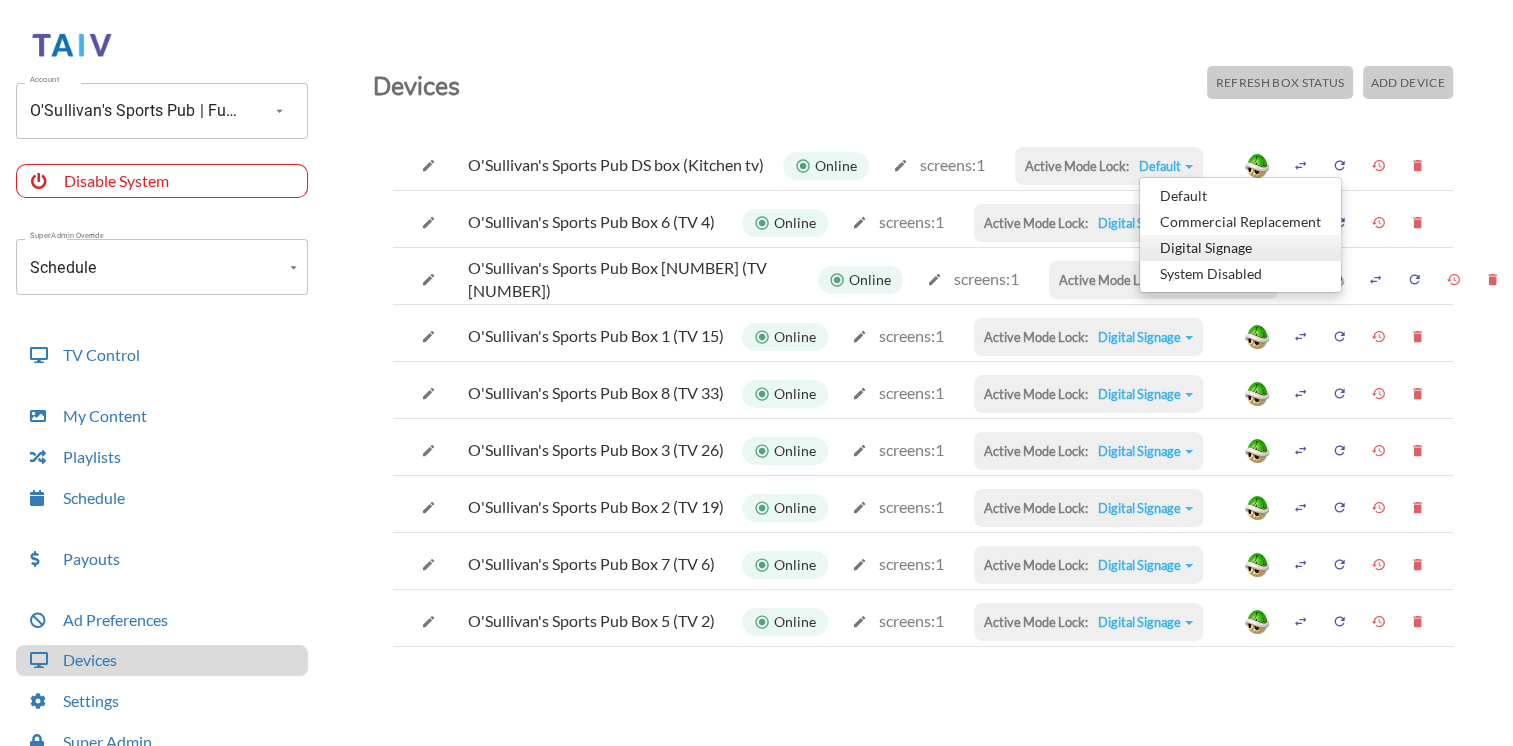 click on "Digital Signage" at bounding box center (1240, 196) 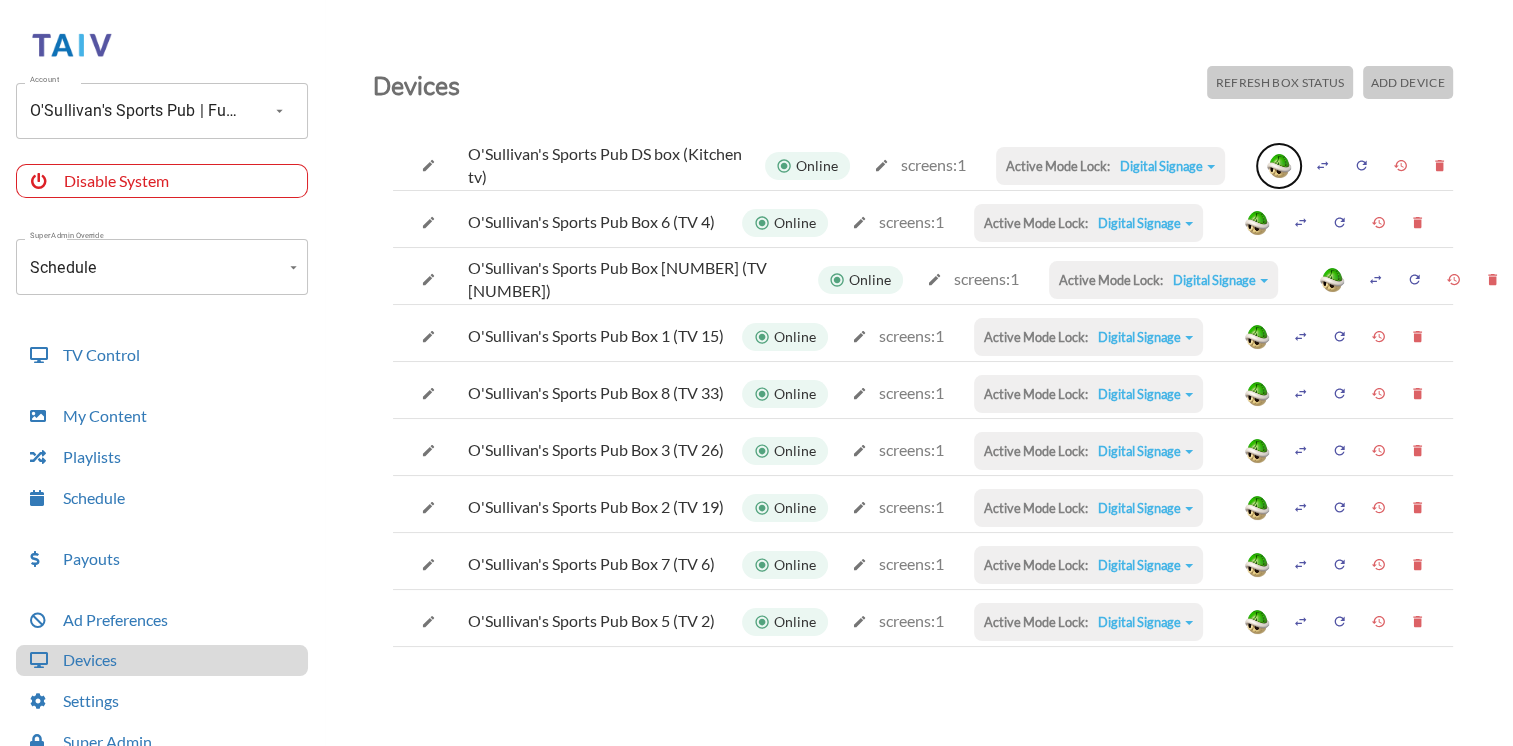 click at bounding box center [1279, 166] 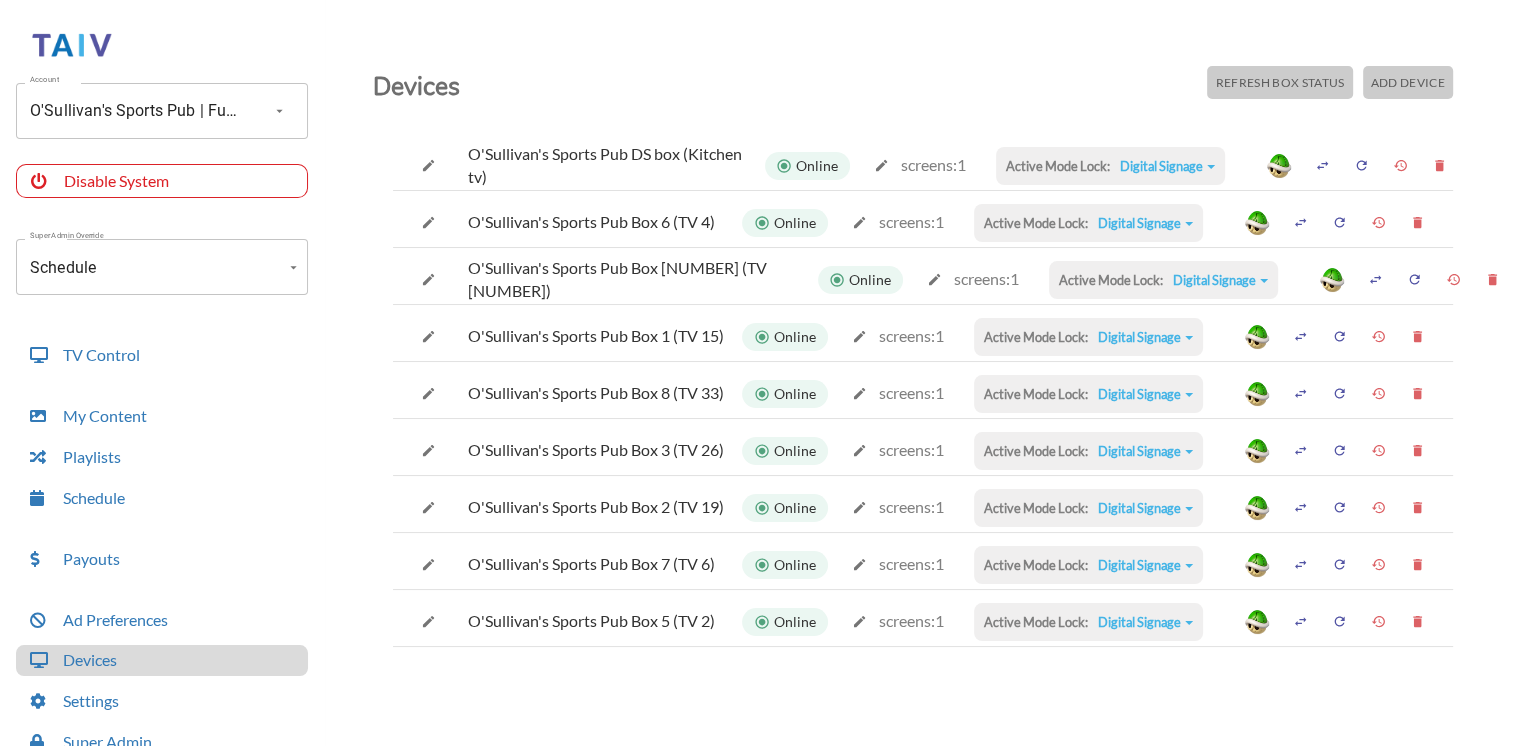 click at bounding box center (919, 25) 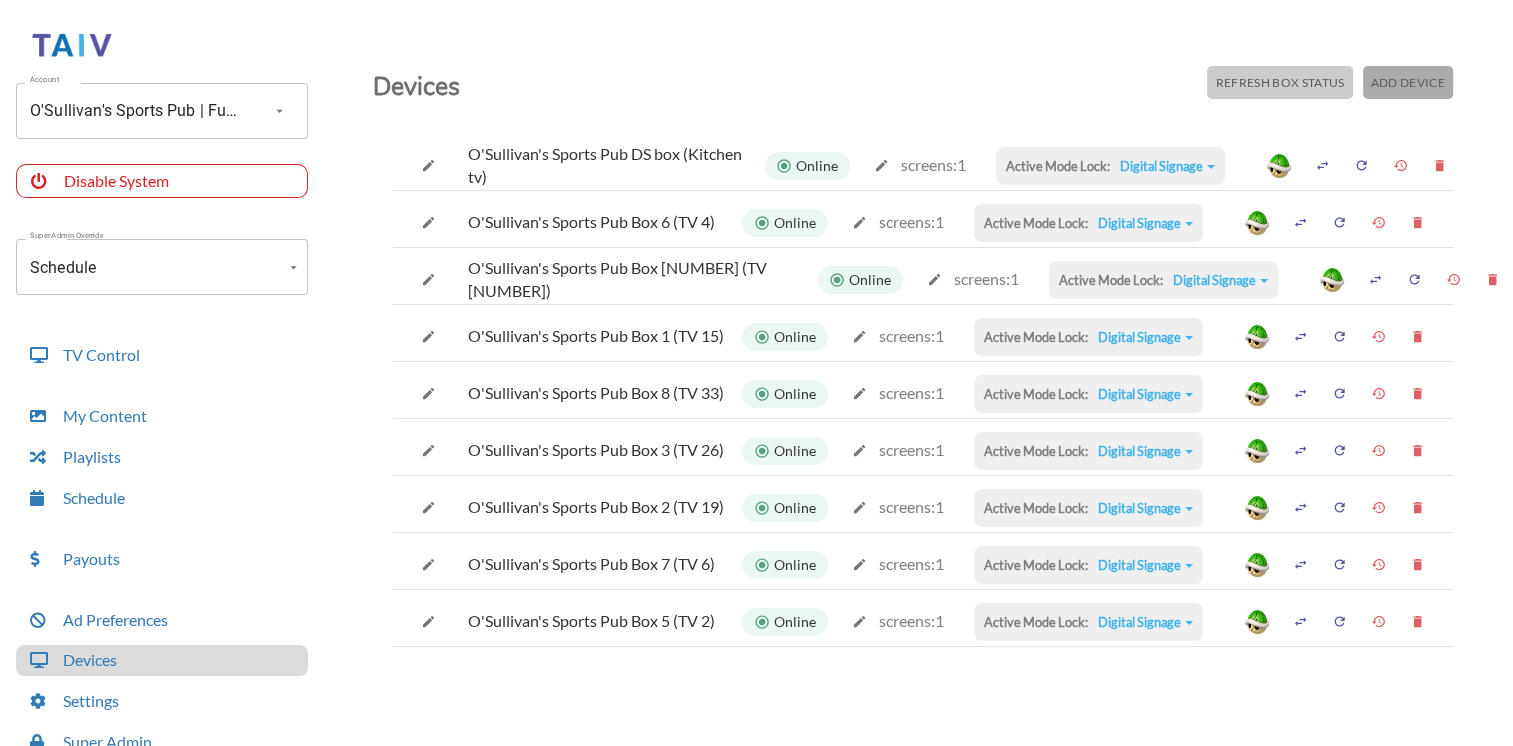 click on "Add Device" at bounding box center [1279, 82] 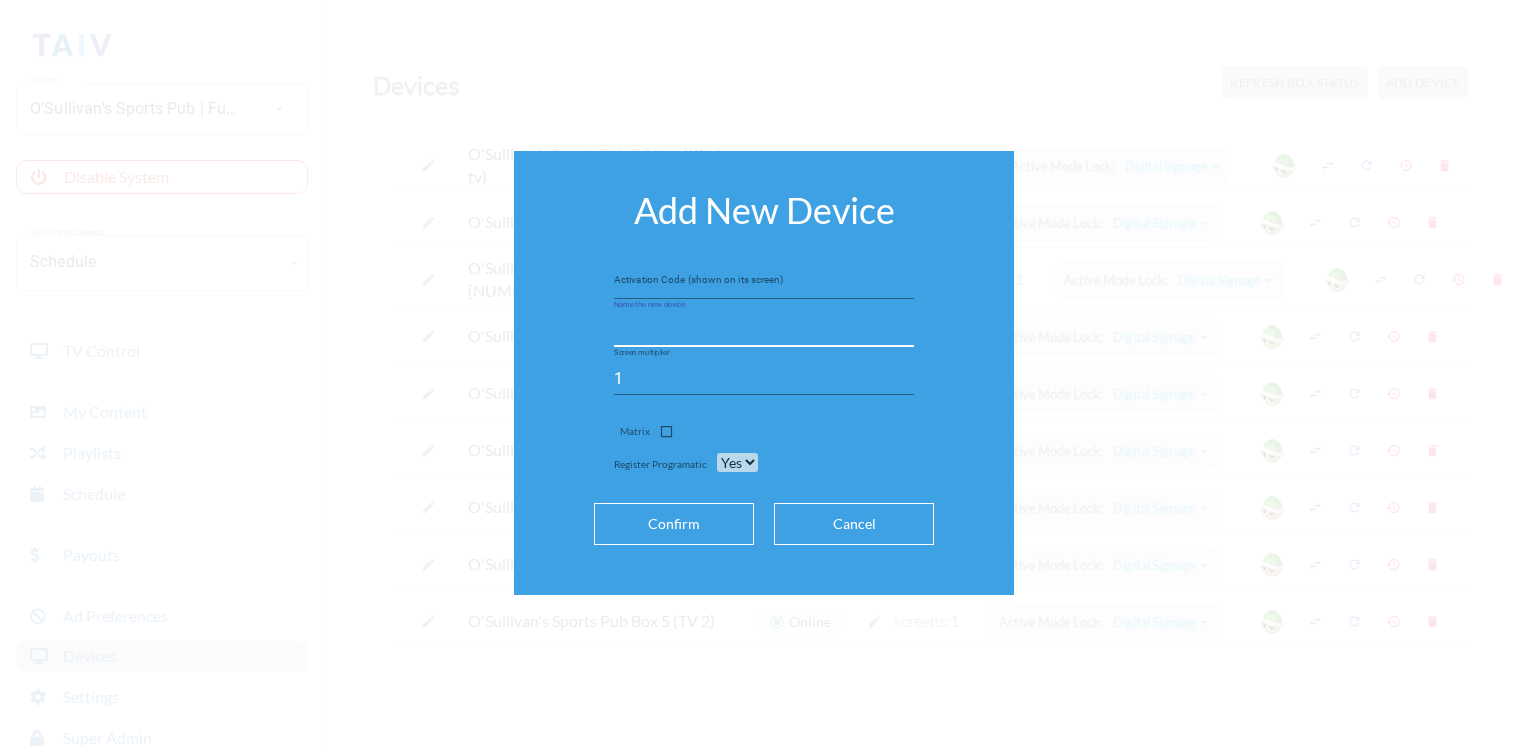 click at bounding box center [764, 331] 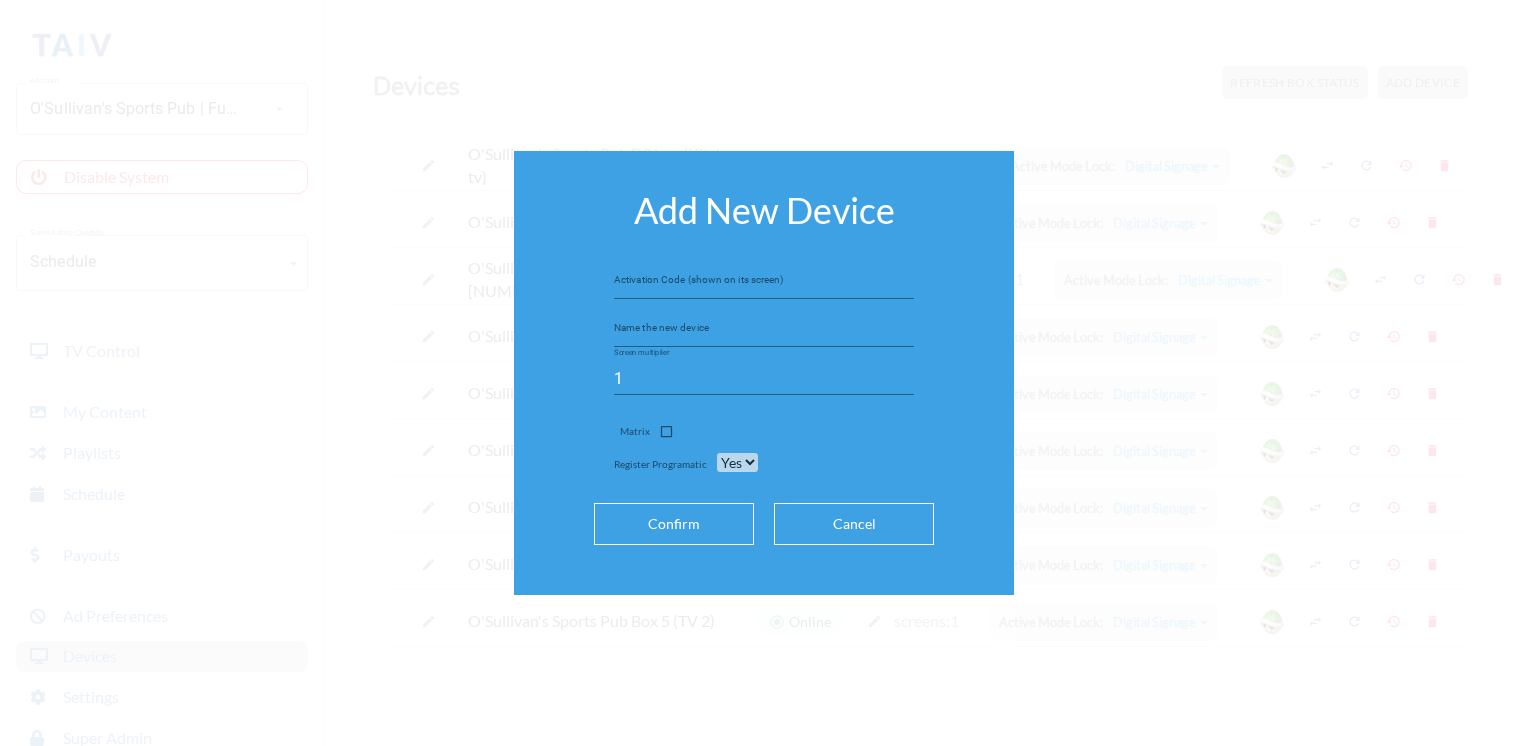 click on "Cancel" at bounding box center [854, 524] 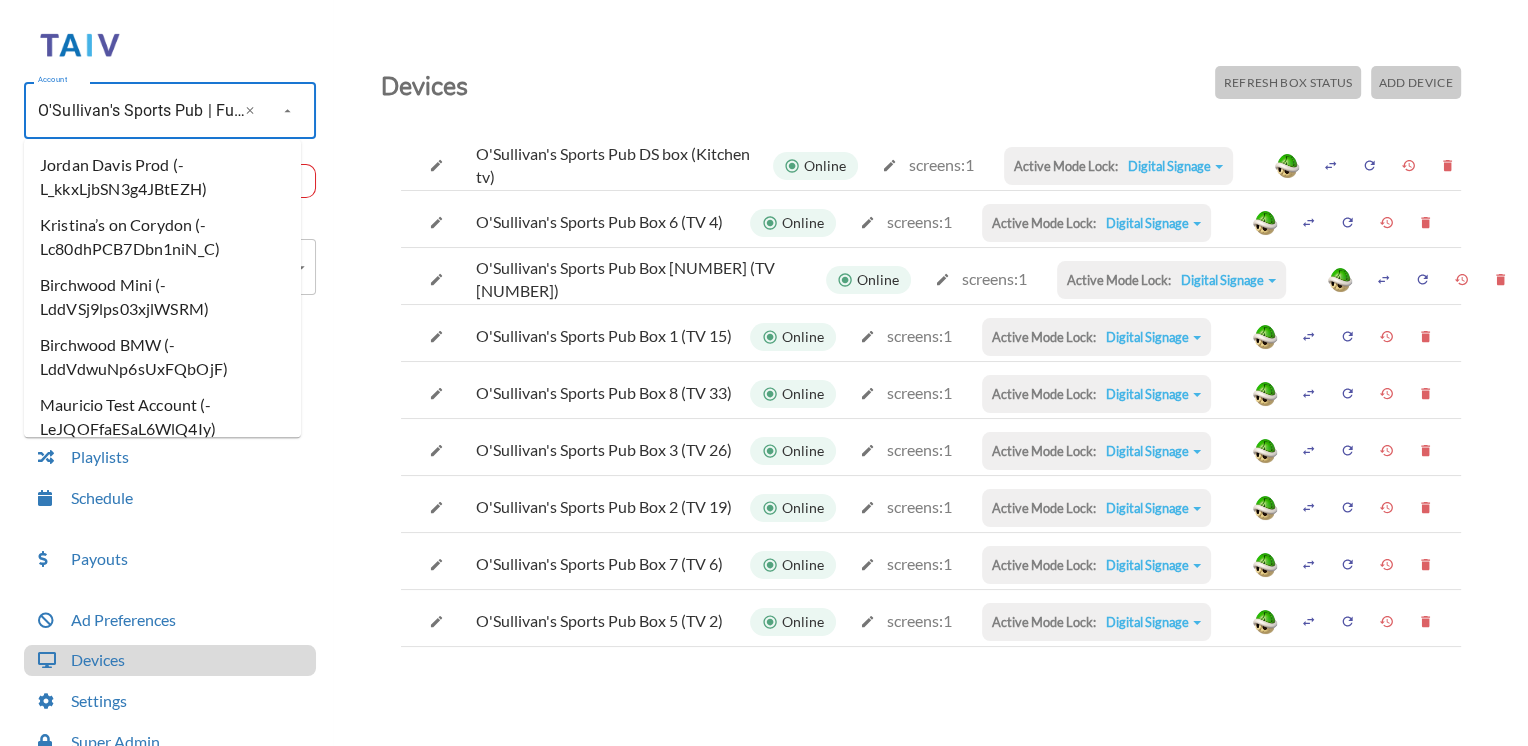scroll, scrollTop: 195260, scrollLeft: 0, axis: vertical 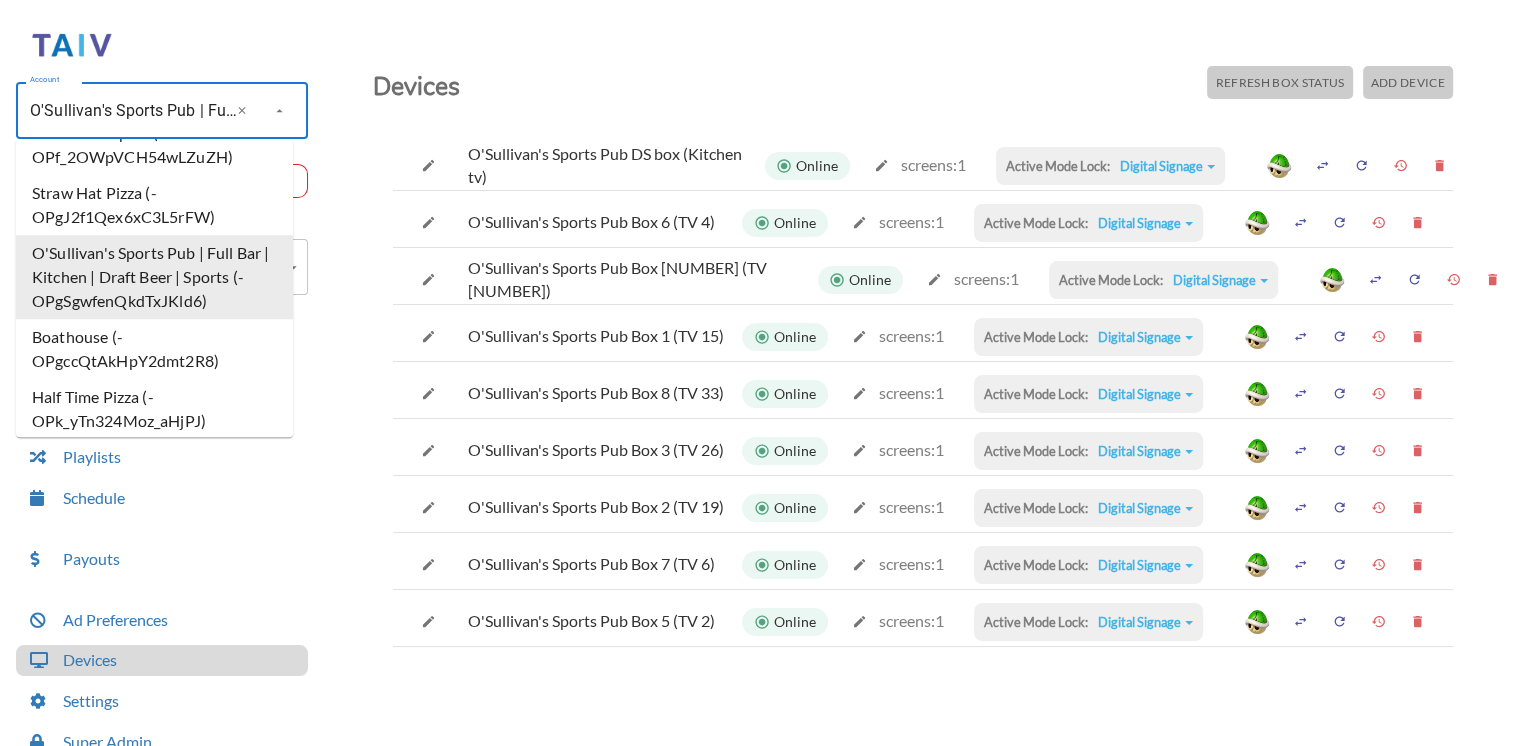drag, startPoint x: 24, startPoint y: 106, endPoint x: 191, endPoint y: 104, distance: 167.01198 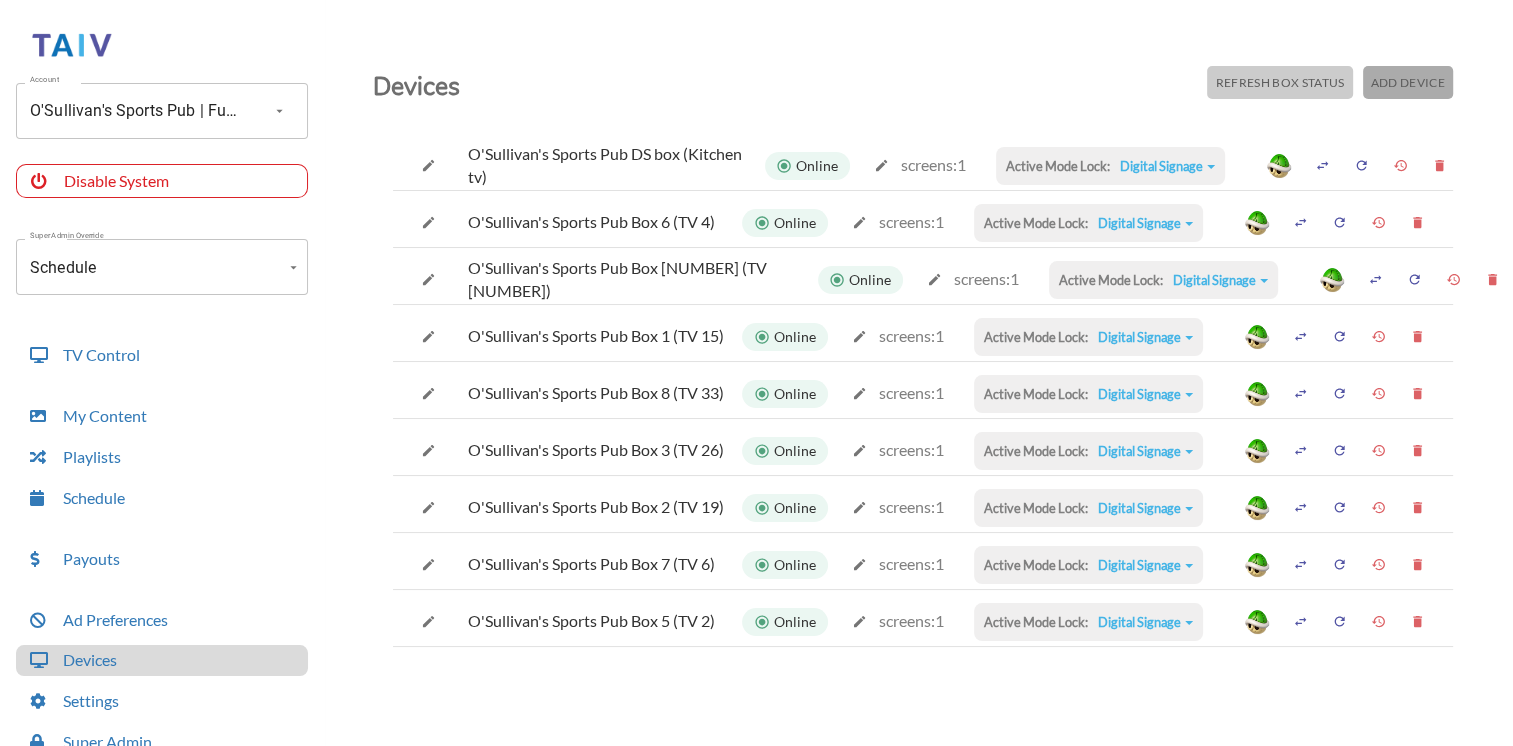 click on "Add Device" at bounding box center [1408, 82] 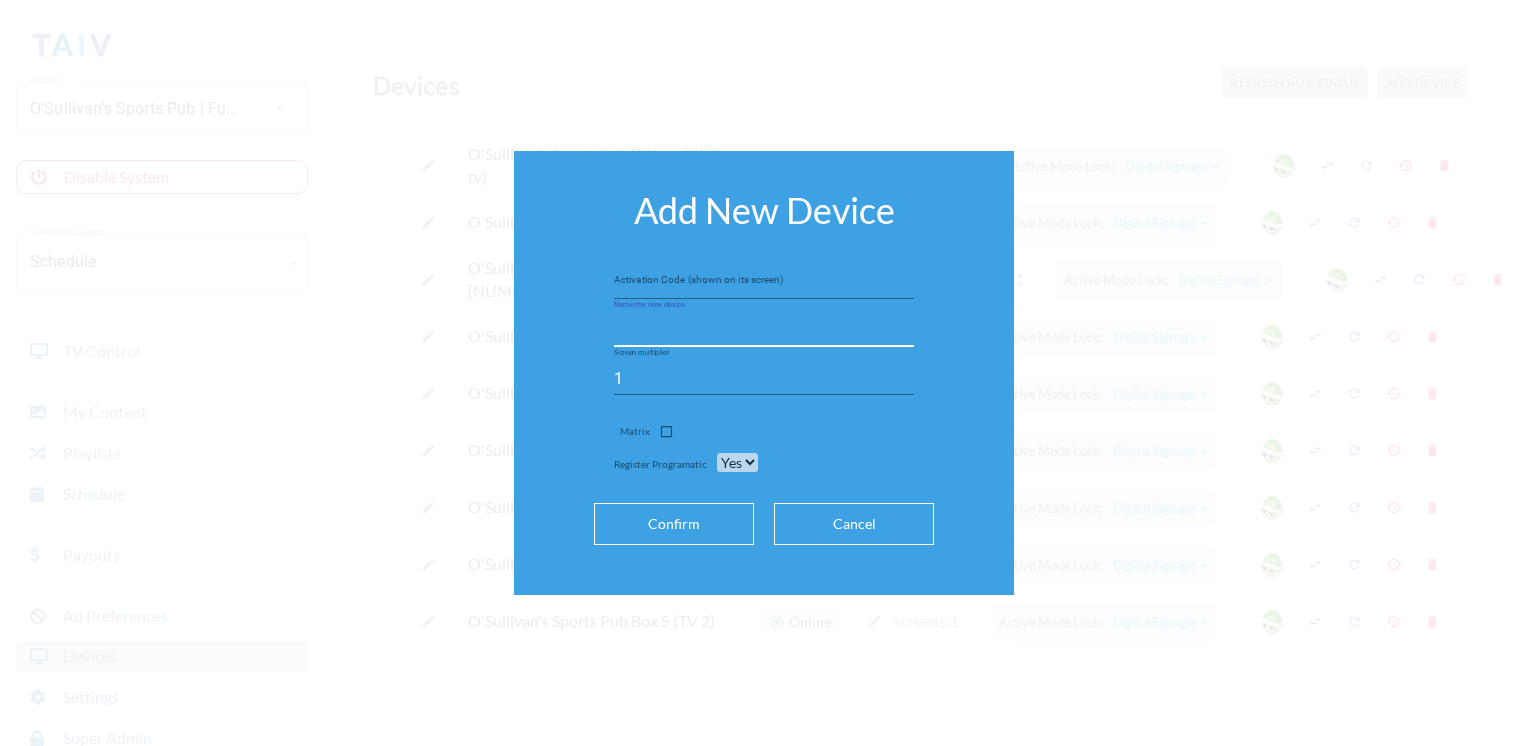 paste on "O'Sullivan's Sports Pub" 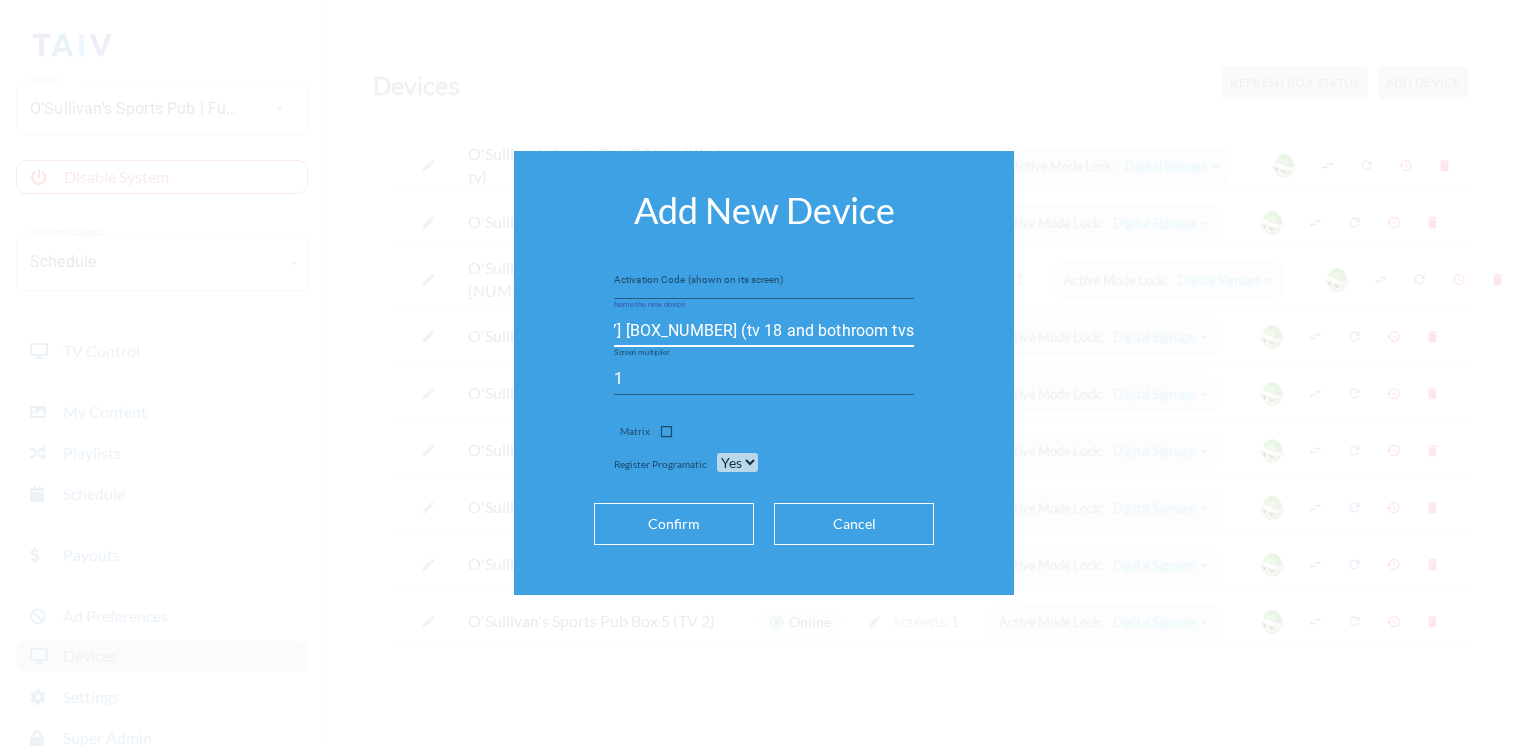 scroll, scrollTop: 0, scrollLeft: 86, axis: horizontal 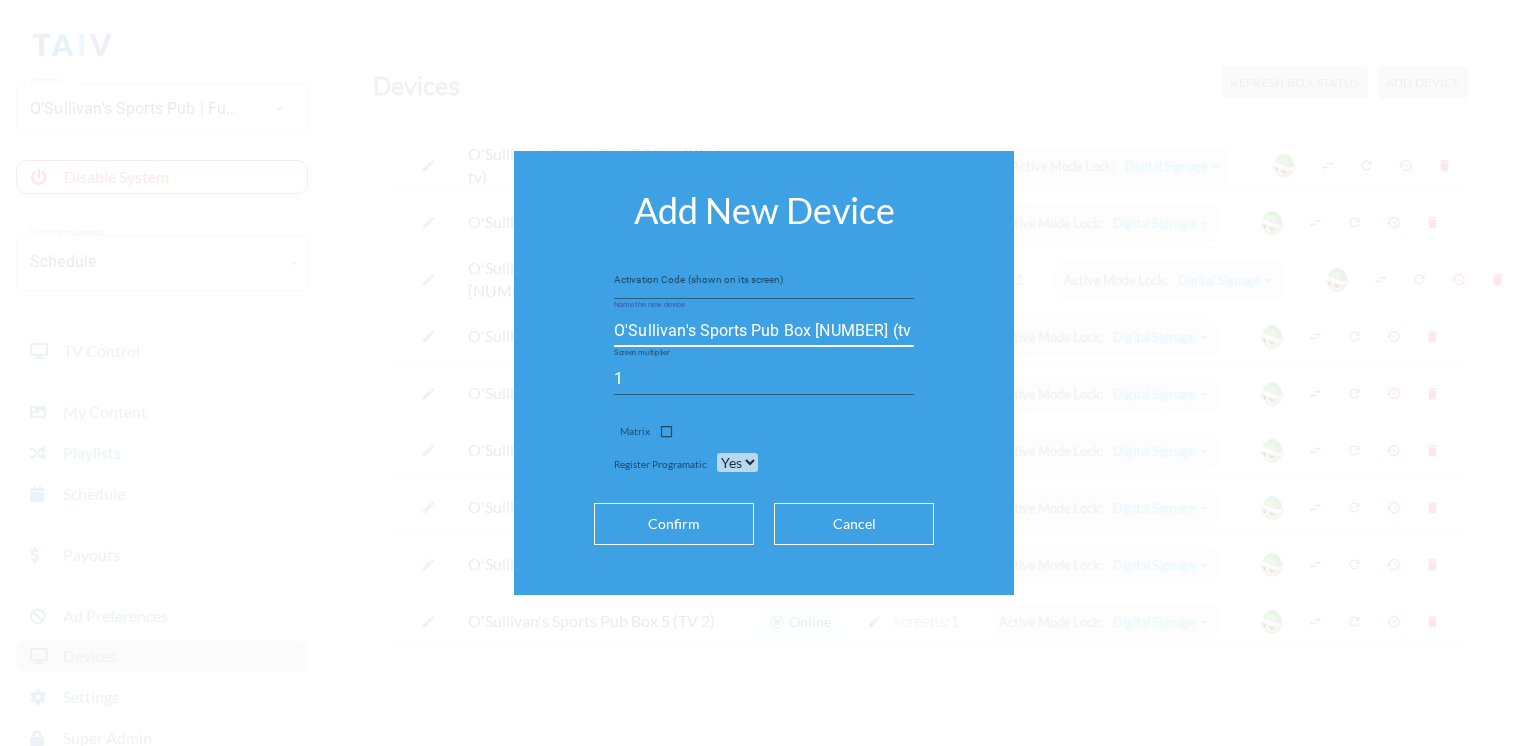 click on "Activation Code (shown on its screen) Name the new device O'Sullivan's Sports Pub Box 9 (tv 18 and bathroom tvs Screen multiplier 1 Matrix Register Programatic Yes No" at bounding box center [764, 367] 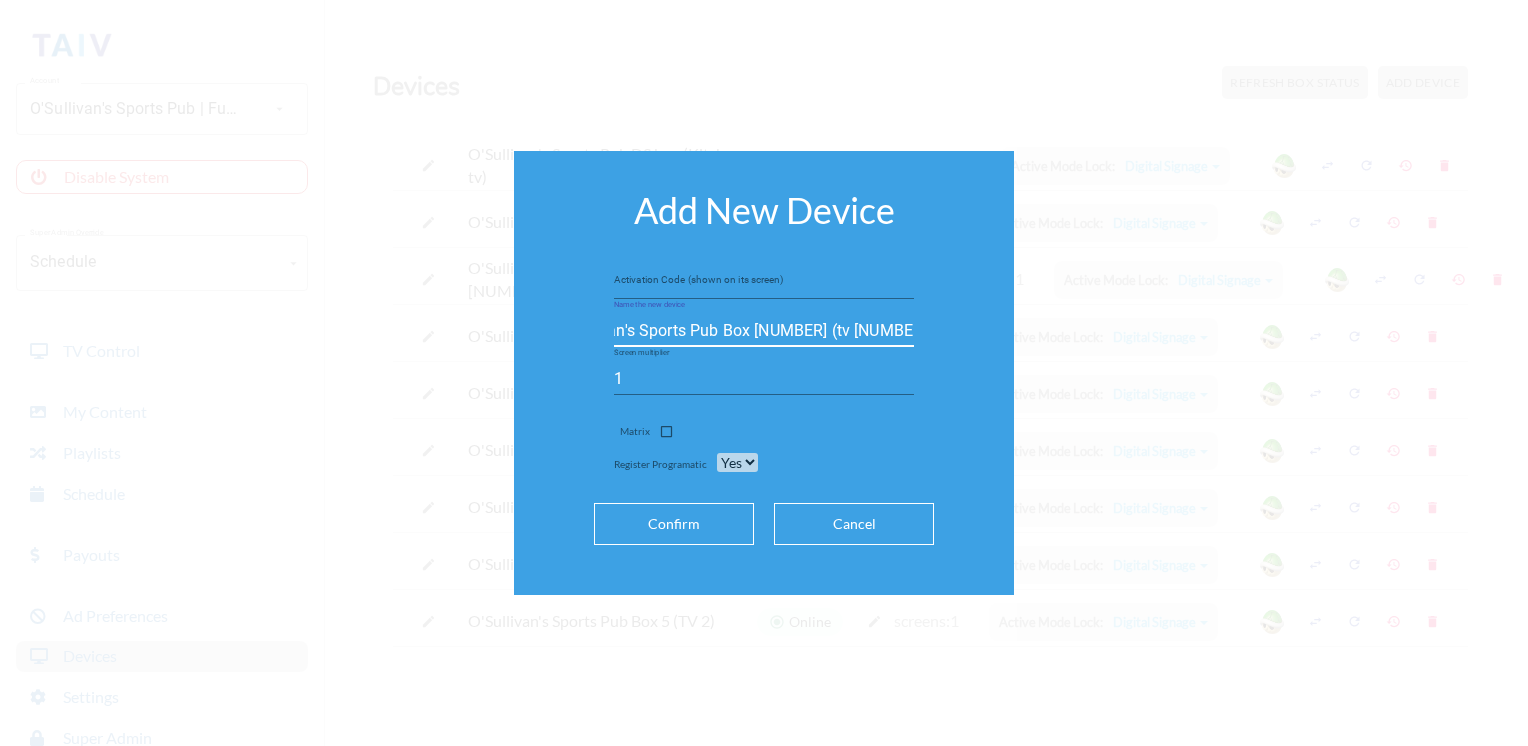 scroll, scrollTop: 0, scrollLeft: 86, axis: horizontal 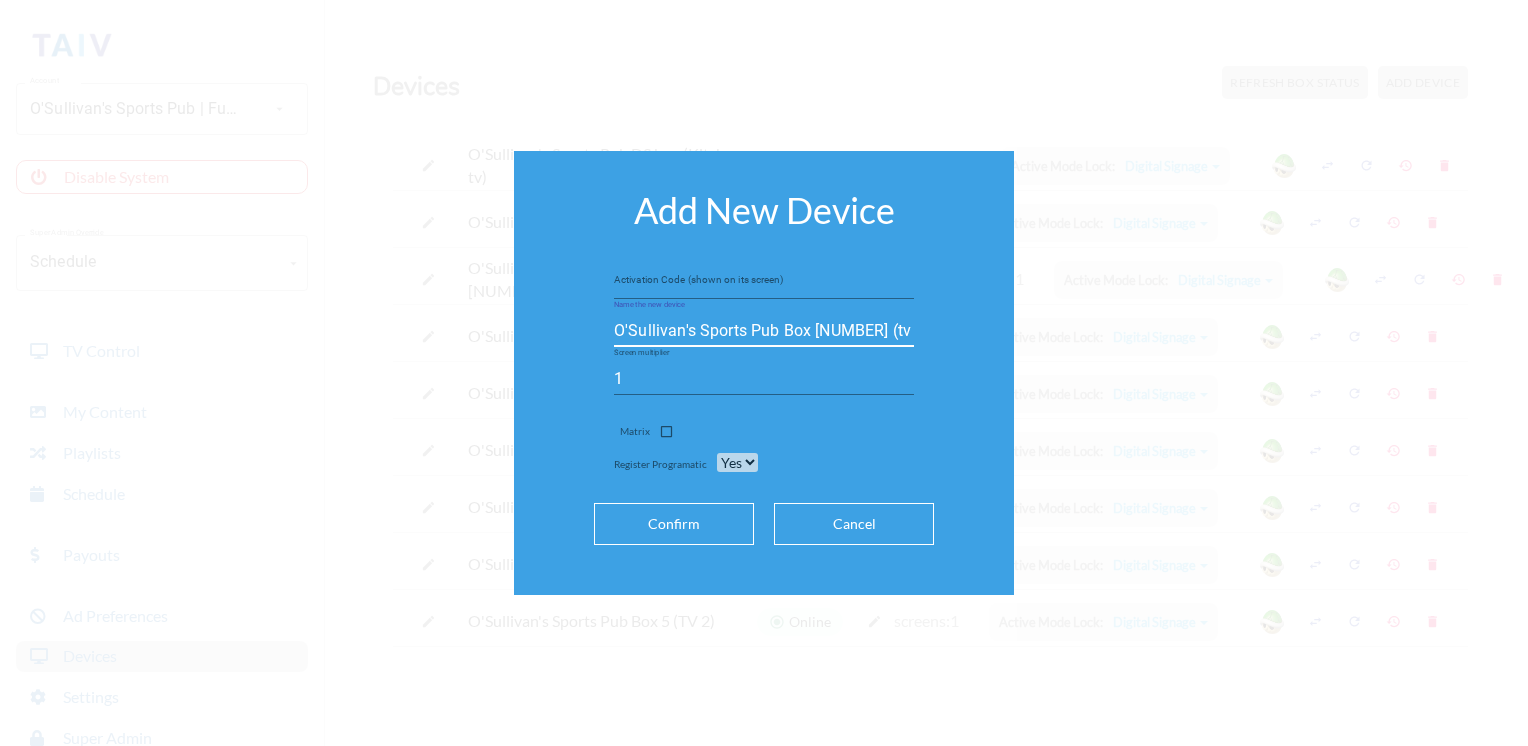 click on "O'Sullivan's Sports Pub Box [NUMBER] (tv [NUMBER] and bathroom tvs" at bounding box center [764, 331] 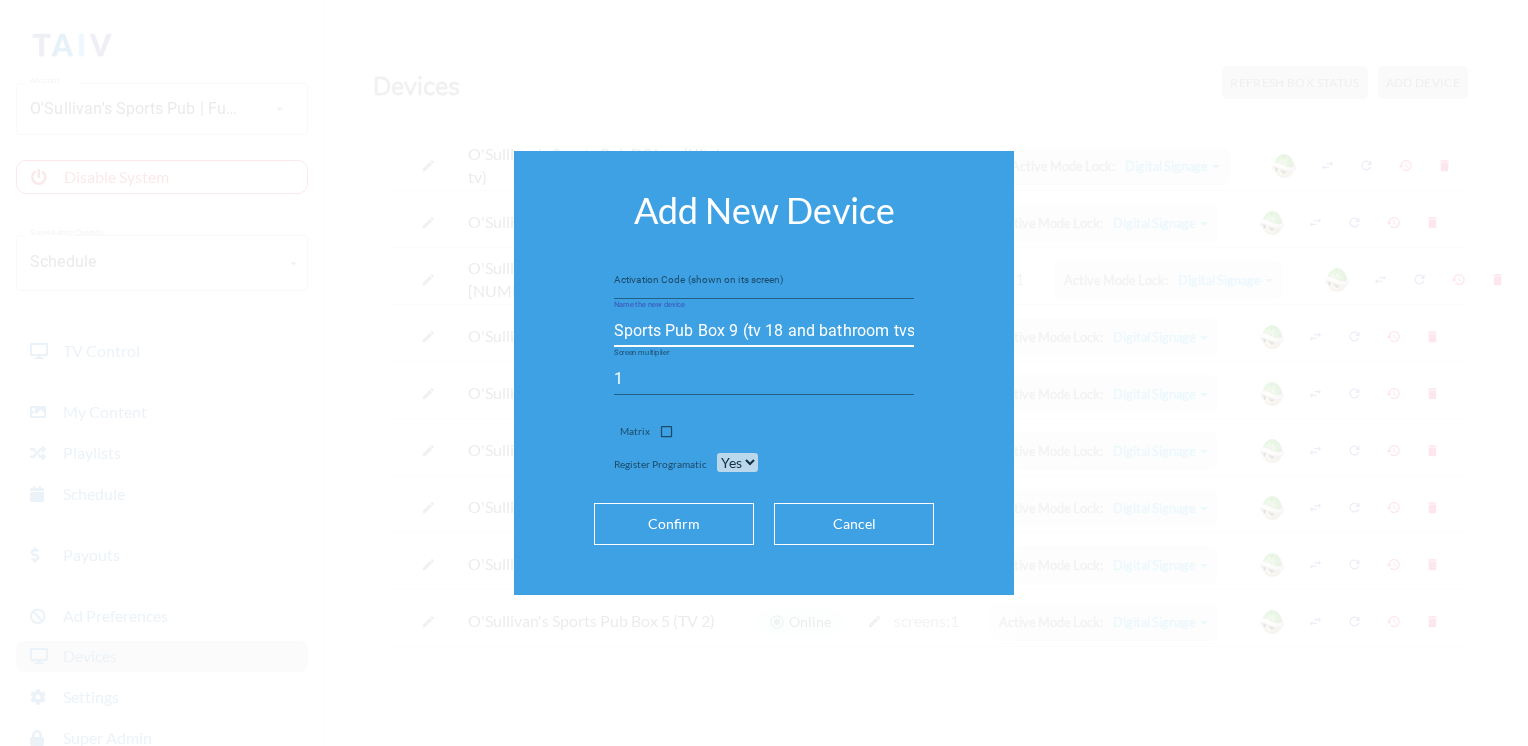 scroll, scrollTop: 0, scrollLeft: 92, axis: horizontal 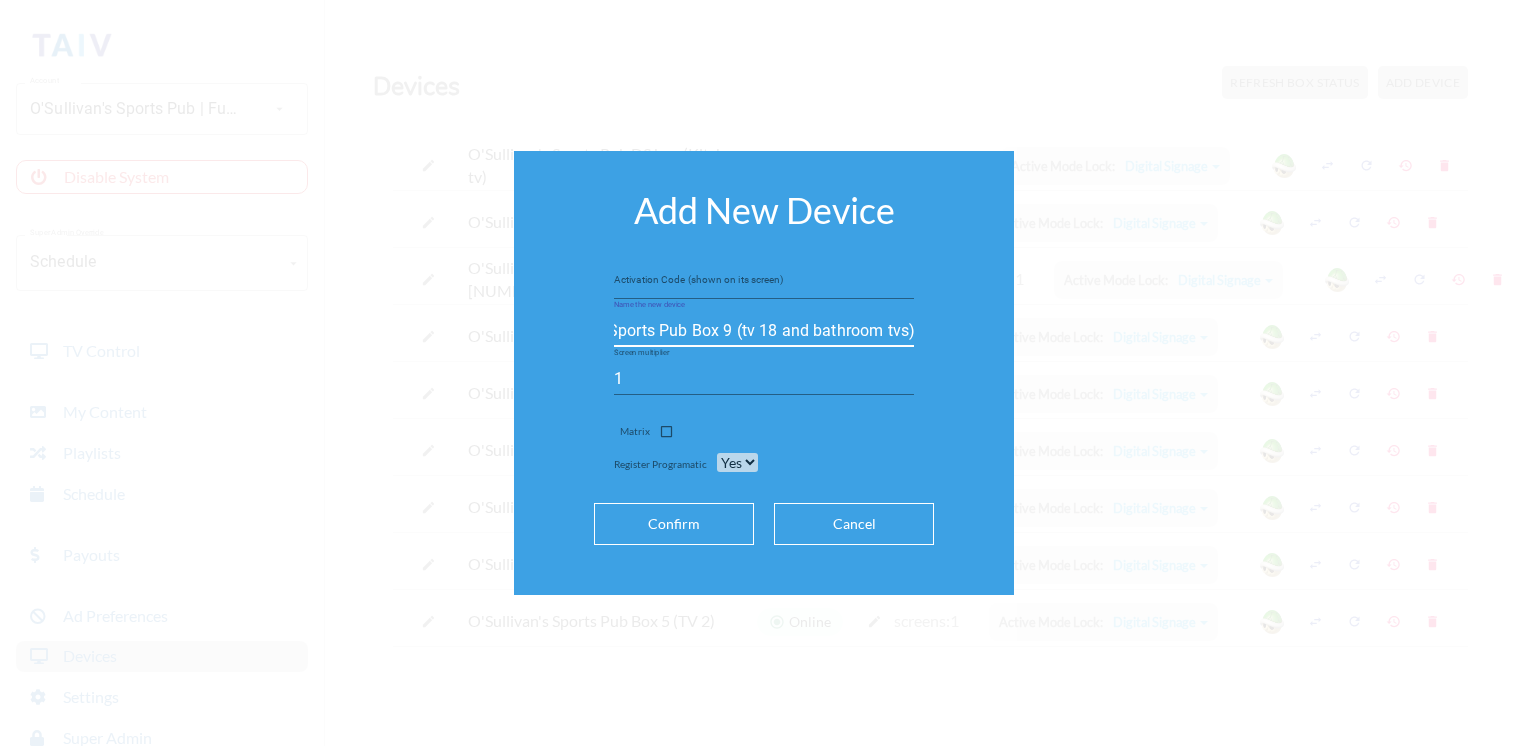 type on "O'Sullivan's Sports Pub Box 9 (tv 18 and bathroom tvs)" 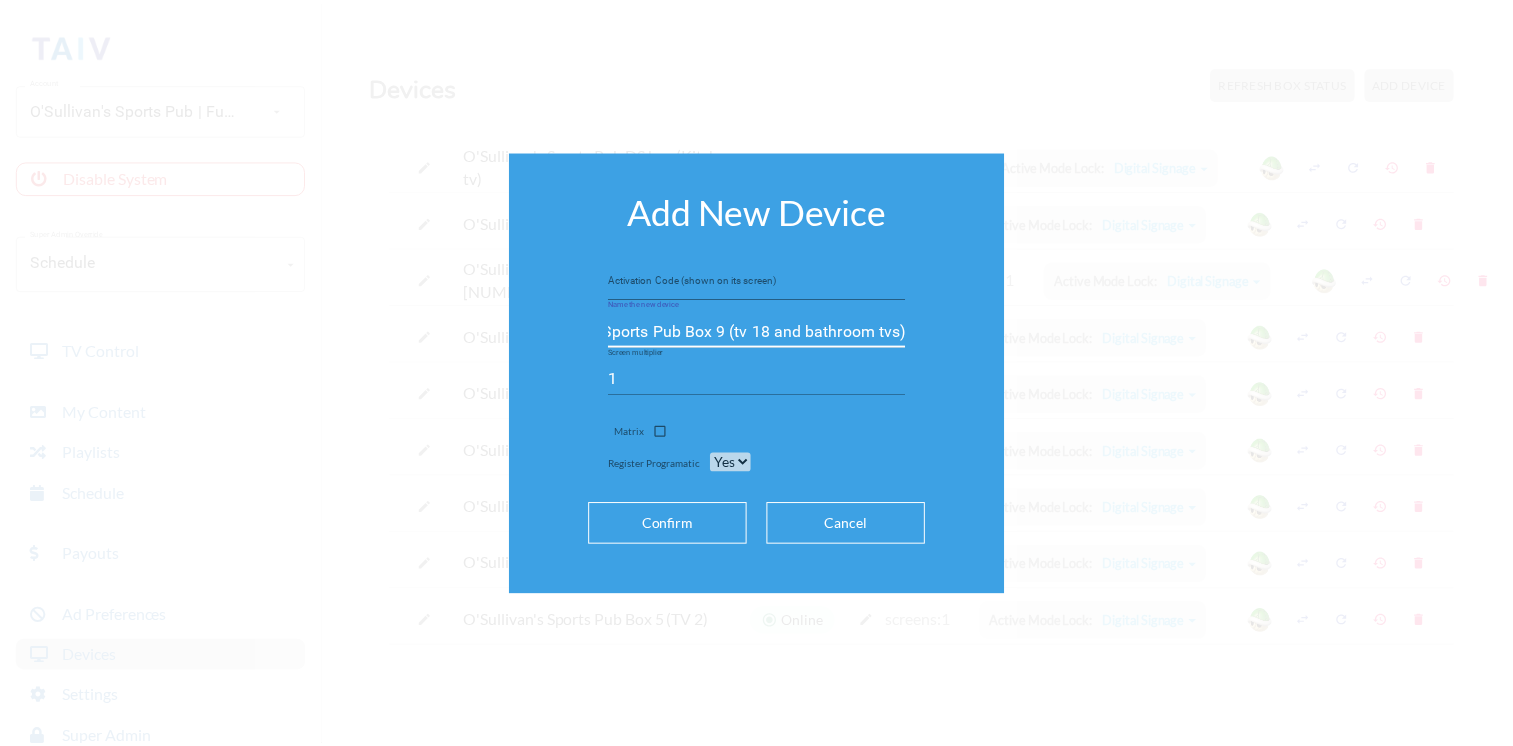 scroll, scrollTop: 0, scrollLeft: 0, axis: both 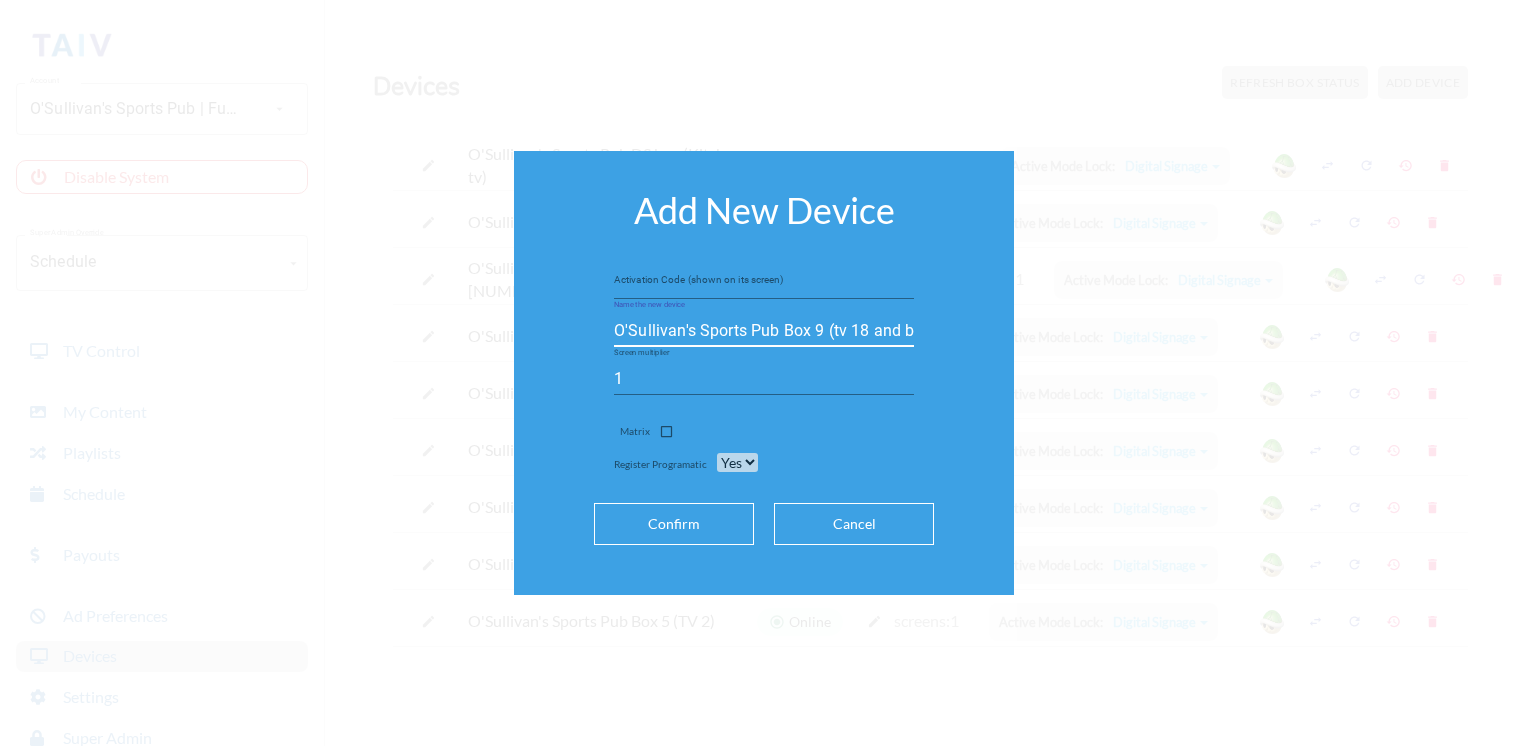click at bounding box center [764, 283] 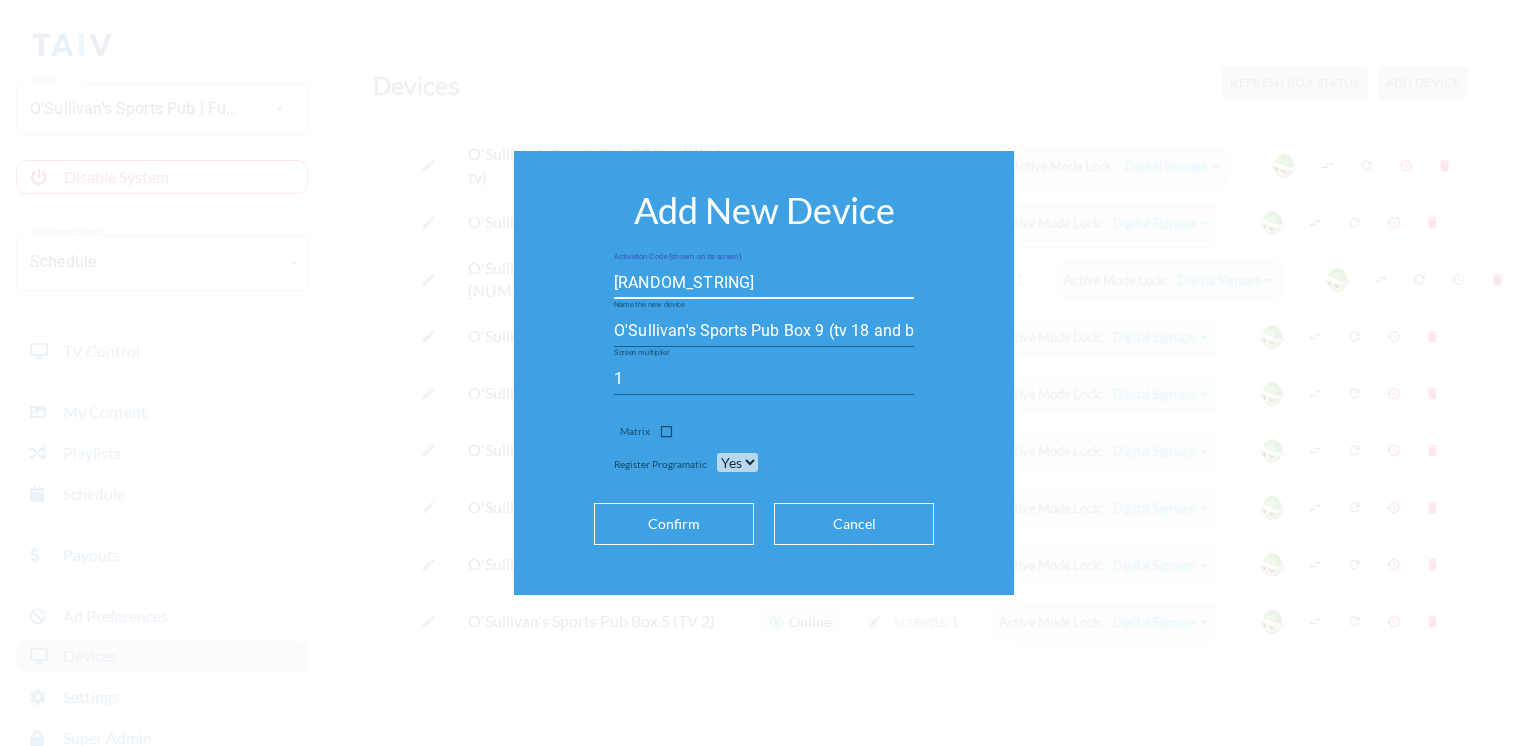 type on "[RANDOM_STRING]" 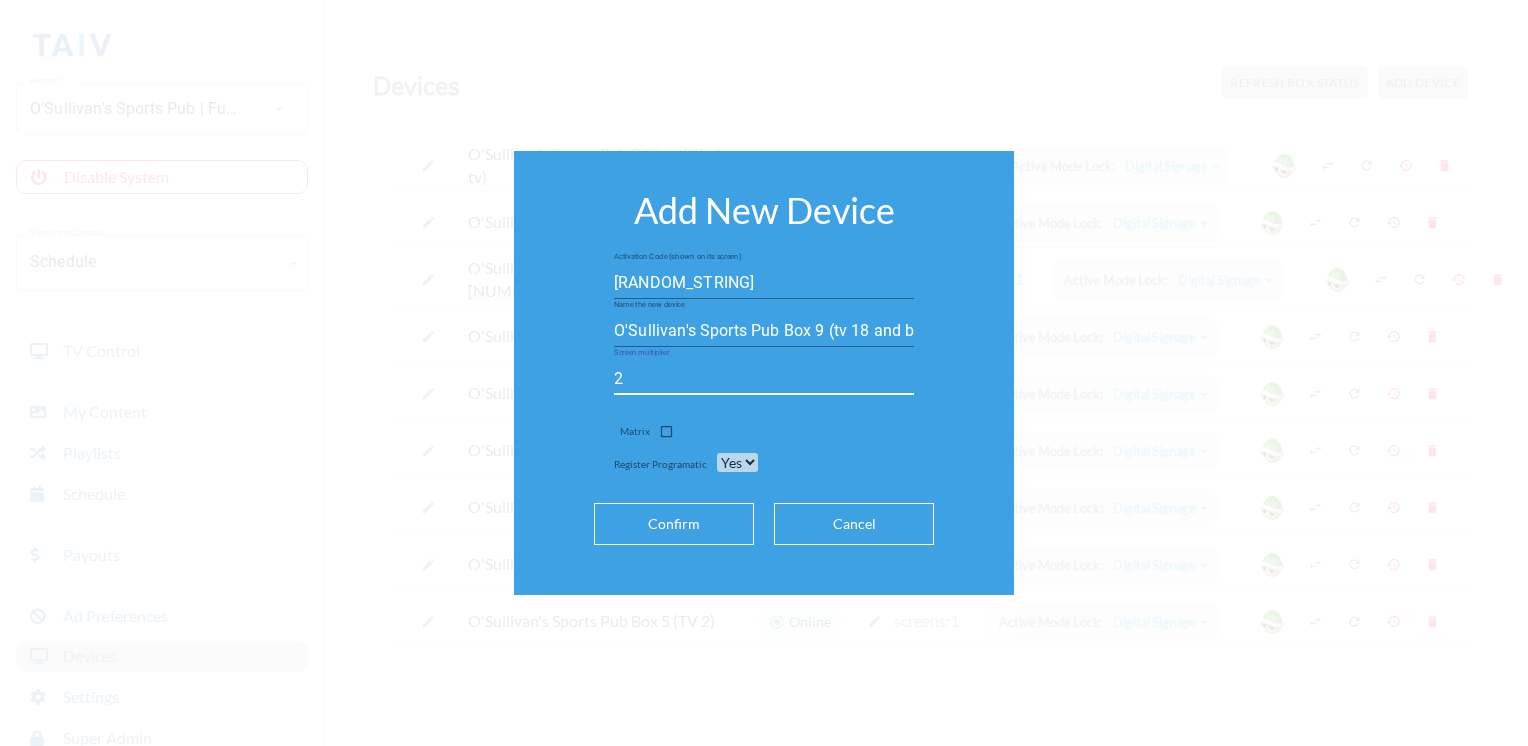 click on "2" at bounding box center (764, 379) 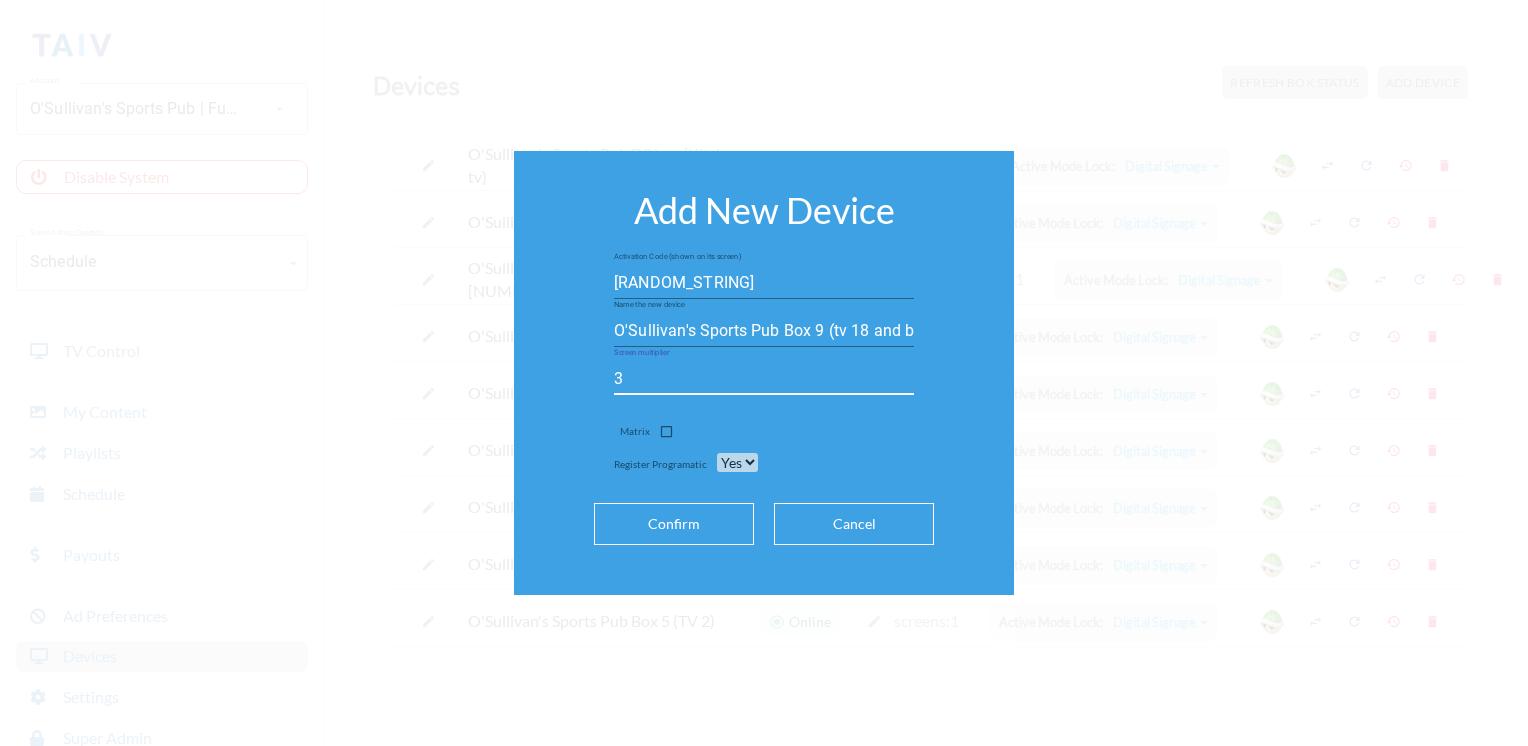 type on "3" 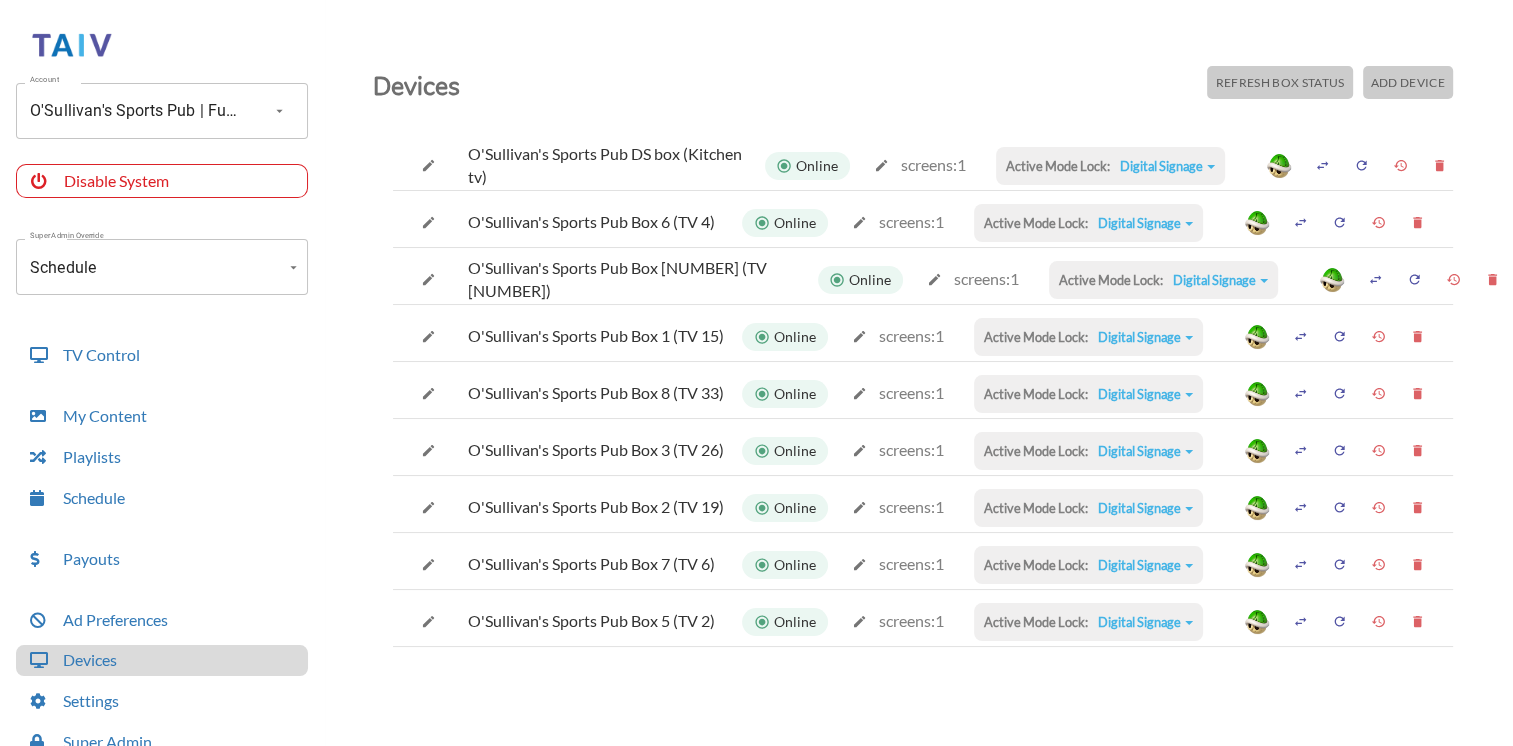 click at bounding box center [881, 165] 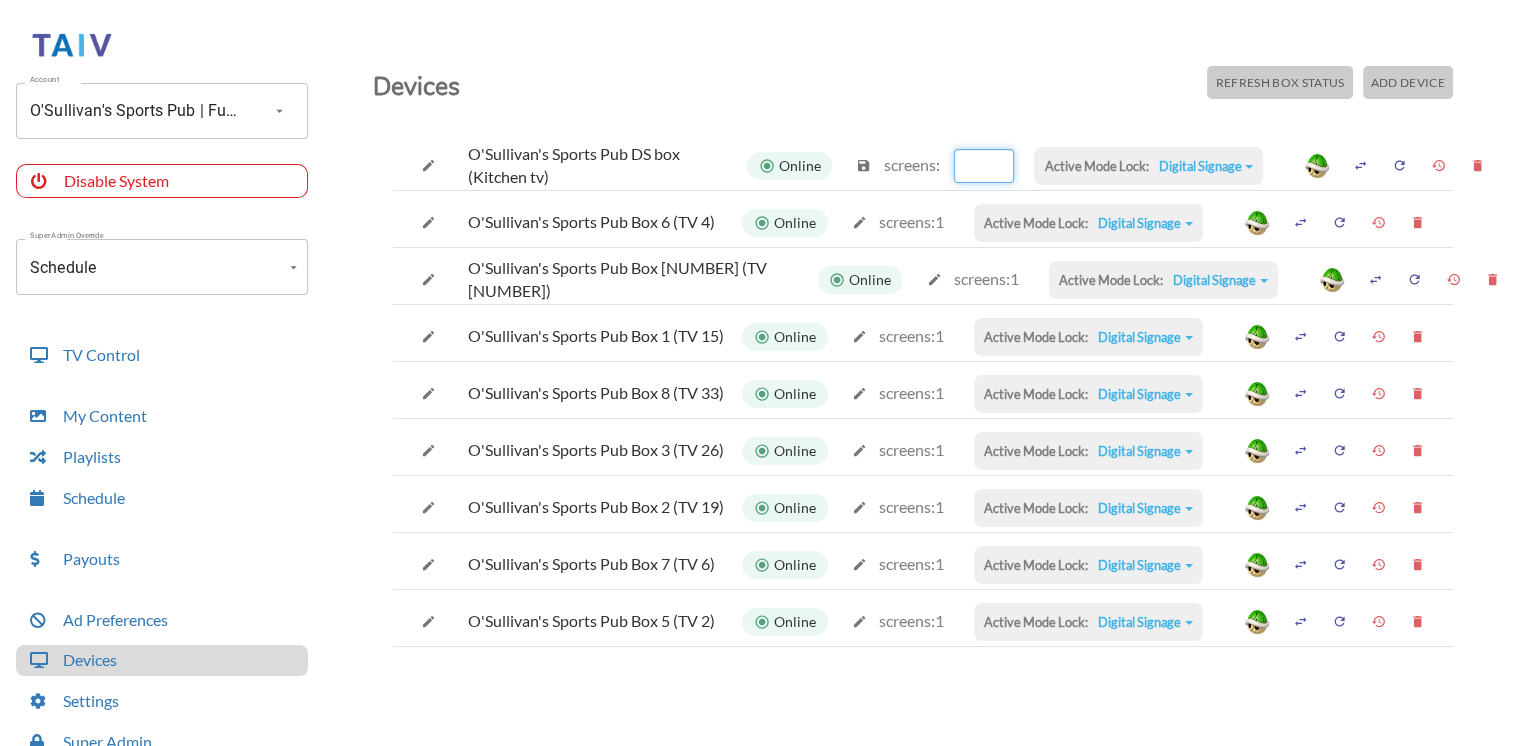 click at bounding box center (984, 166) 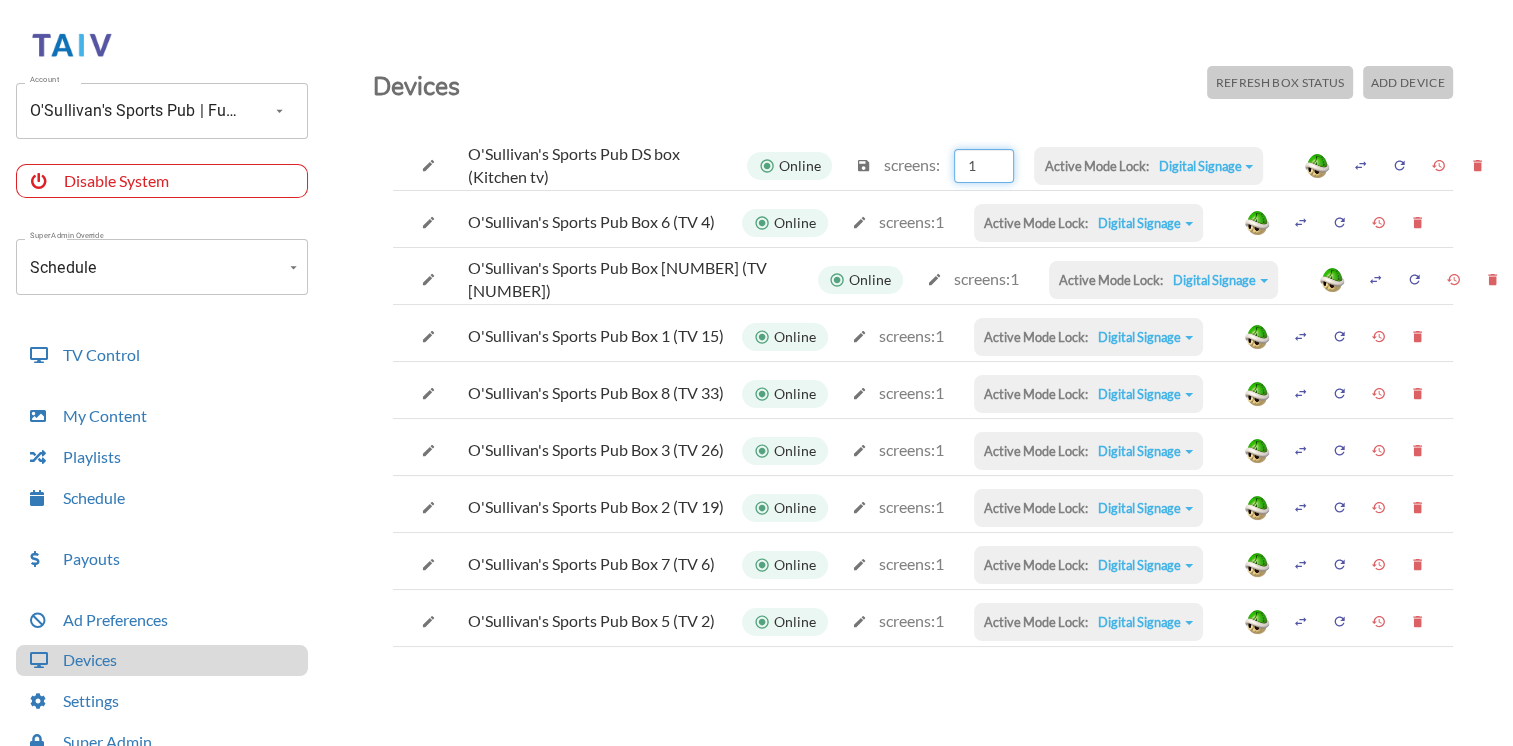 click on "1" at bounding box center [984, 166] 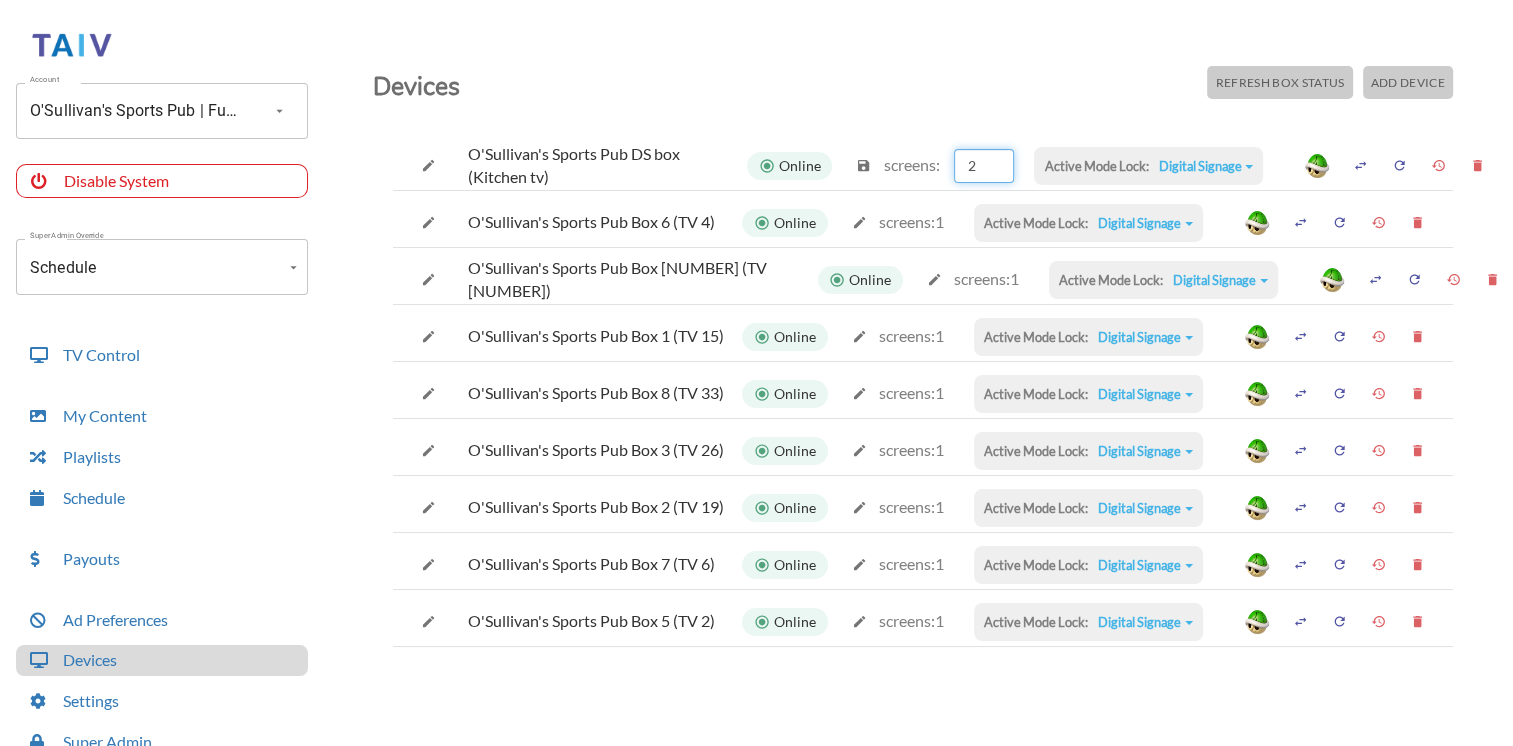 type on "2" 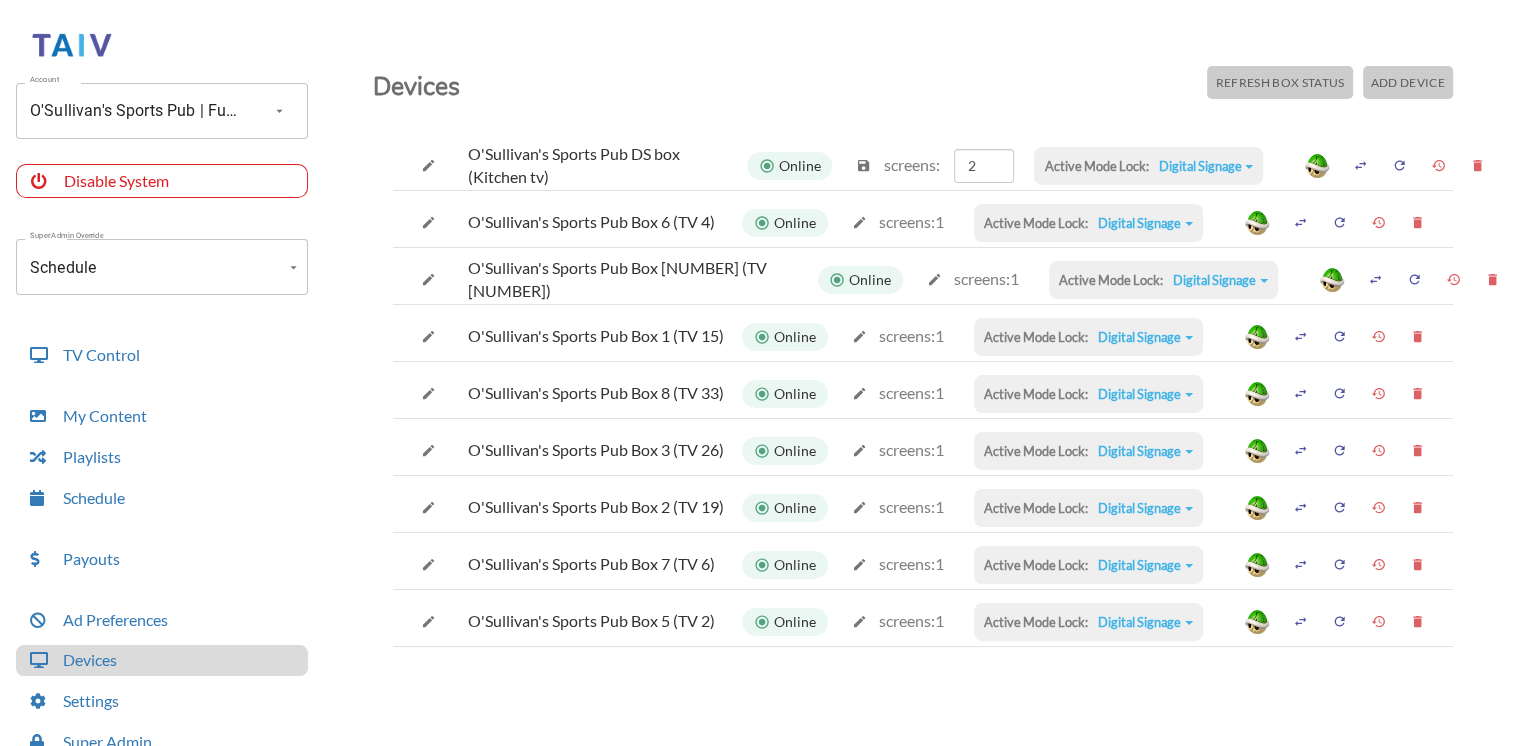 click at bounding box center [863, 165] 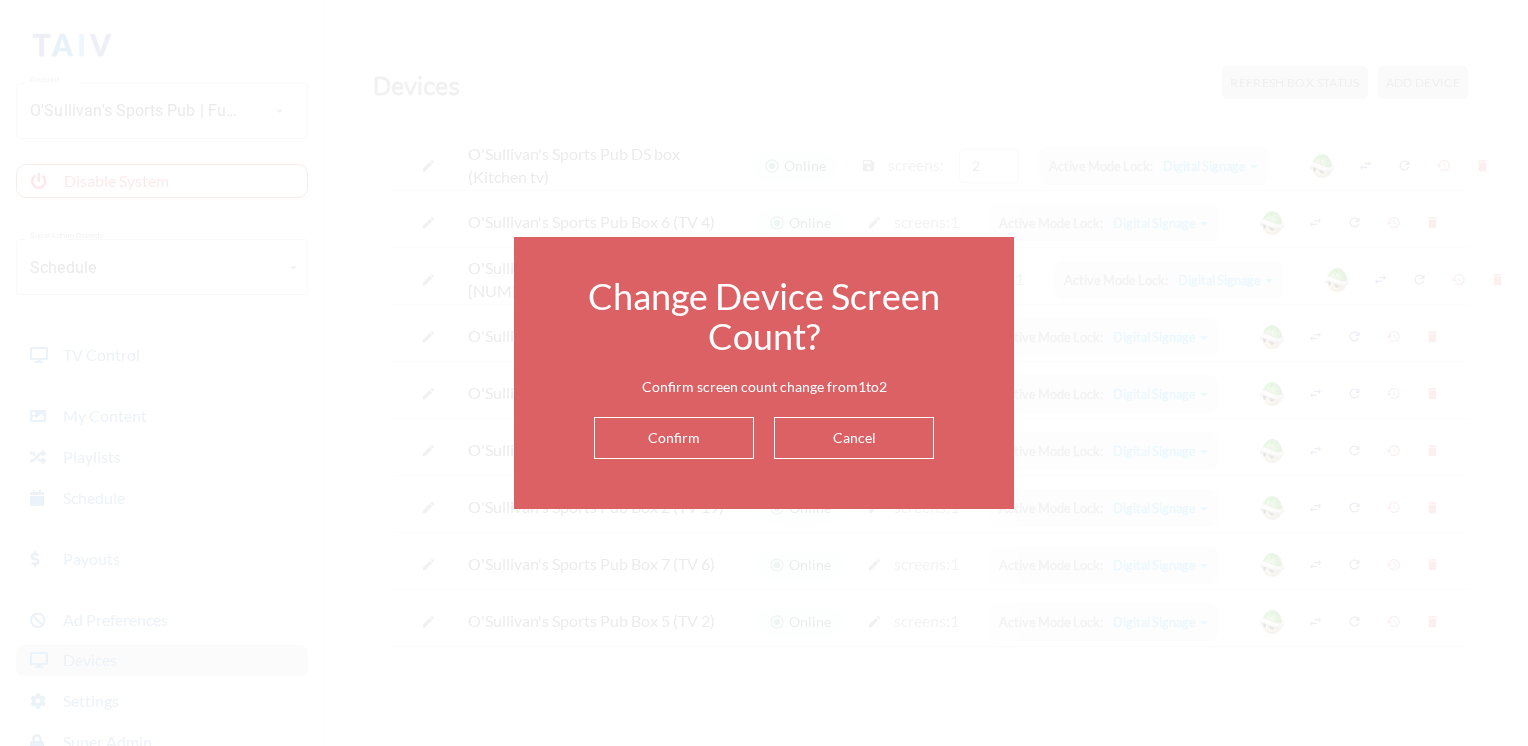 click on "Confirm" at bounding box center (674, 438) 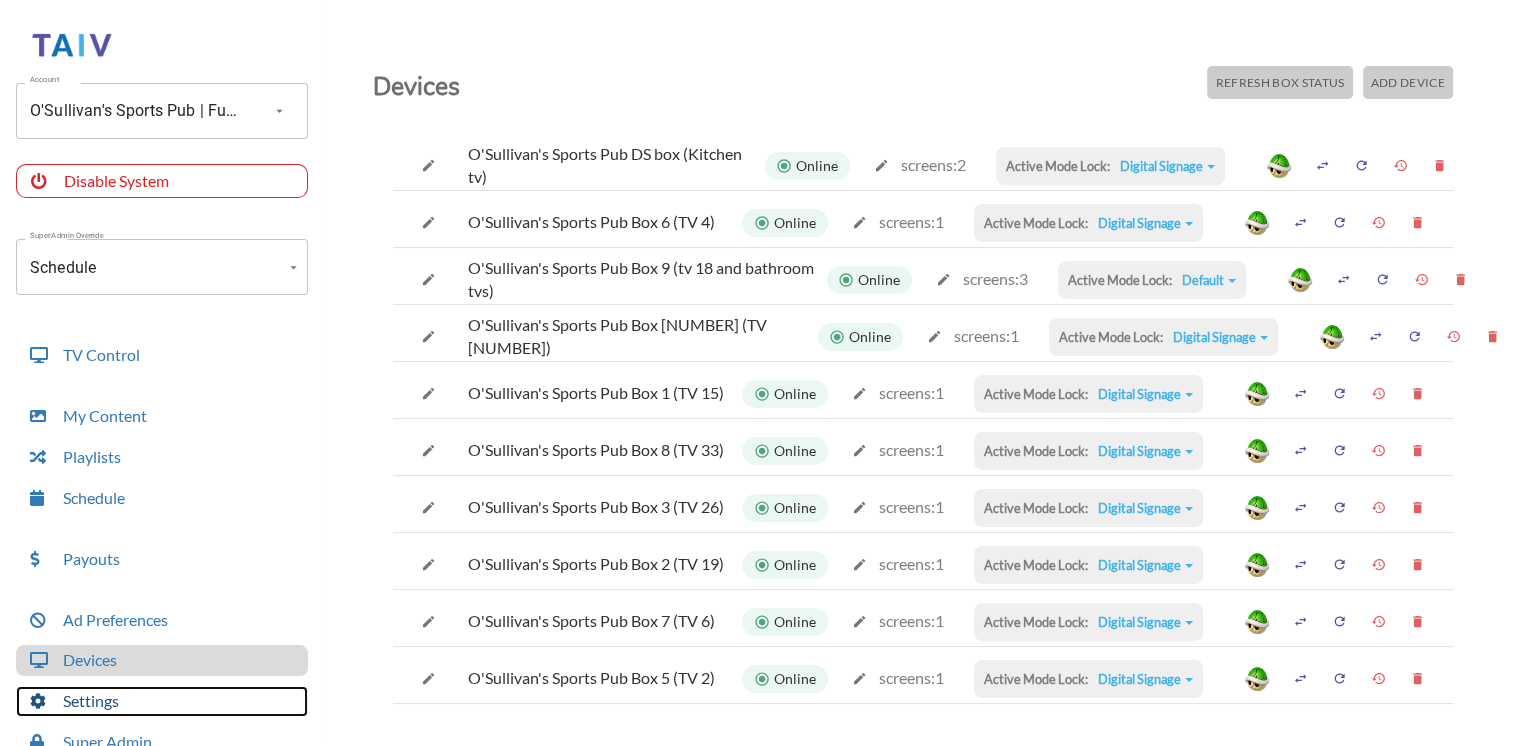 click on "Settings" at bounding box center [162, 701] 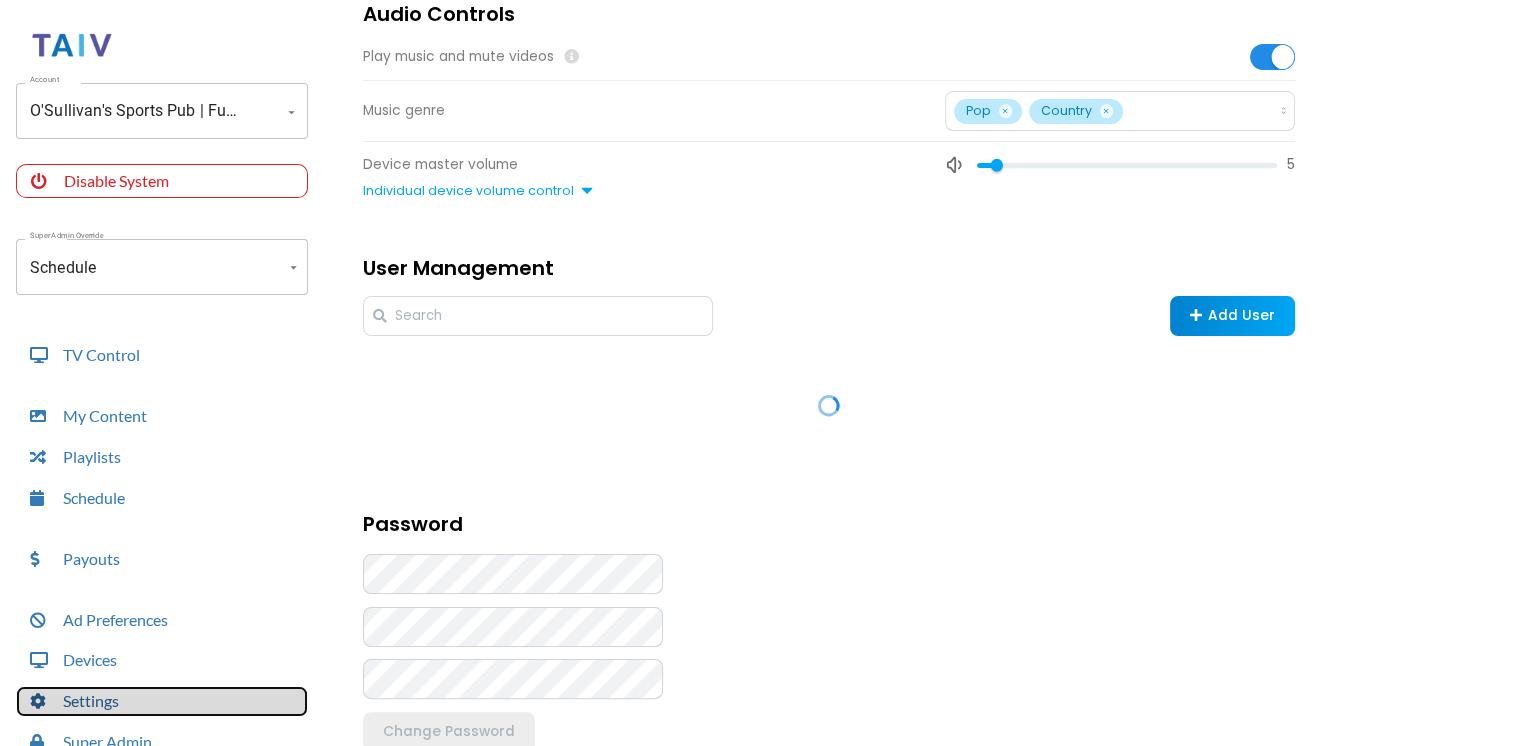 scroll, scrollTop: 275, scrollLeft: 0, axis: vertical 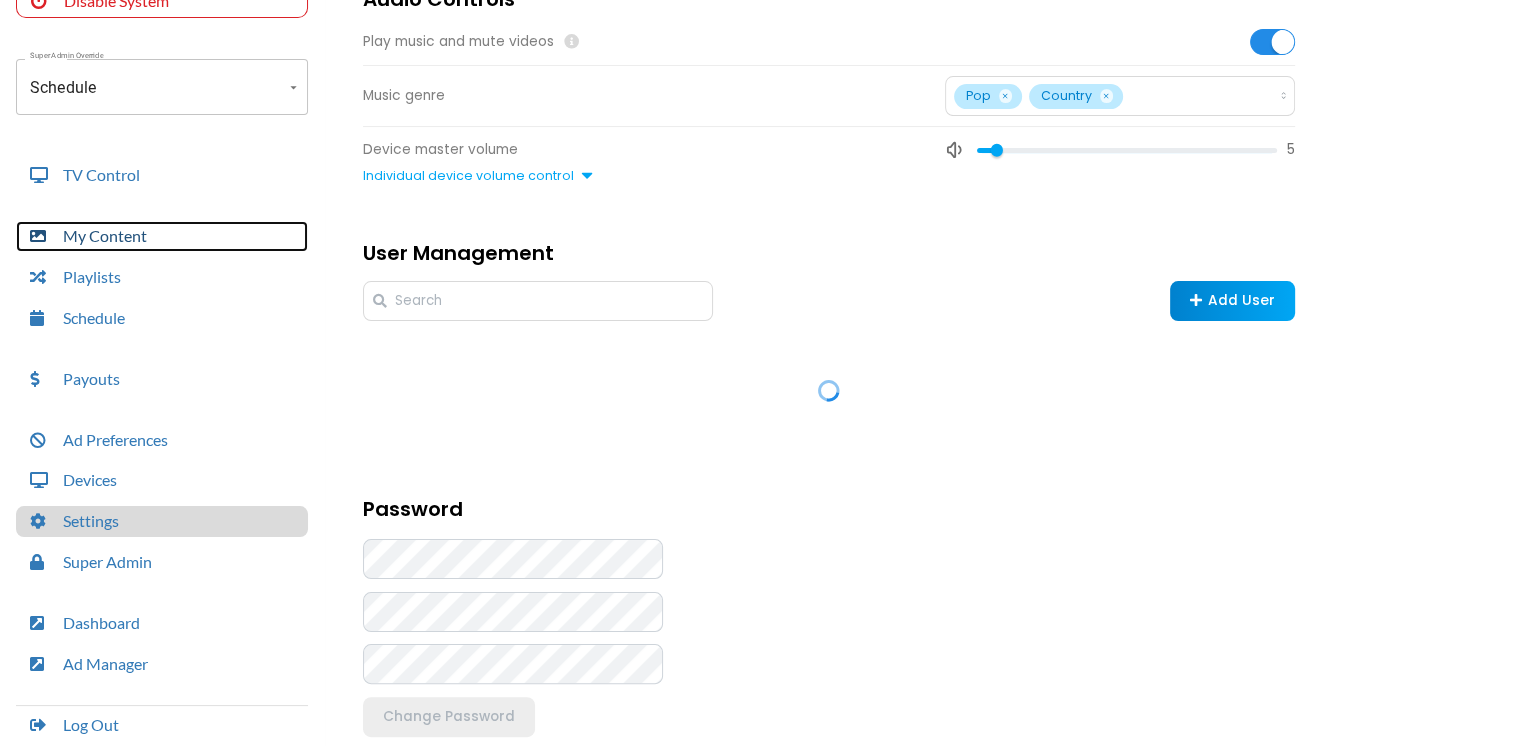 click on "My Content" at bounding box center [162, 236] 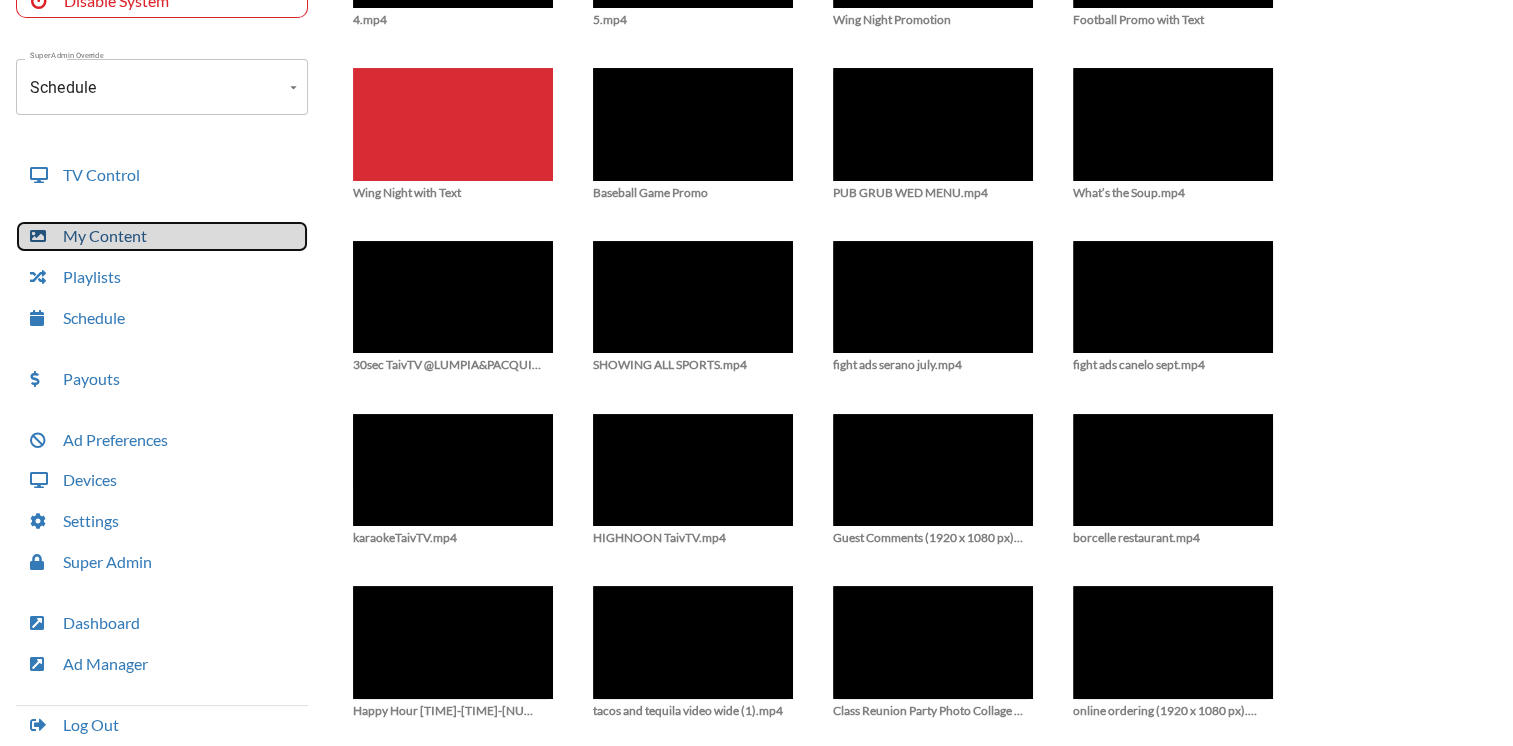 scroll, scrollTop: 289, scrollLeft: 0, axis: vertical 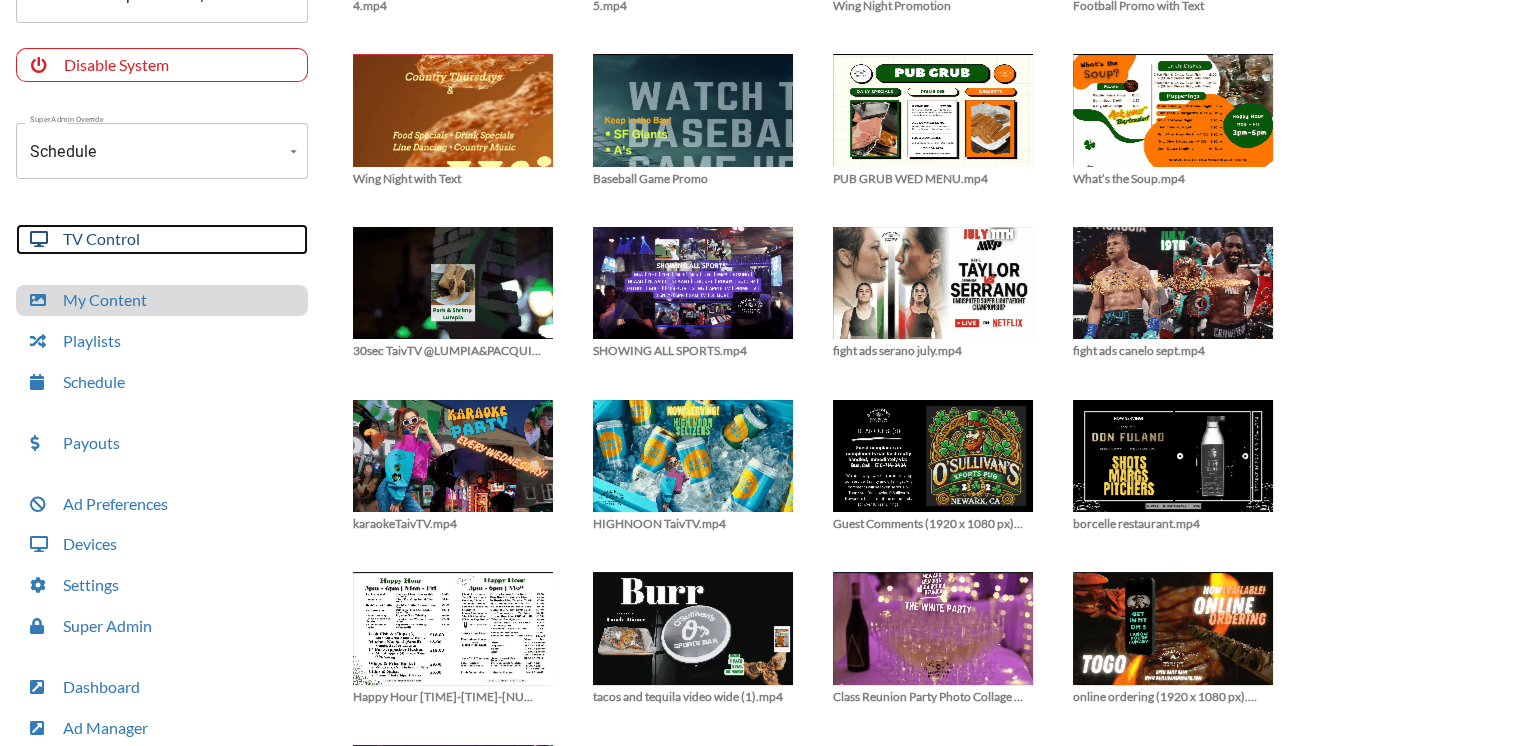 click on "TV Control" at bounding box center [162, 239] 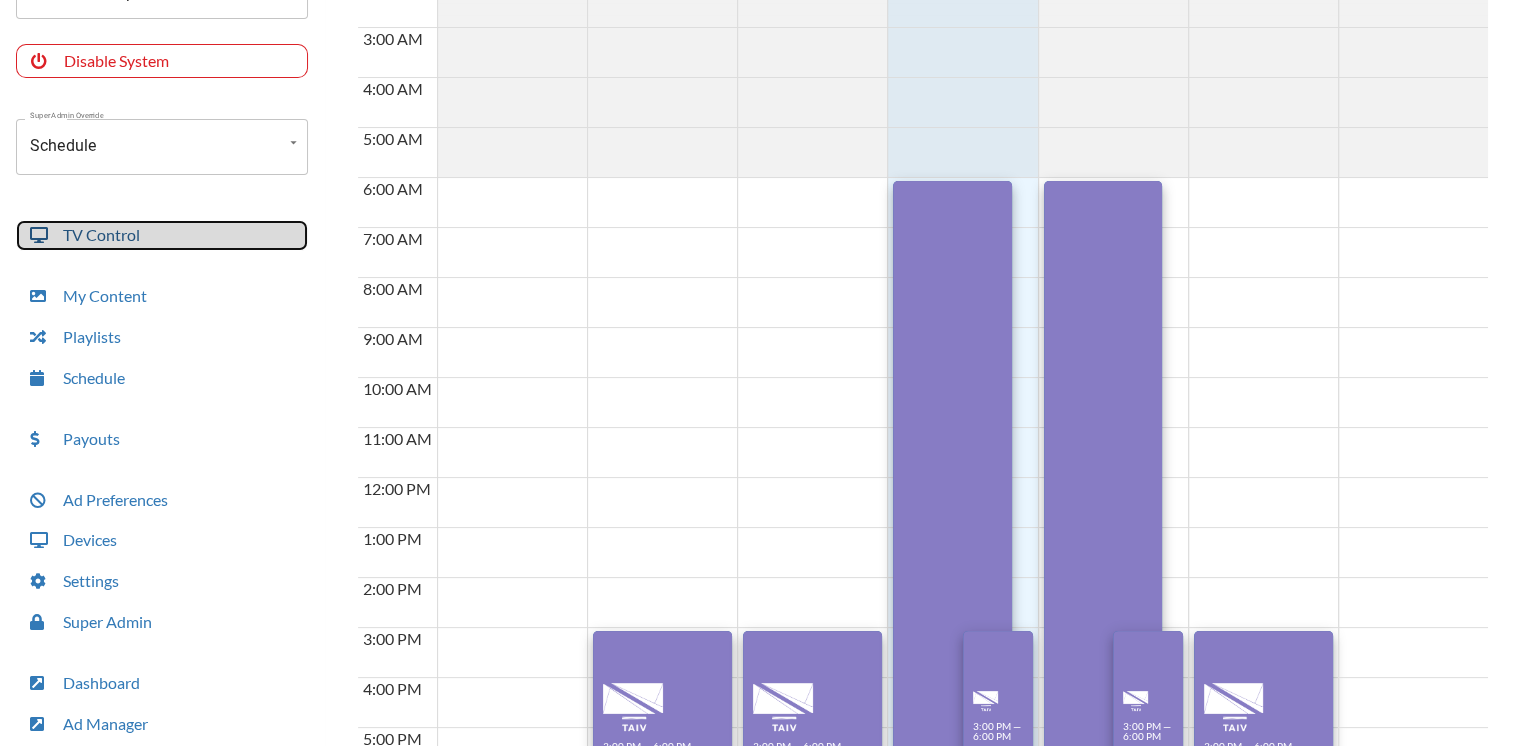 scroll, scrollTop: 275, scrollLeft: 0, axis: vertical 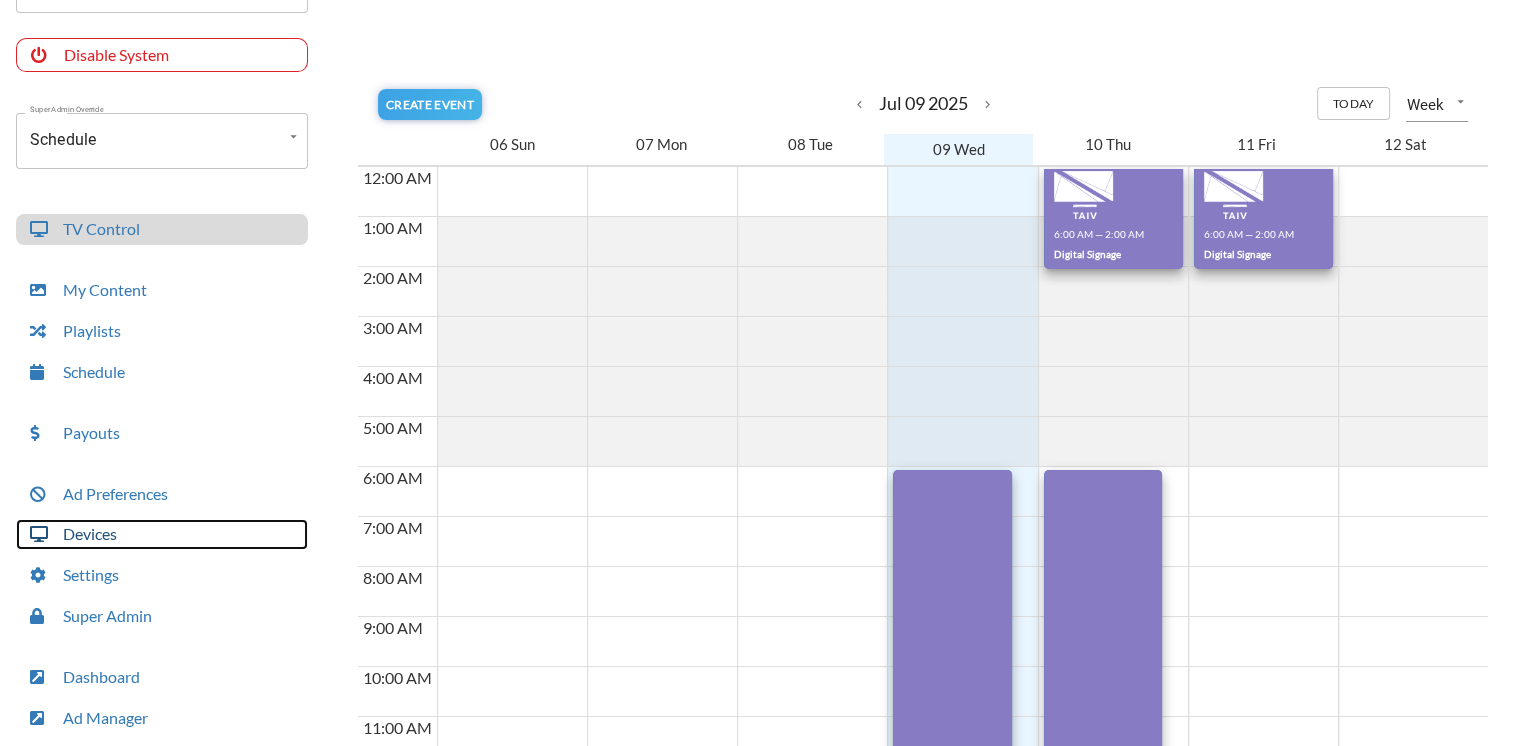 click on "Devices" at bounding box center [162, 534] 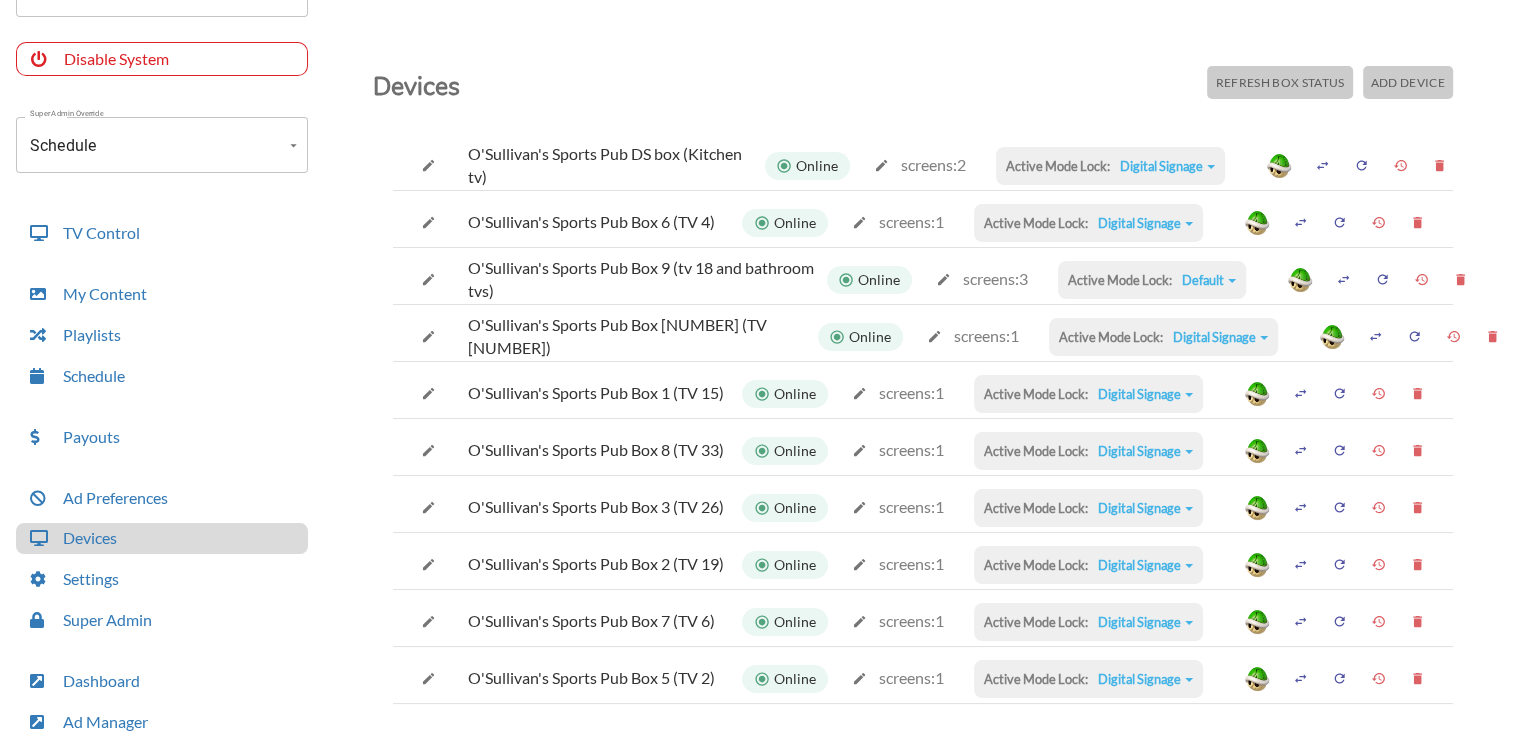 click on "Account O'Sullivan's Sports Pub | Full Bar | Kitchen | Draft Beer | Sports (-OPgSgwfenQkdTxJKld6) Account Disable System Super Admin Override Schedule Schedule Mode Mode TV Control My Content Playlists Schedule Payouts Ad Preferences Devices Settings Super Admin Dashboard Ad Manager Log Out" at bounding box center (162, 283) 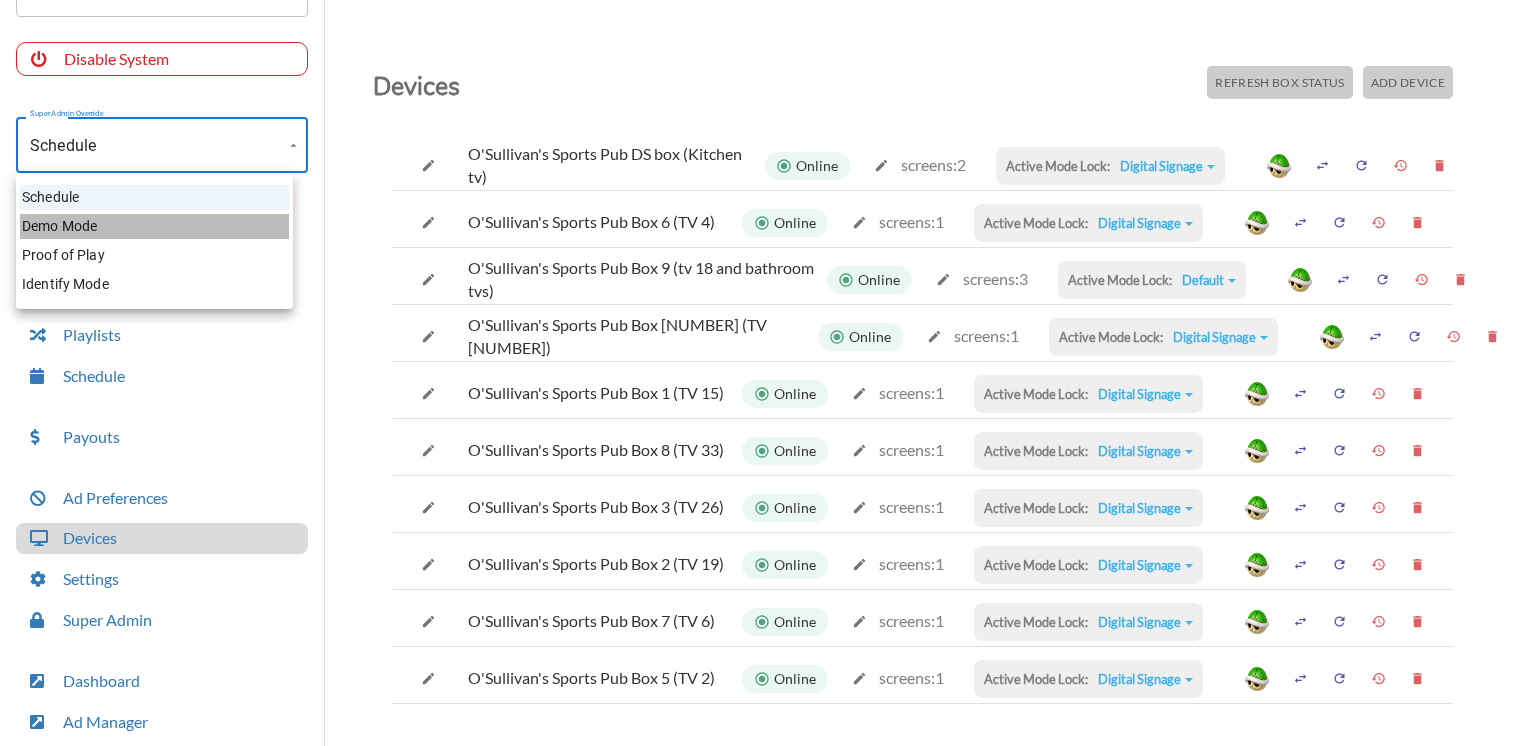 click on "Demo Mode" at bounding box center (154, 226) 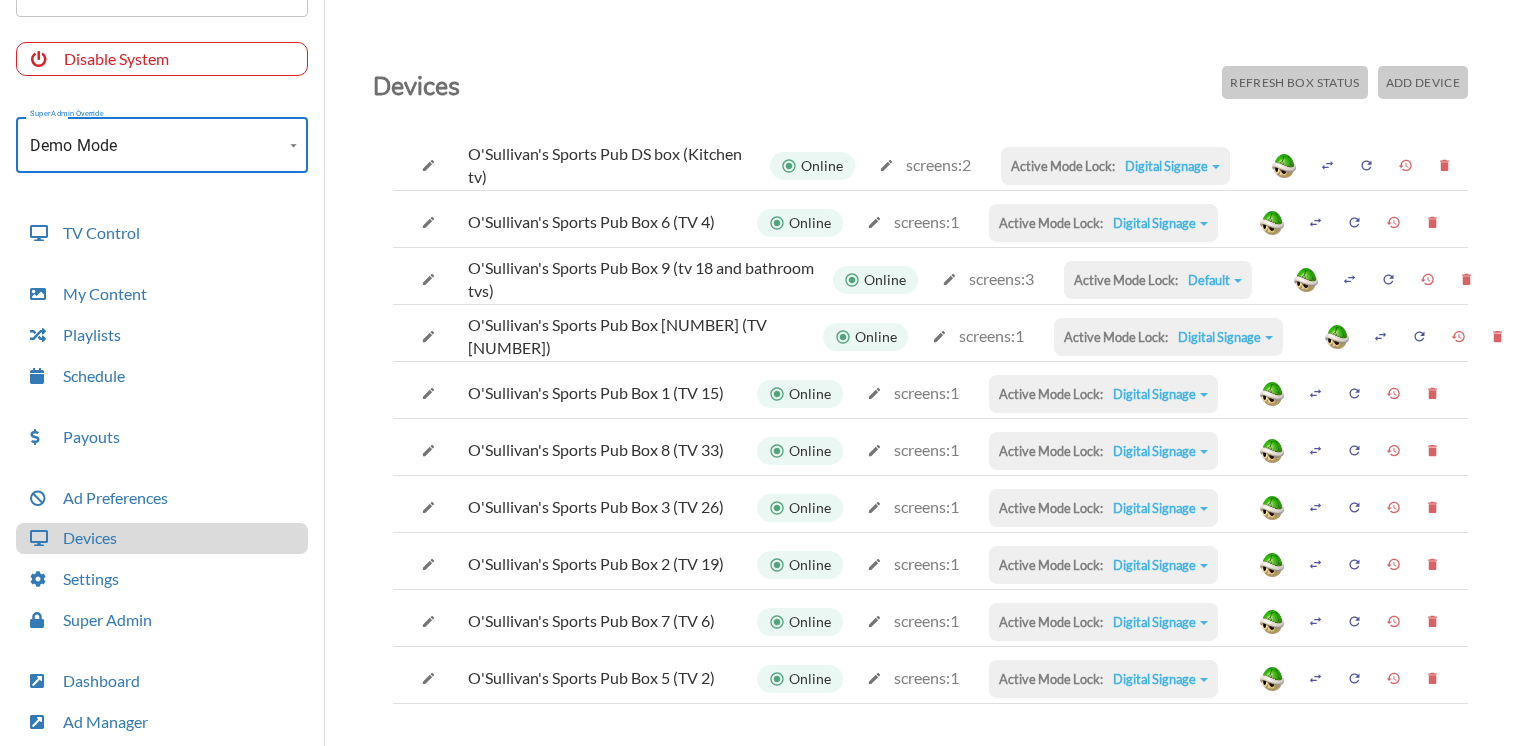 click on "Account [COMPANY] | Full Bar | Kitchen | Draft Beer | Sports (-OPgSgwfenQkdTxJKld6) Account Disable System Super Admin Override Demo Mode Demo Mode Mode TV Control My Content Playlists Schedule Payouts Ad Preferences Devices Settings Super Admin Dashboard Ad Manager Log Out Devices Refresh Box Status Add Device [COMPANY] [BOX_NUMBER] (Kitchen tv) Online screens:  2 Active Mode Lock:  Digital Signage   Default Commercial Replacement Digital Signage System Disabled [COMPANY] [BOX_NUMBER] (TV 4) Online screens:  1 Active Mode Lock:  Digital Signage   Default Commercial Replacement Digital Signage System Disabled [COMPANY] [BOX_NUMBER] (tv 18 and bathroom tvs) Online screens:  3 Active Mode Lock:  Default   Default Commercial Replacement Digital Signage System Disabled [COMPANY] [BOX_NUMBER] (TV 30) Online screens:  1 Active Mode Lock:  Digital Signage   Default Commercial Replacement Digital Signage System Disabled [COMPANY] [BOX_NUMBER] (TV 15) Online:" at bounding box center (764, 378) 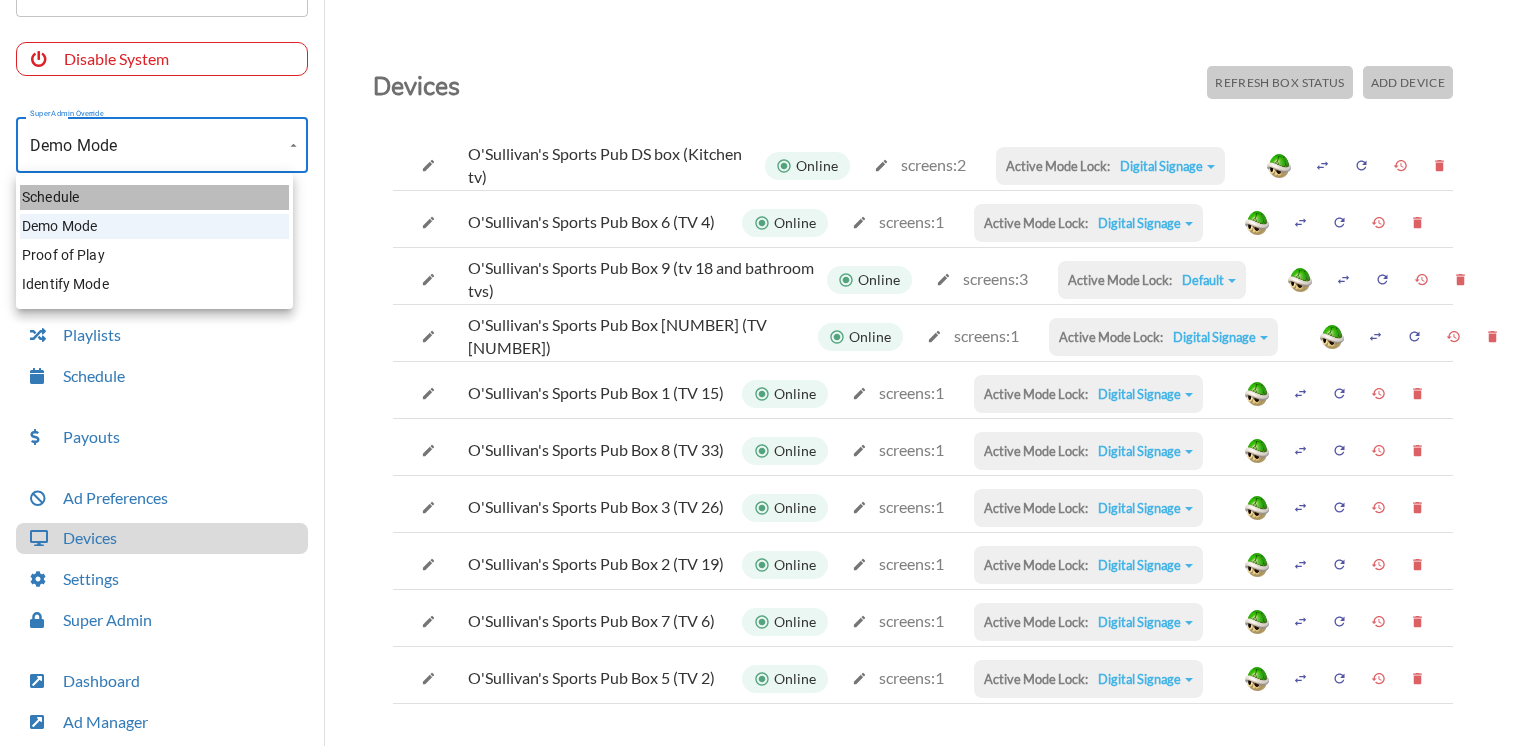click on "Schedule" at bounding box center [154, 197] 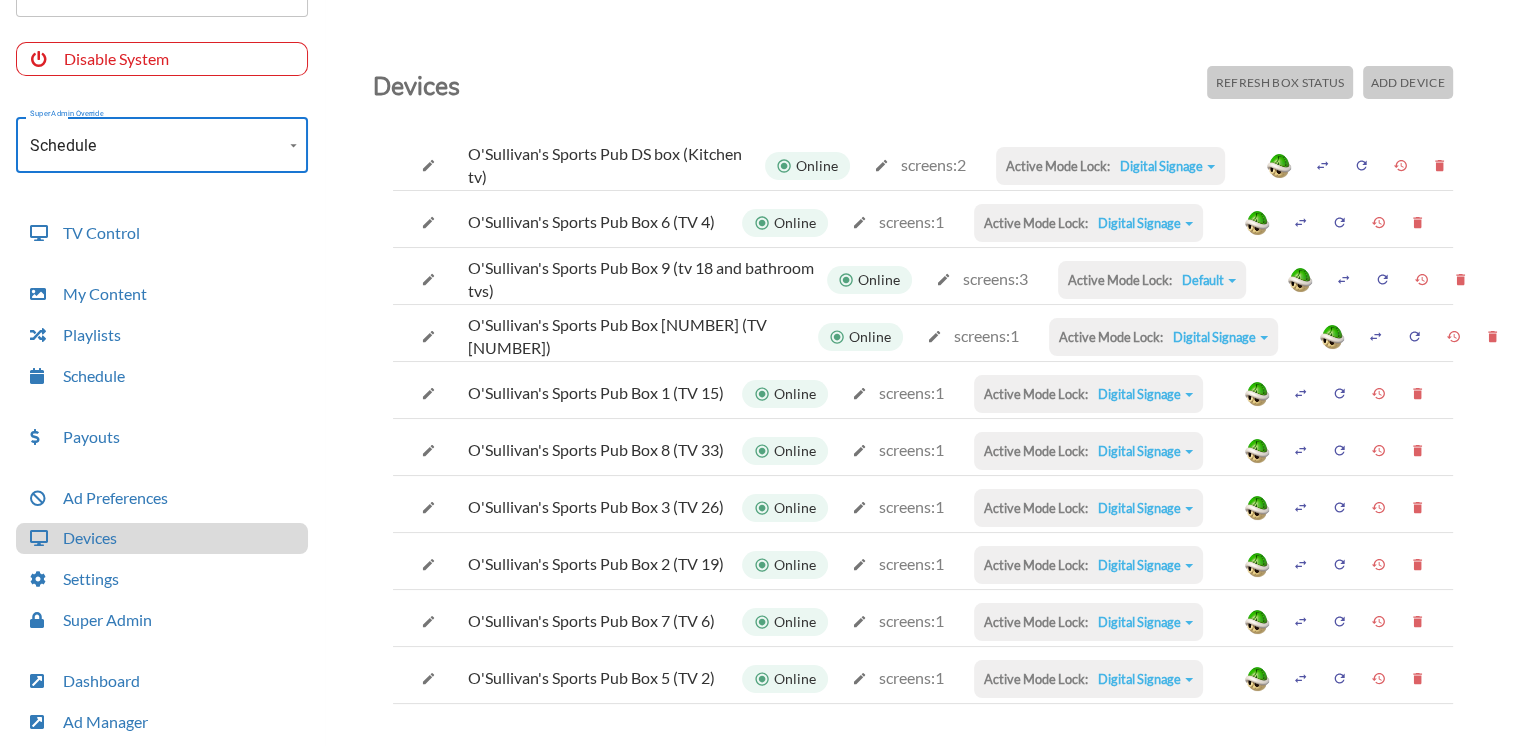 click on "Add Device" at bounding box center (1279, 82) 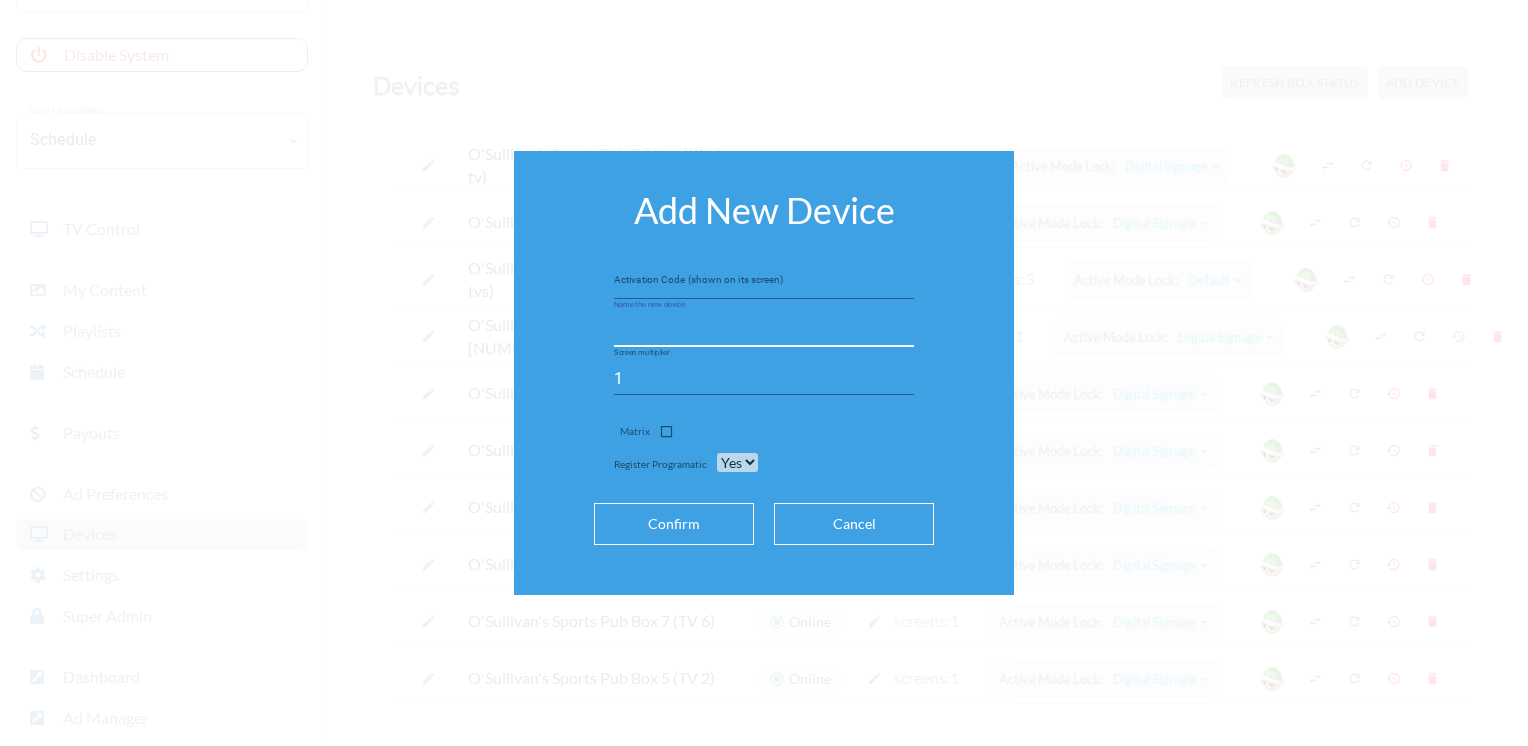 click at bounding box center (764, 331) 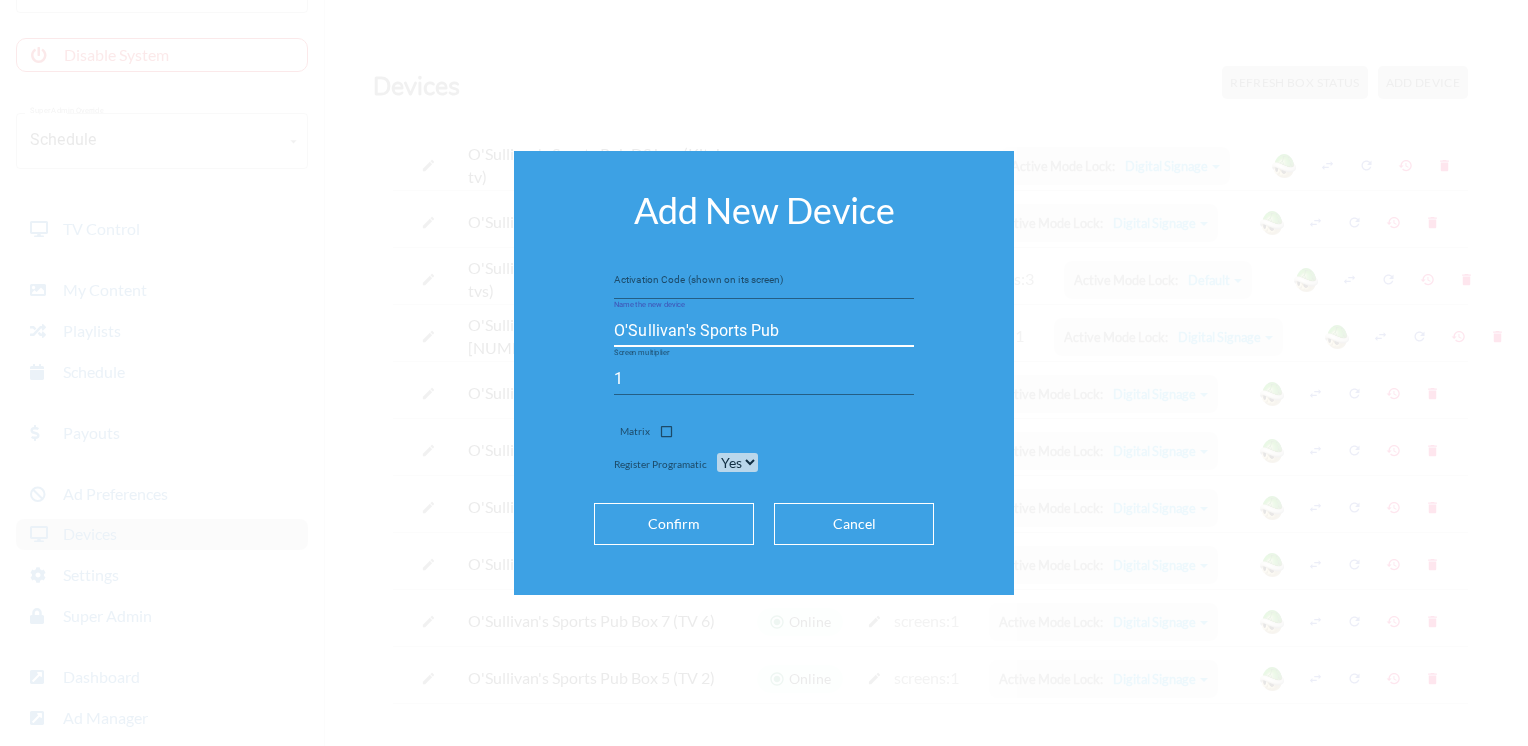 type on "O'Sullivan's Sports Pub" 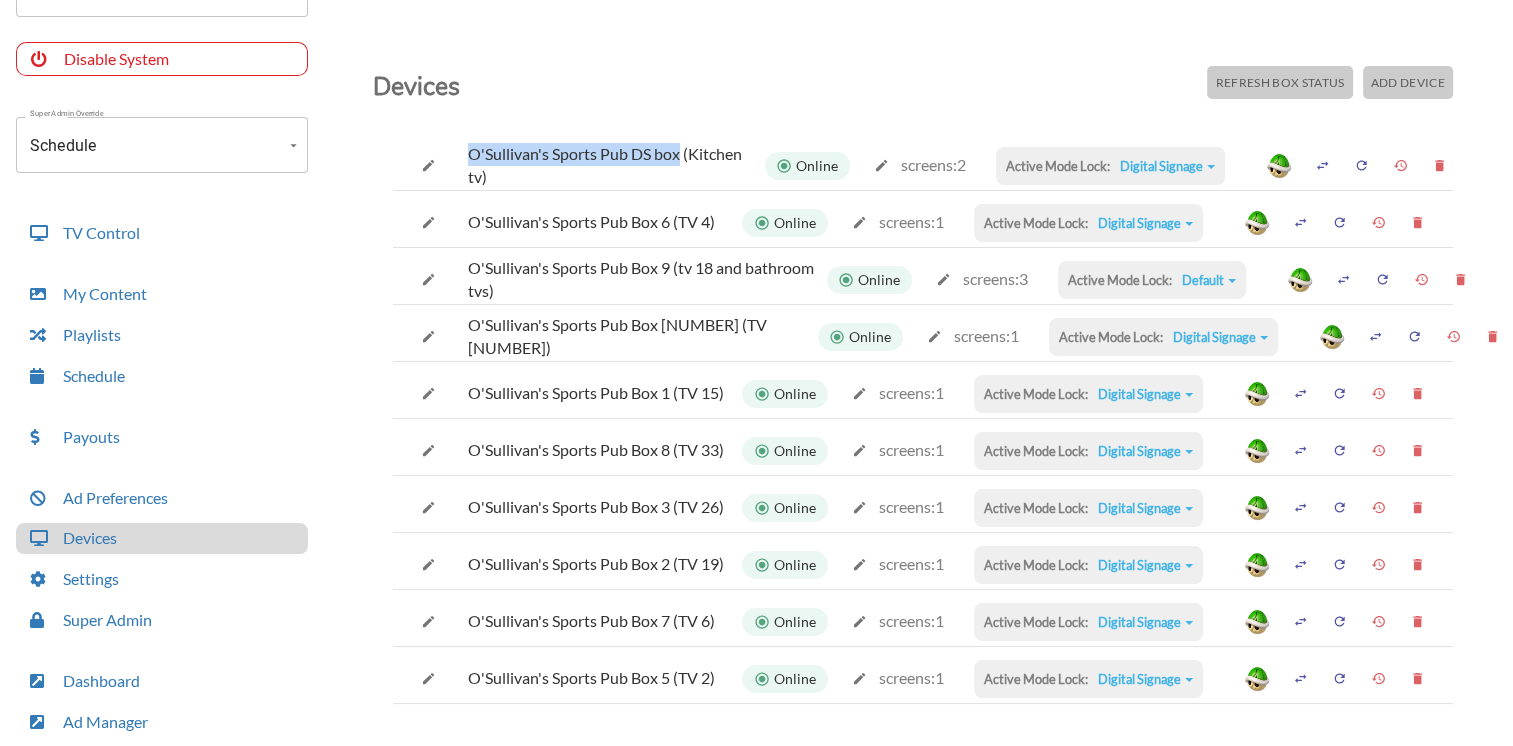 drag, startPoint x: 471, startPoint y: 158, endPoint x: 677, endPoint y: 152, distance: 206.08736 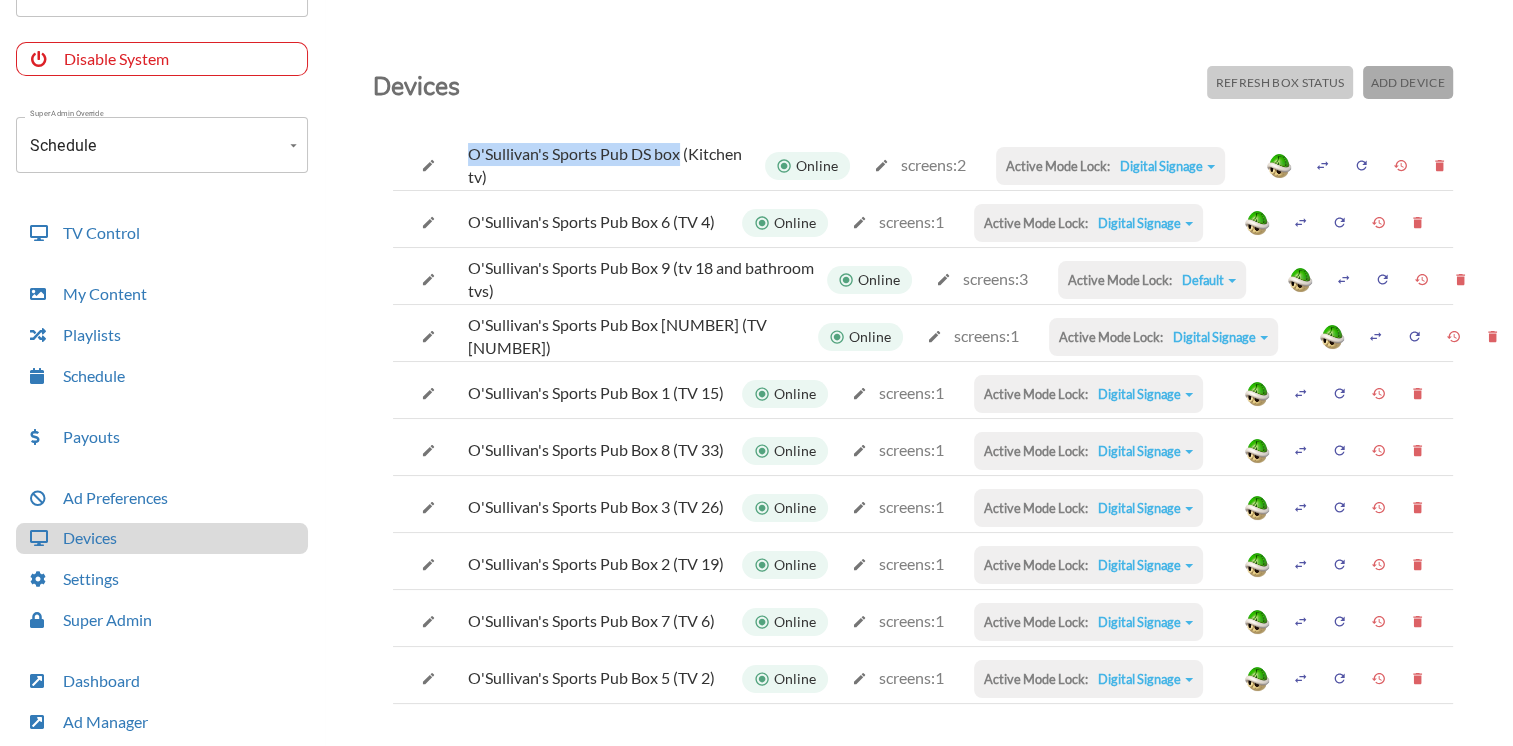 click on "Add Device" at bounding box center (1408, 82) 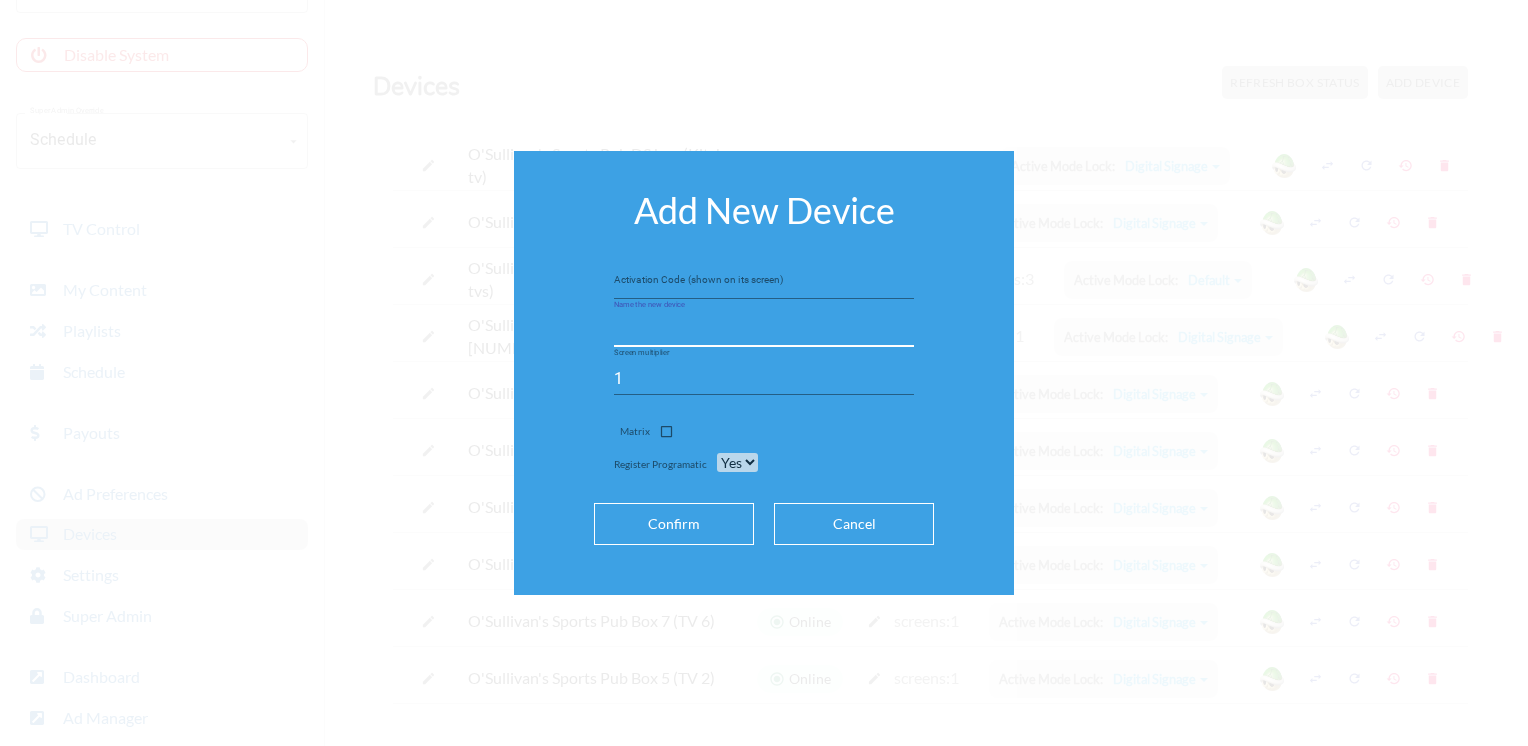 paste on "O'Sullivan's Sports Pub DS box" 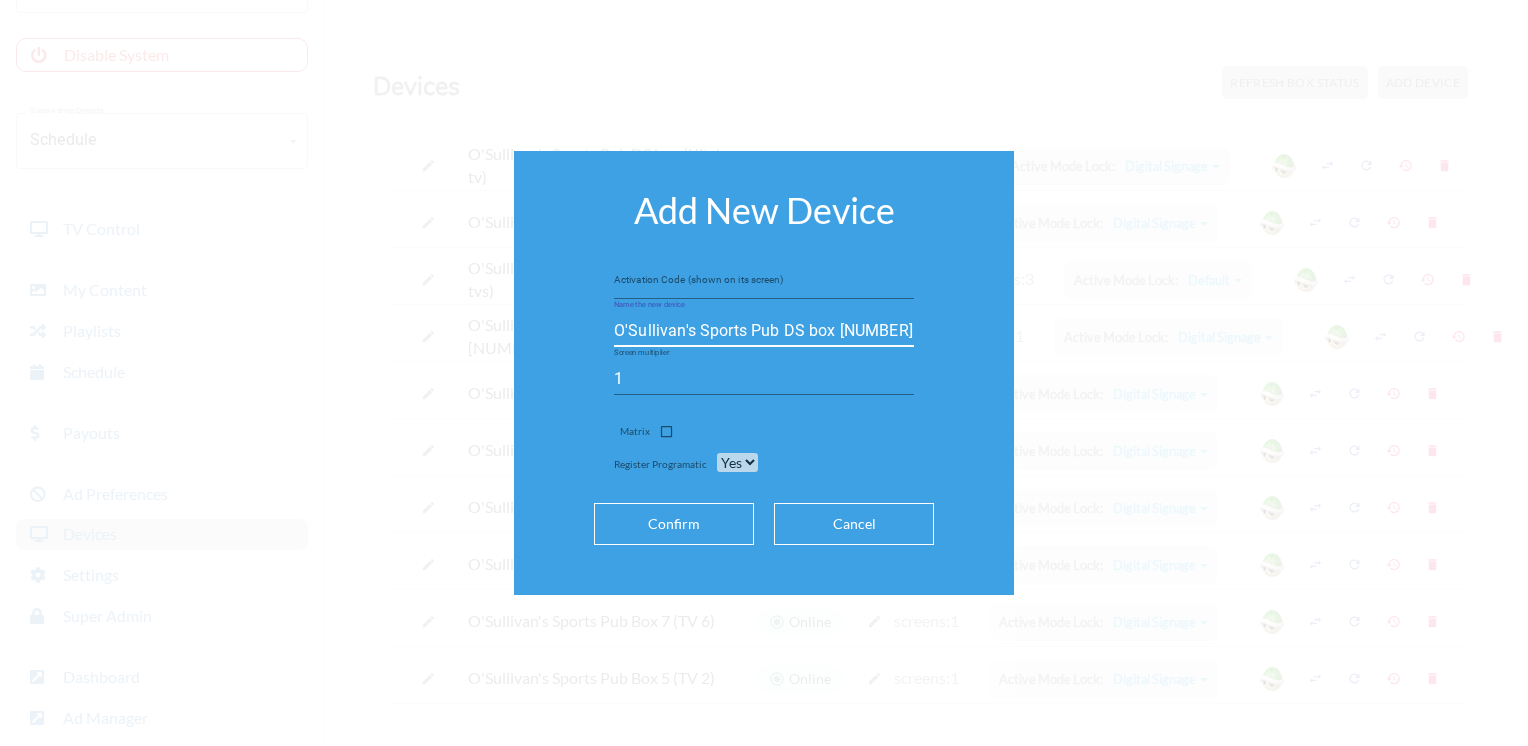 scroll, scrollTop: 0, scrollLeft: 6, axis: horizontal 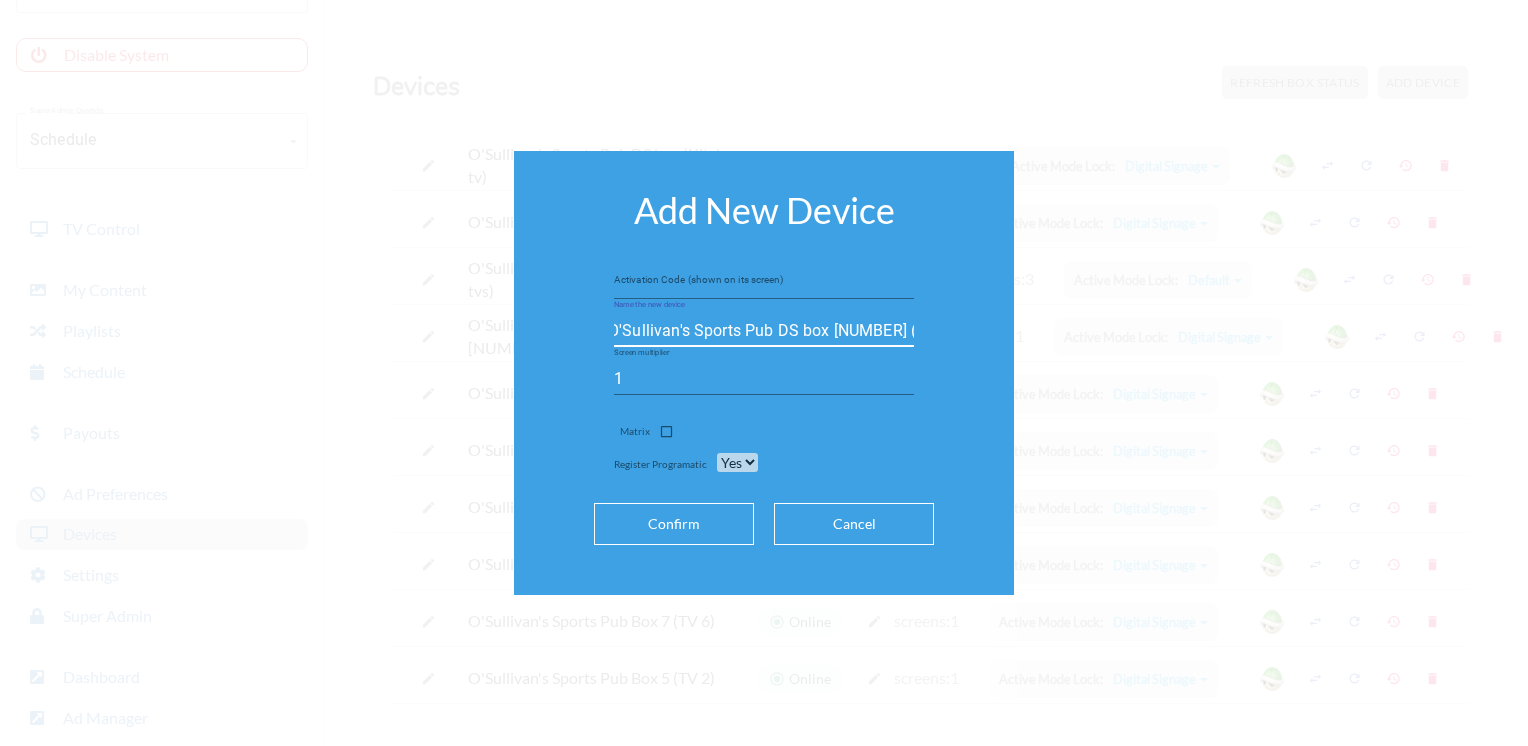 type on "O'Sullivan's Sports Pub DS box [NUMBER] (Patio Tv)" 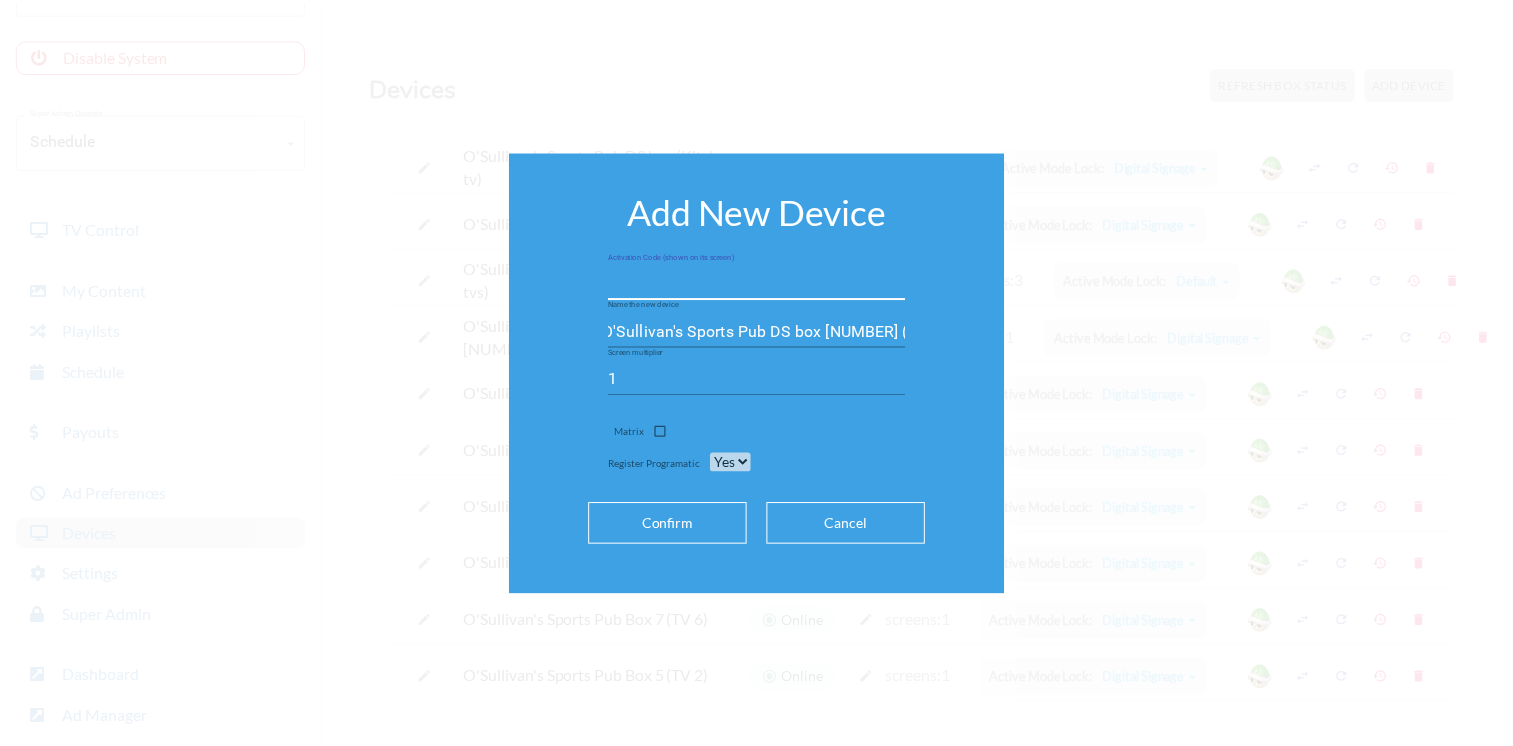scroll, scrollTop: 0, scrollLeft: 0, axis: both 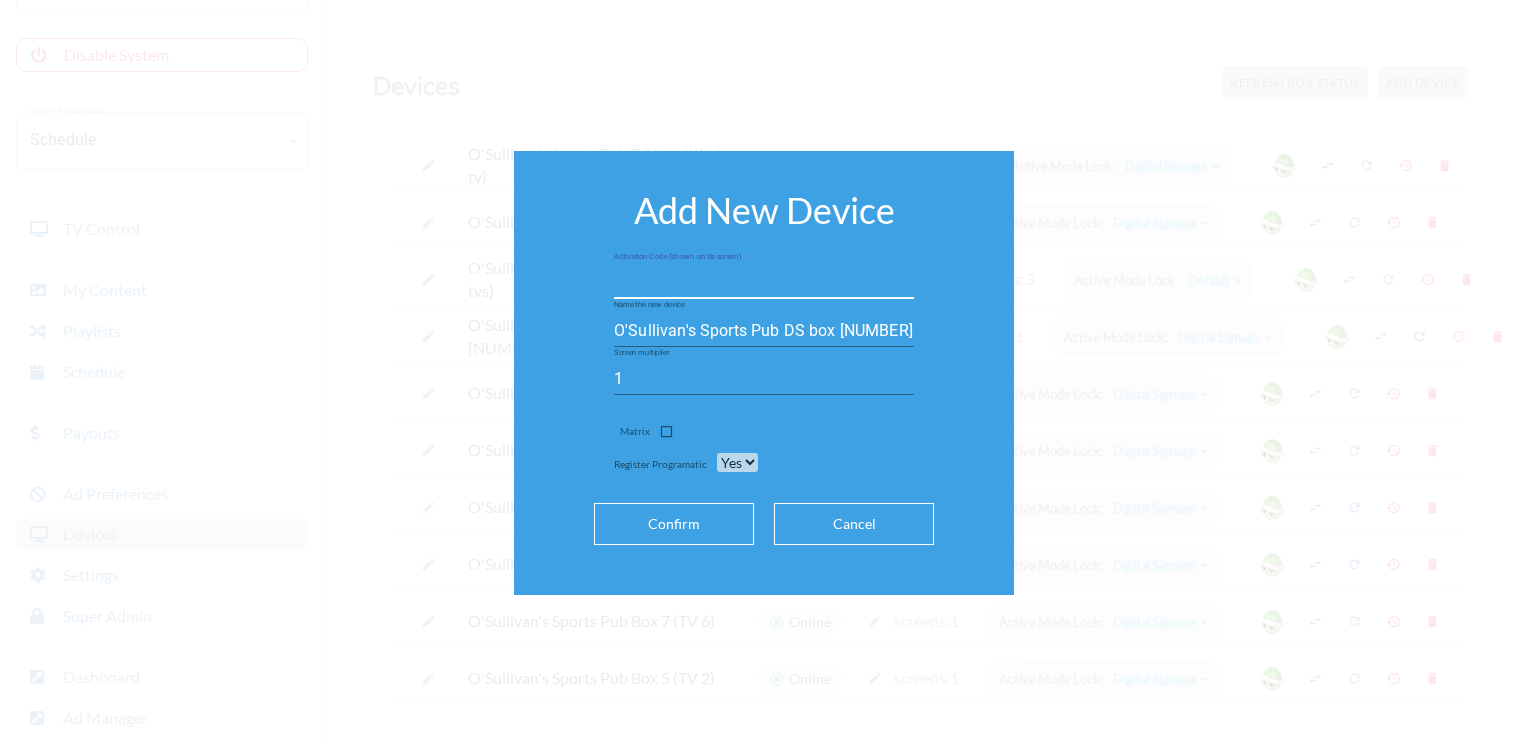 click at bounding box center (764, 283) 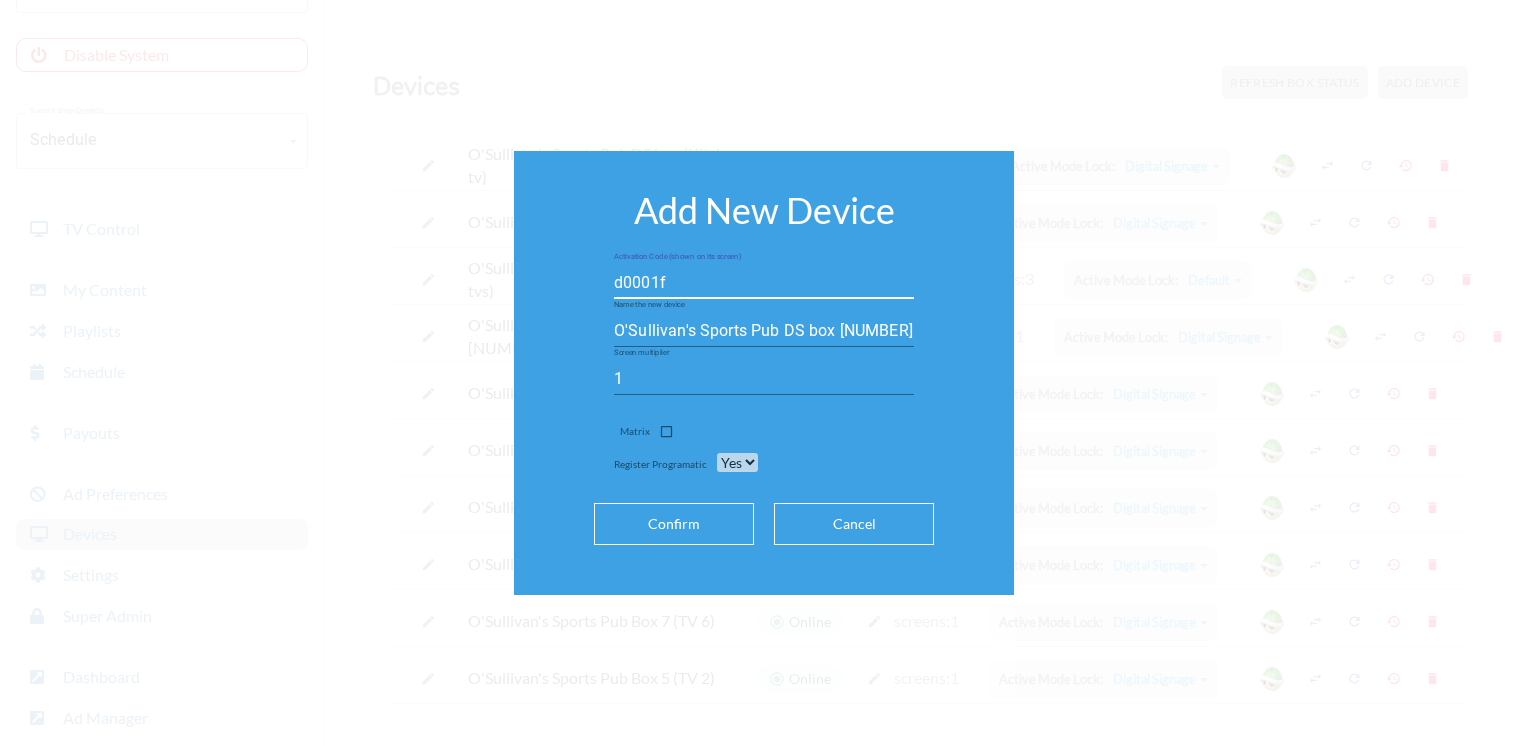 type on "d0001f" 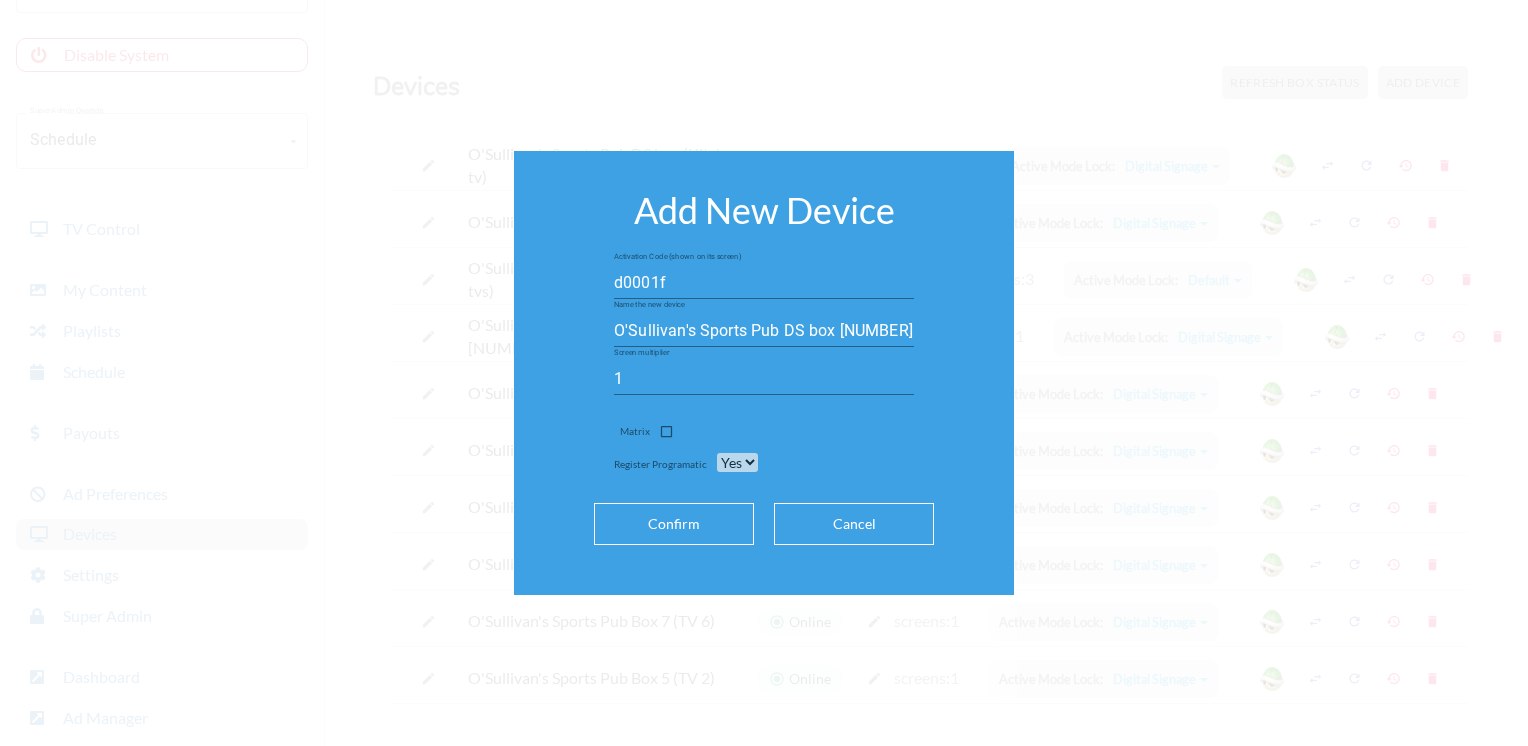 click on "Confirm" at bounding box center [674, 524] 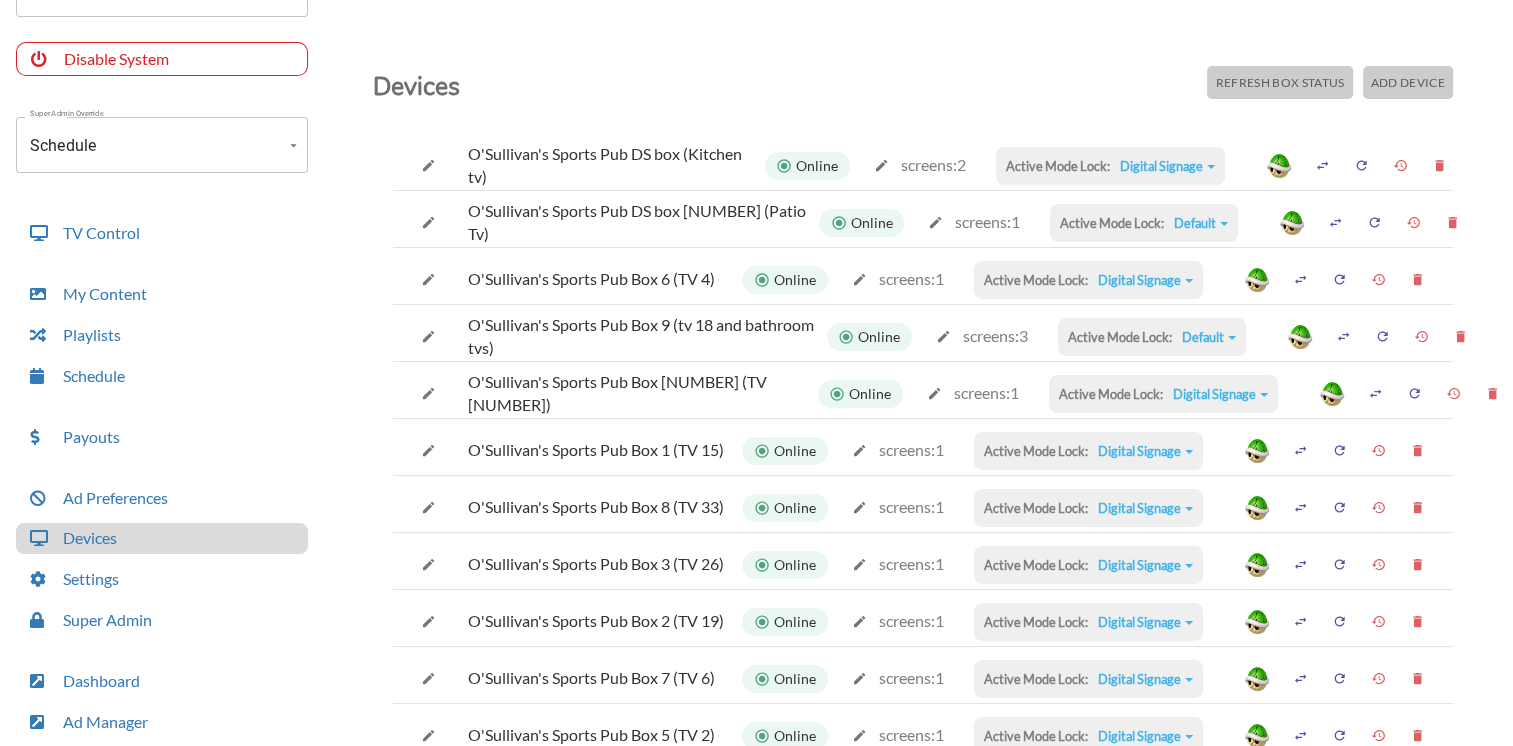 click at bounding box center [428, 165] 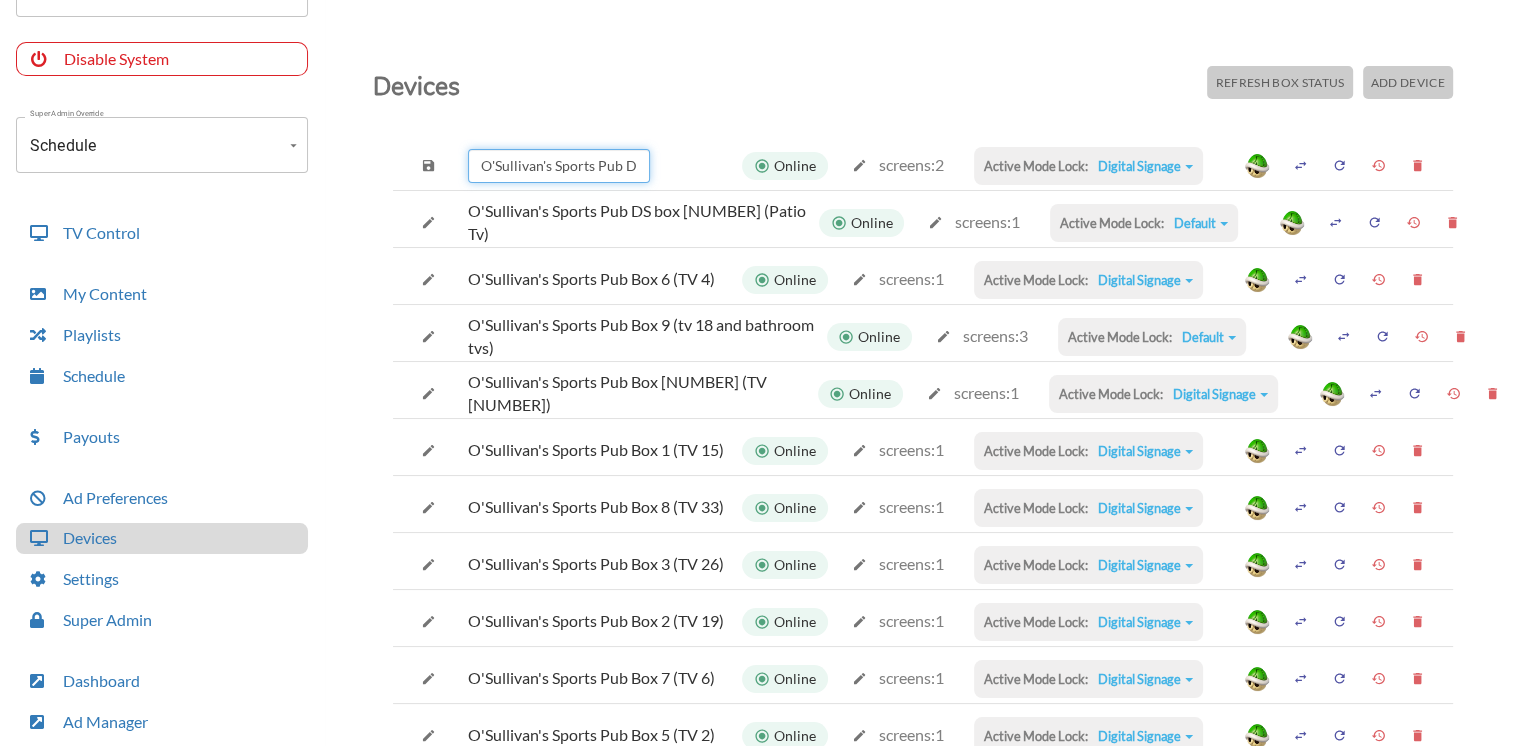 click on "O'Sullivan's Sports Pub DS box (Kitchen tv)" at bounding box center [559, 166] 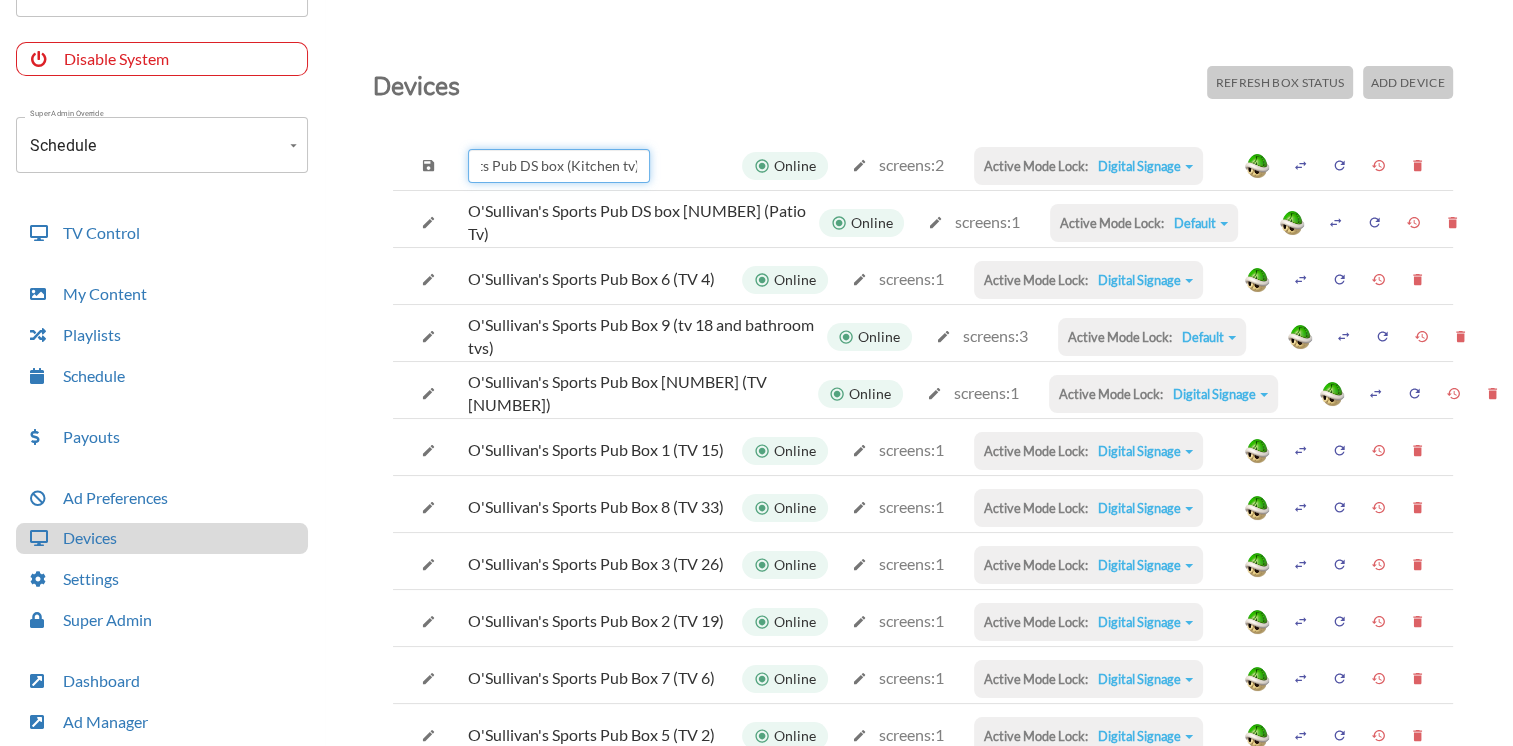 click on "O'Sullivan's Sports Pub DS box (Kitchen tv)" at bounding box center [559, 166] 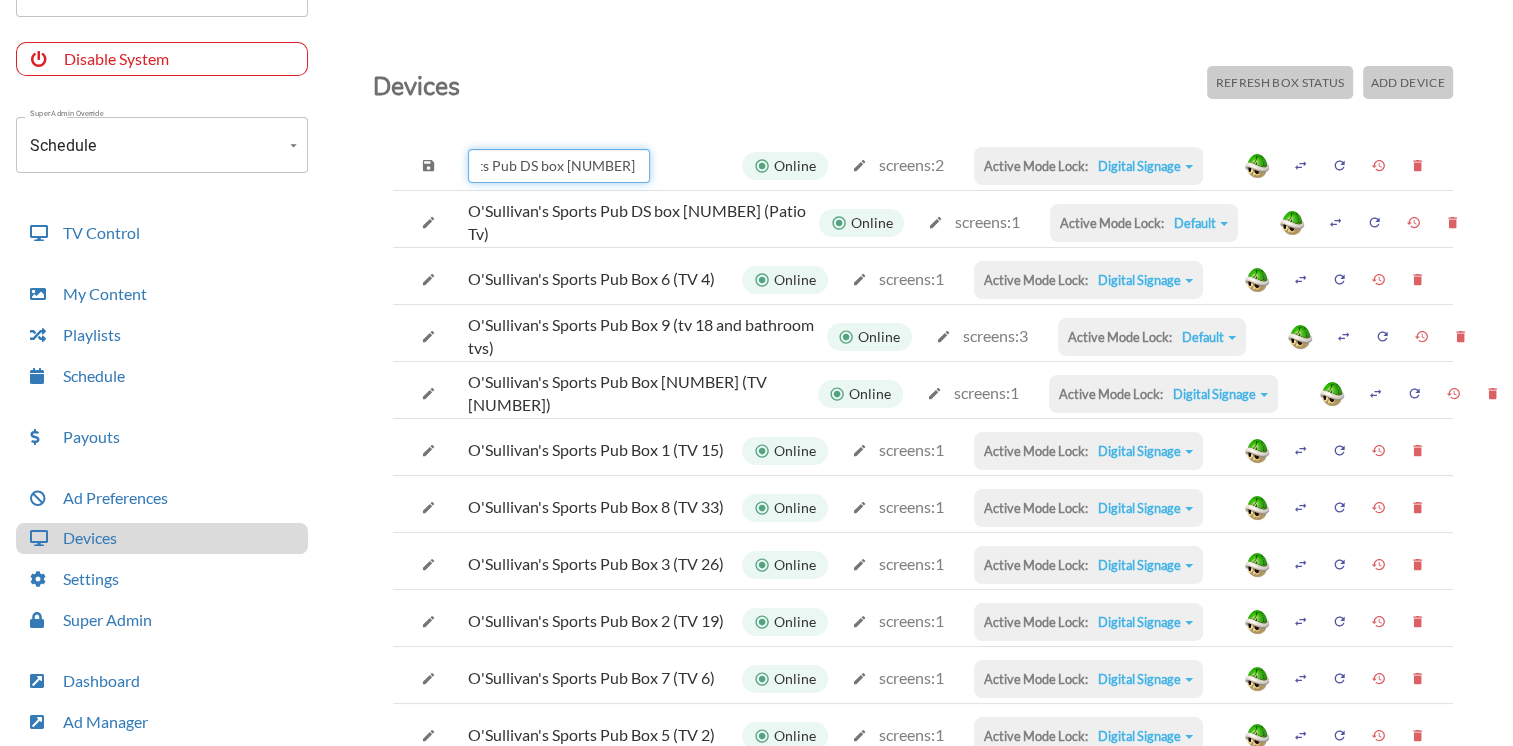 type on "O'Sullivan's Sports Pub DS box [NUMBER] (Kitchen tv)" 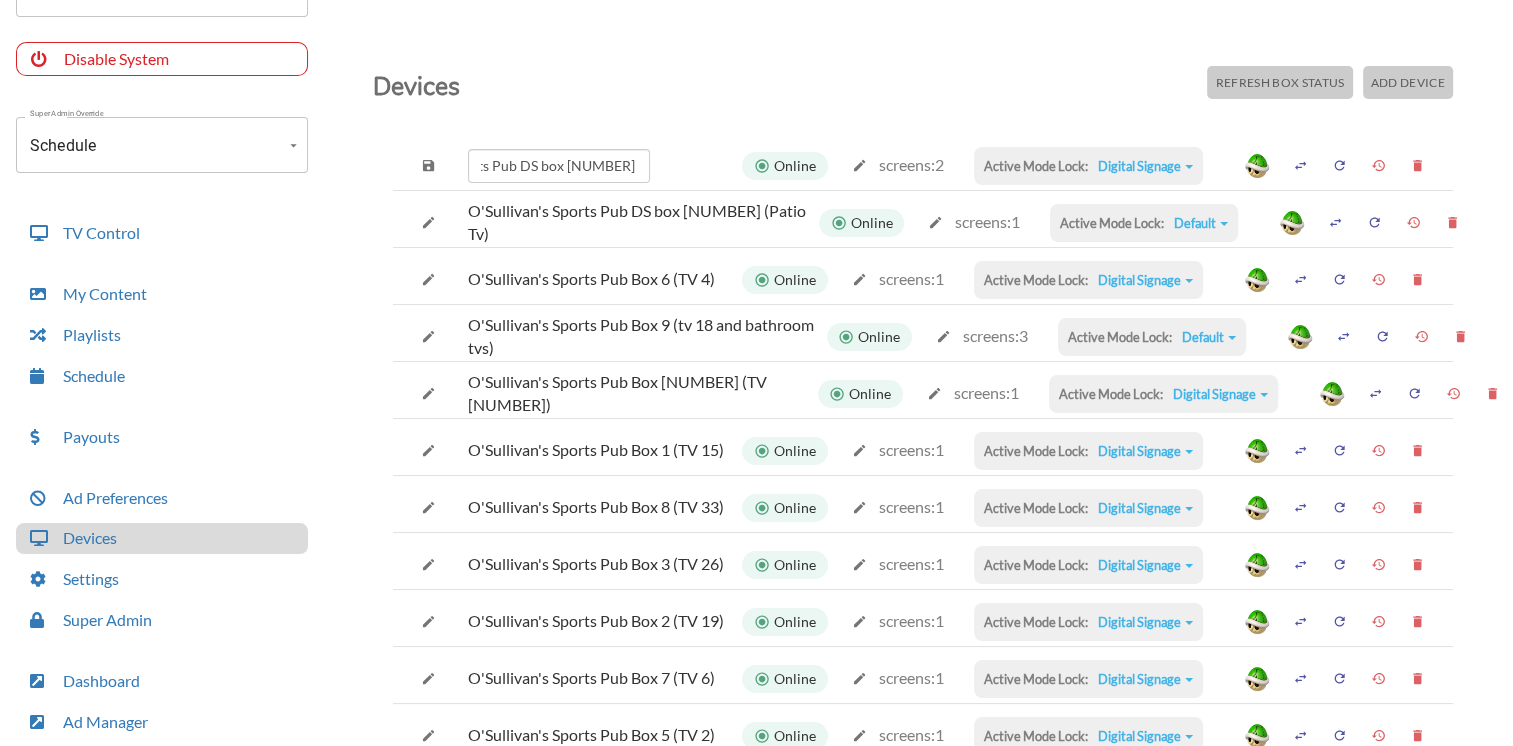 scroll, scrollTop: 0, scrollLeft: 0, axis: both 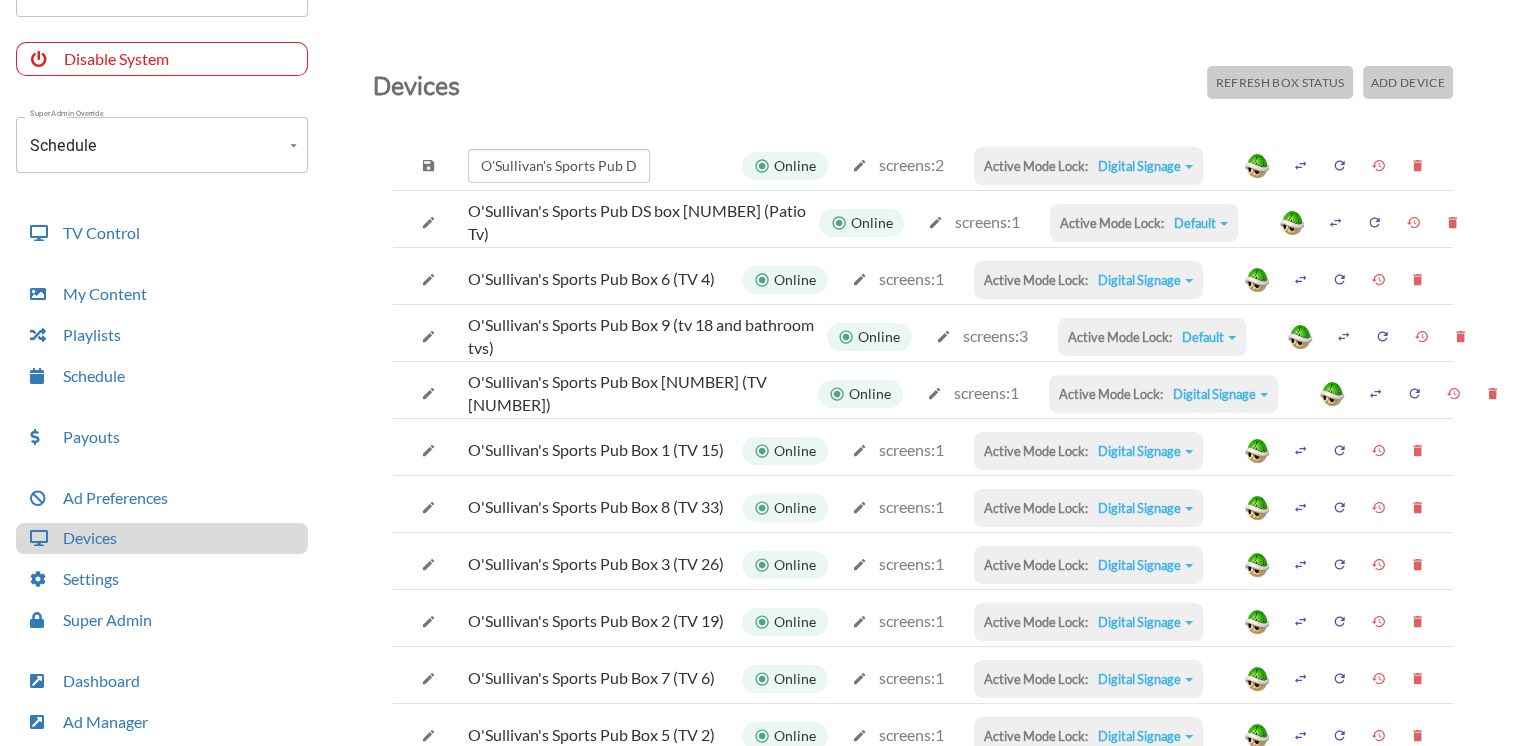 click at bounding box center (428, 165) 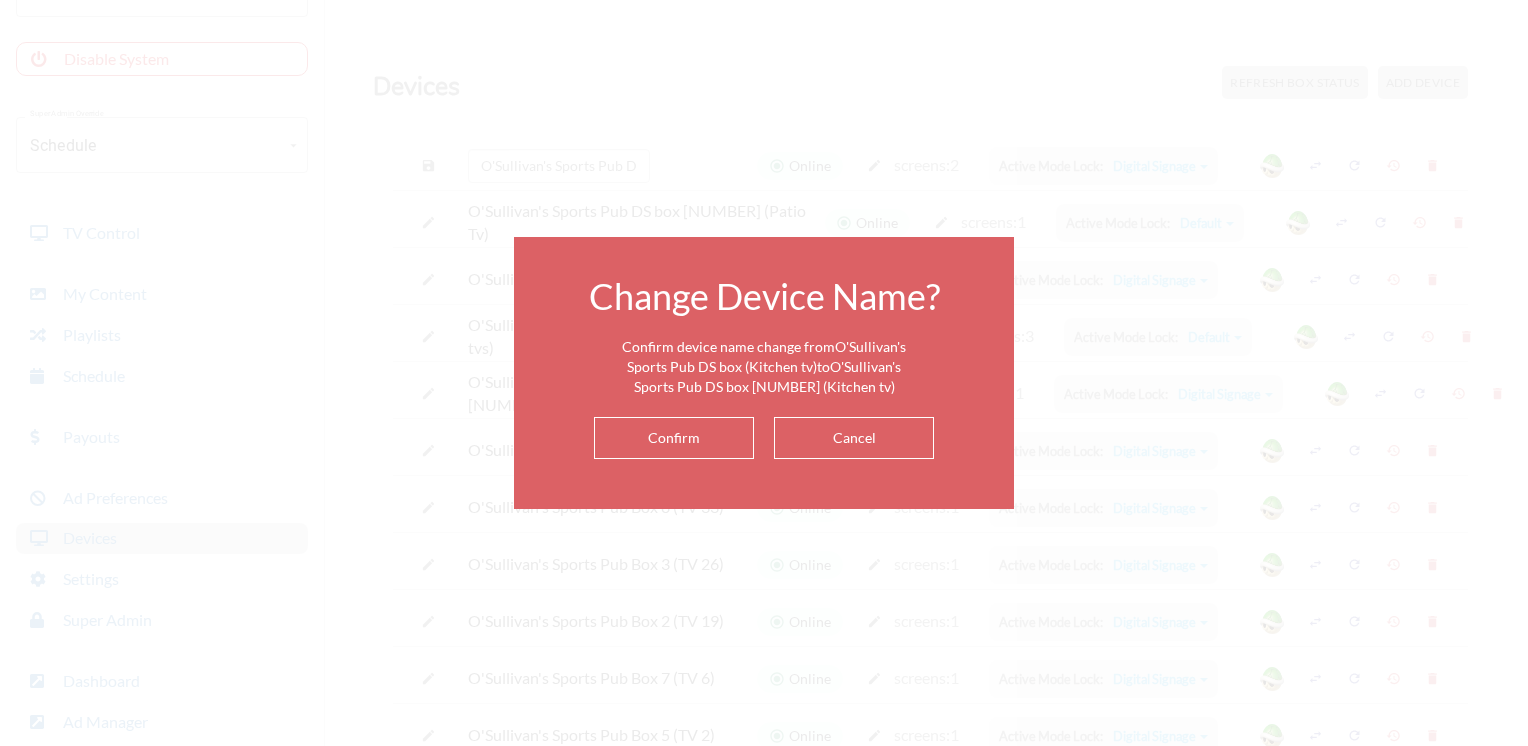 click on "Confirm" at bounding box center (674, 438) 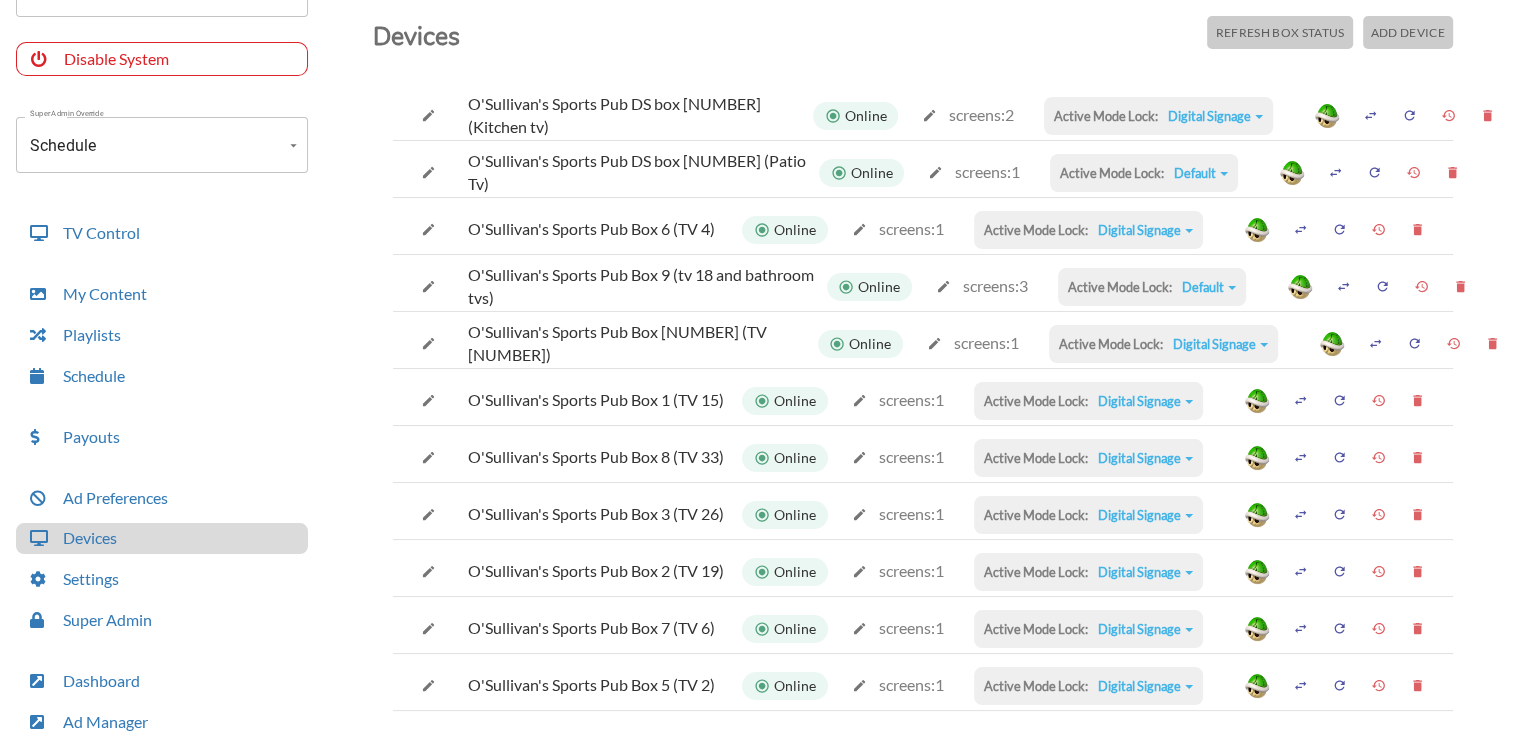 scroll, scrollTop: 0, scrollLeft: 0, axis: both 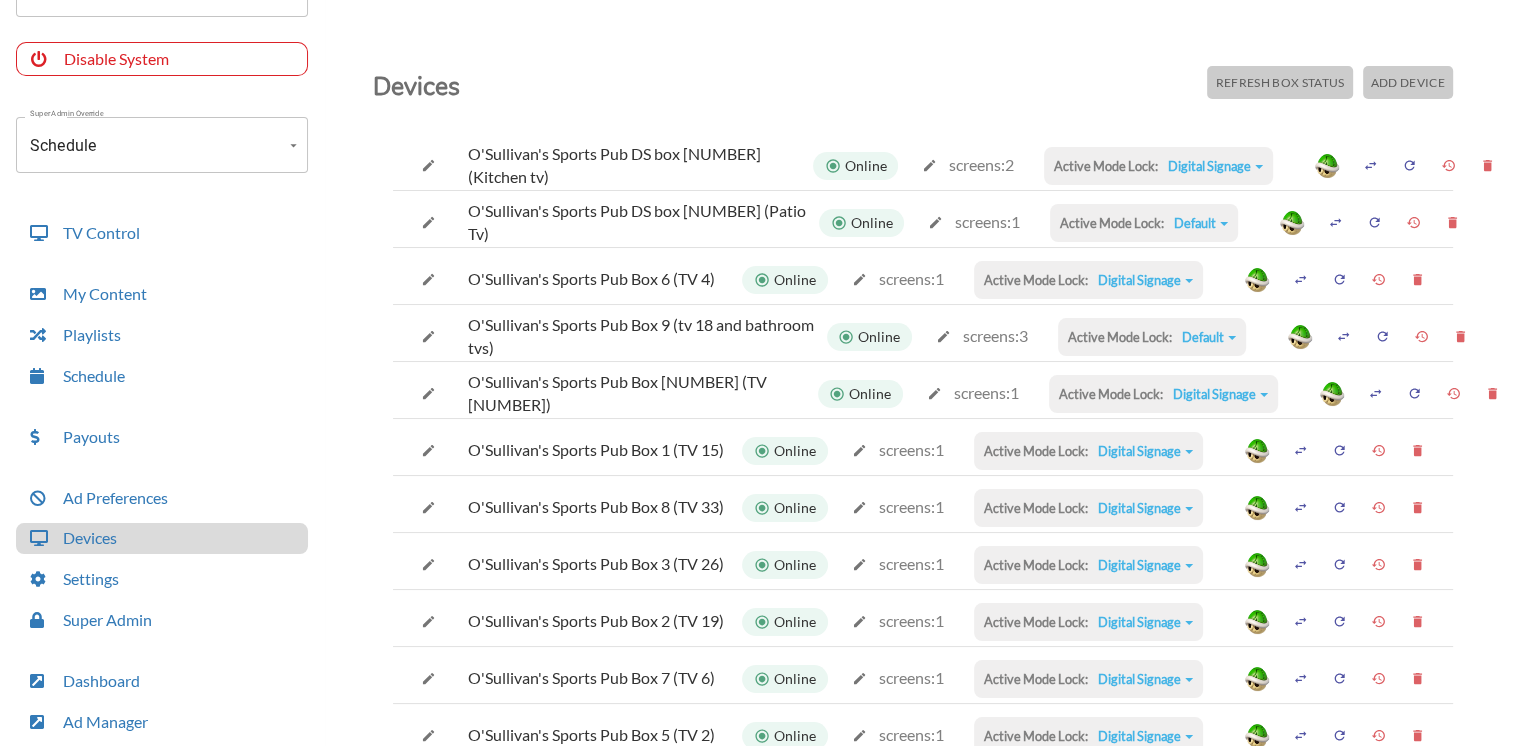 click on "Default" at bounding box center [1215, 166] 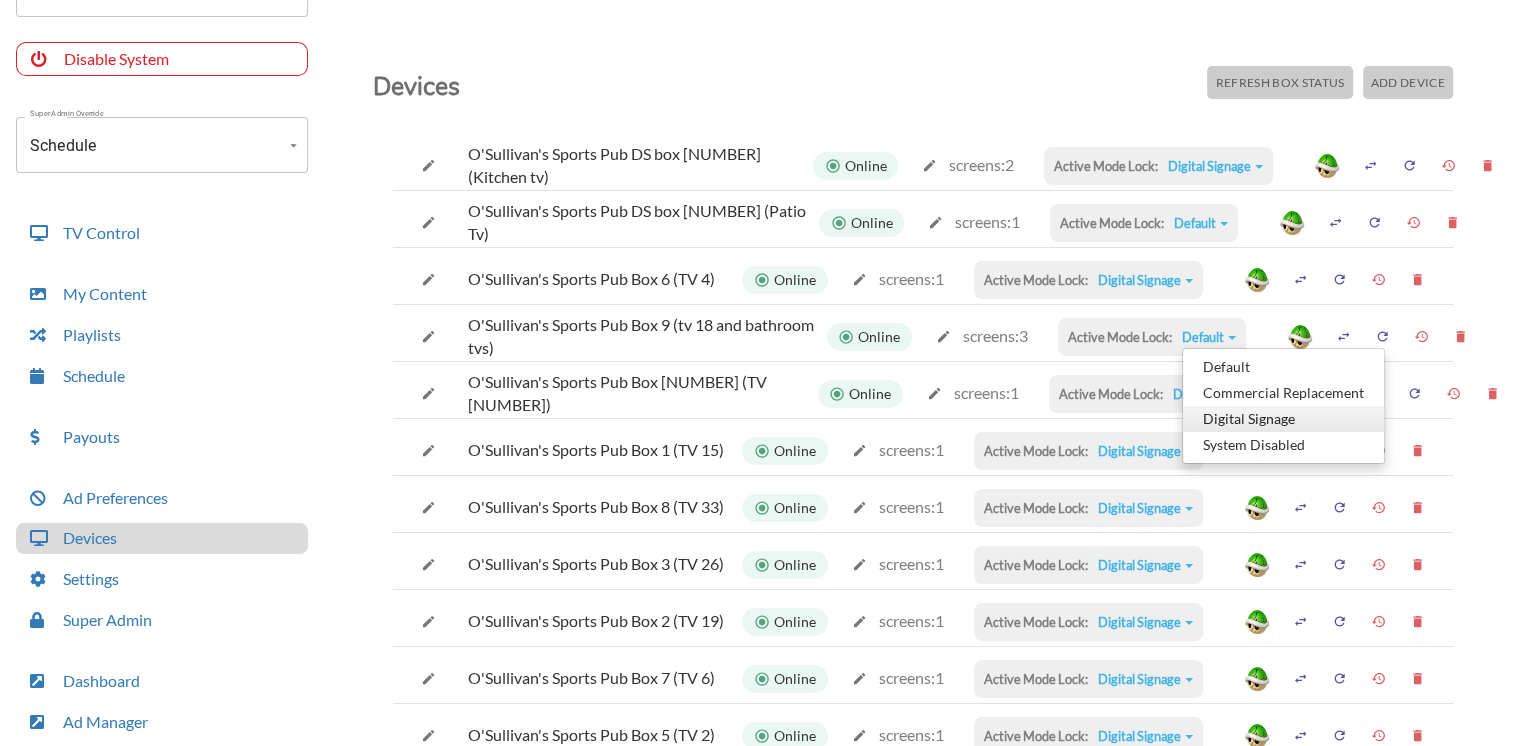 click on "Digital Signage" at bounding box center [1283, 367] 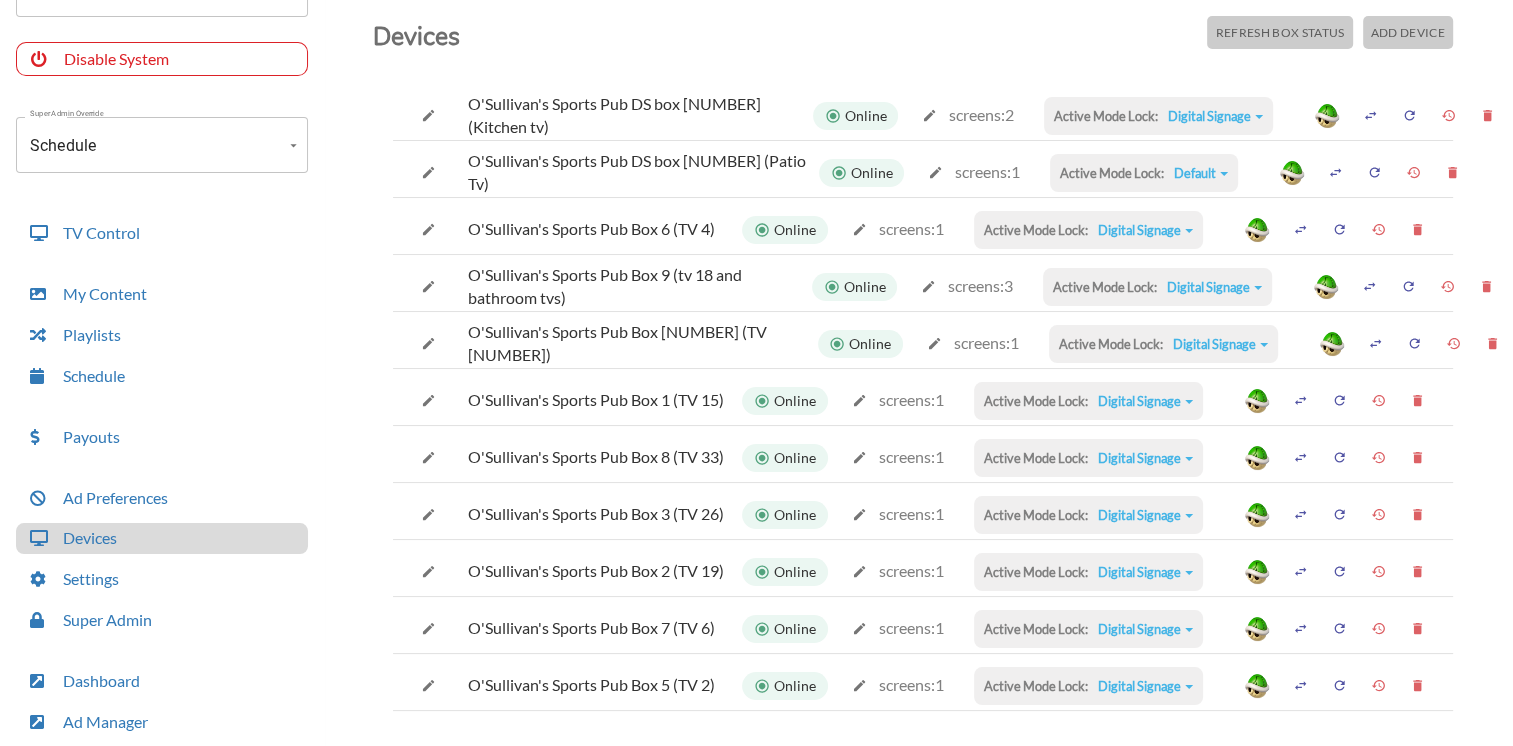 scroll, scrollTop: 28, scrollLeft: 0, axis: vertical 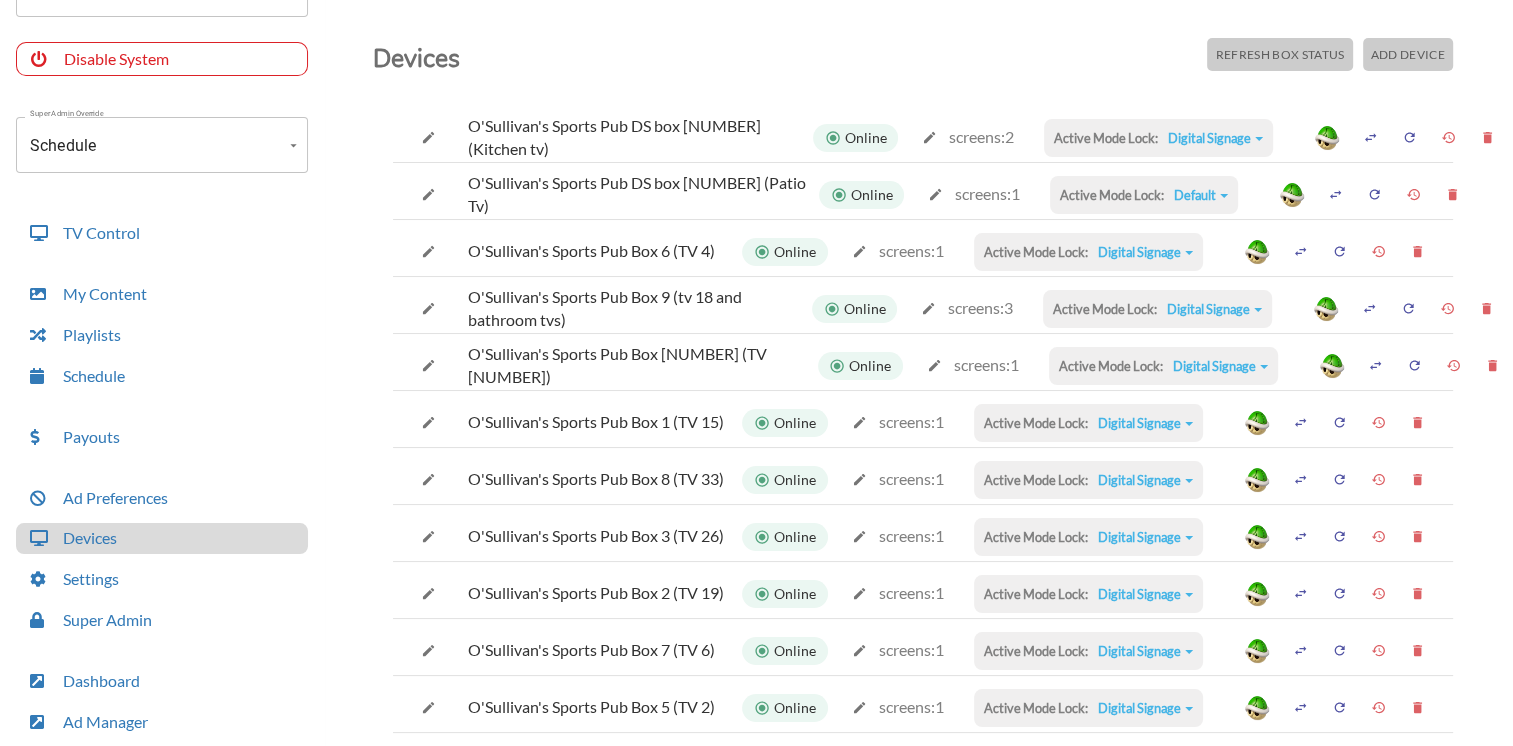 click on "Default" at bounding box center [1215, 138] 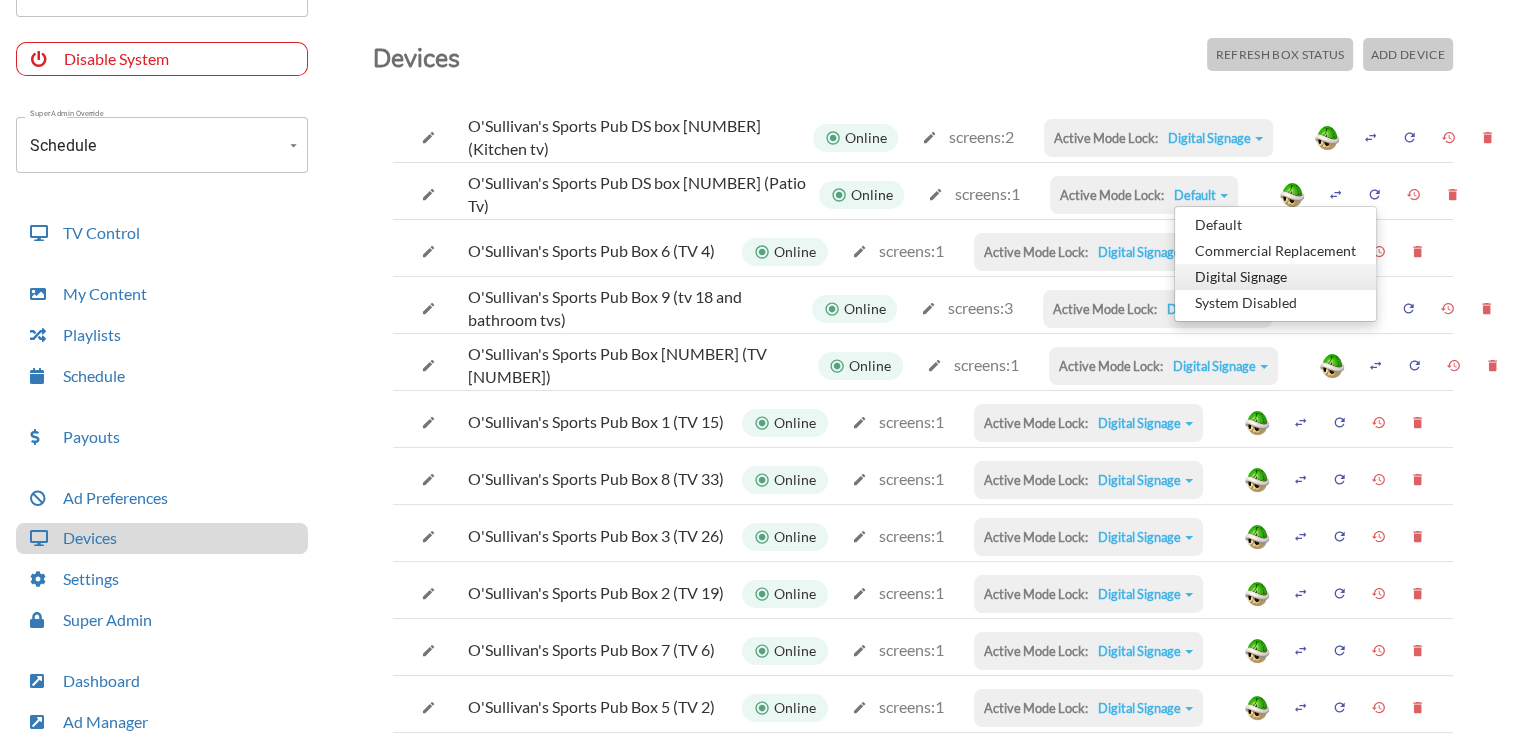 click on "Digital Signage" at bounding box center (1275, 225) 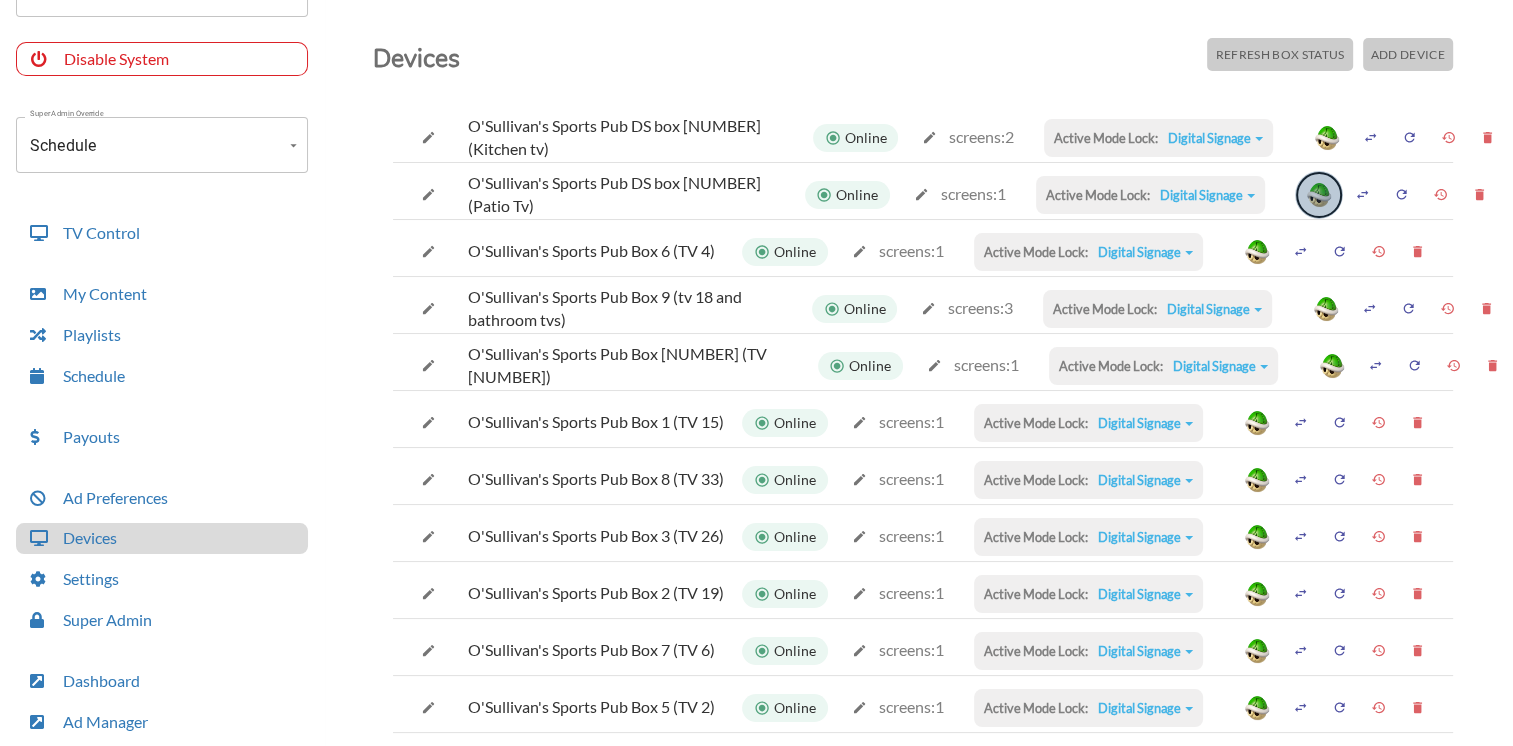 click at bounding box center [1319, 195] 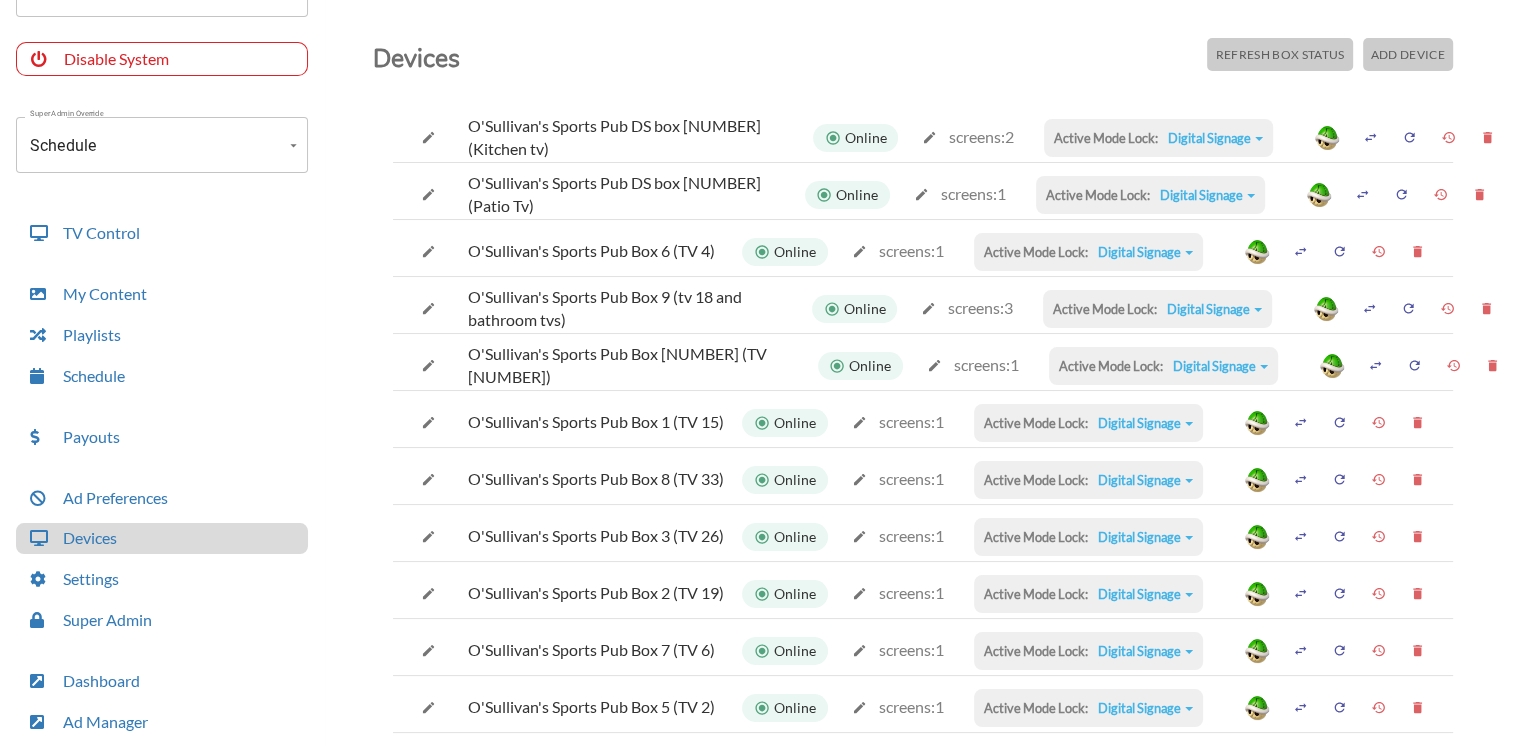 click on "Digital Signage" at bounding box center (1215, 138) 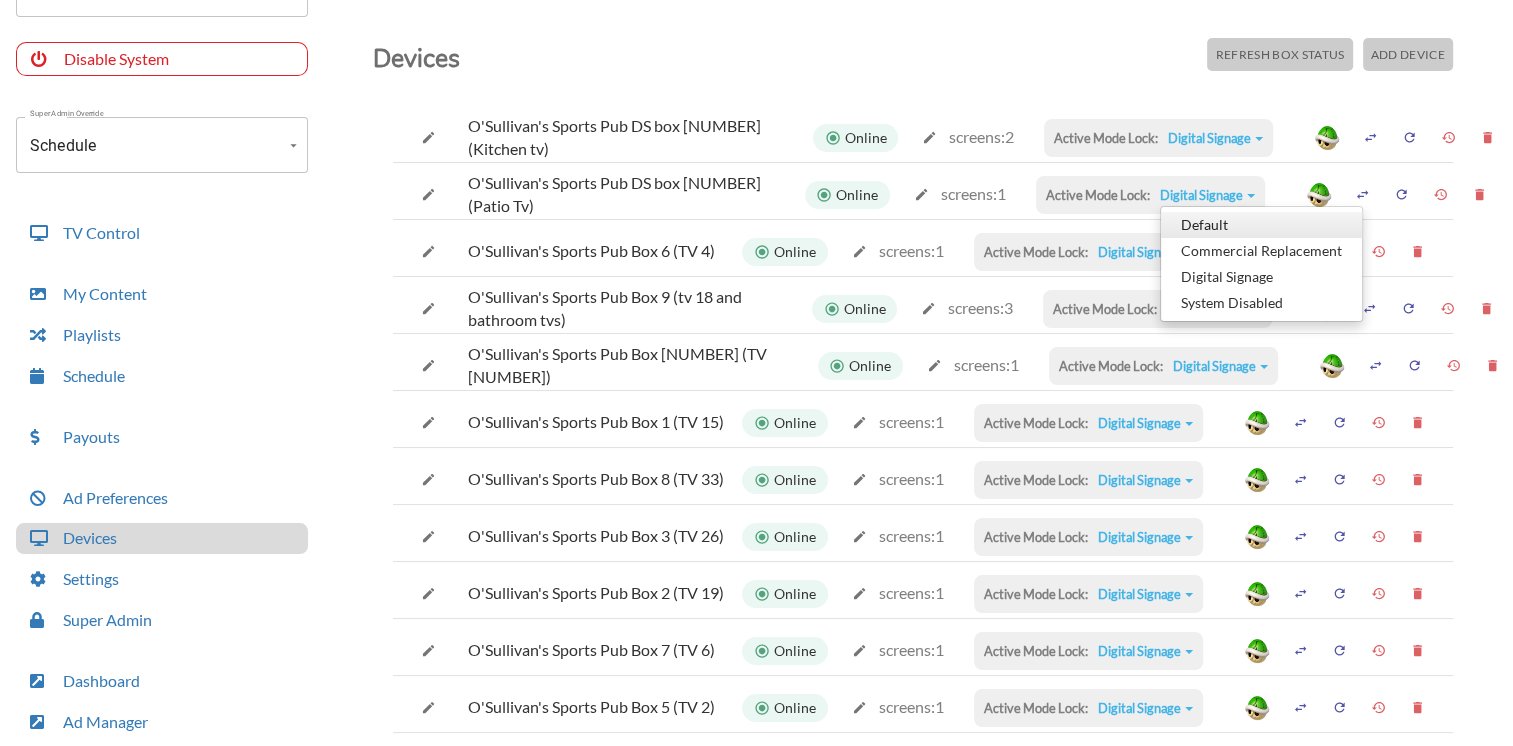 click on "Default" at bounding box center [1261, 225] 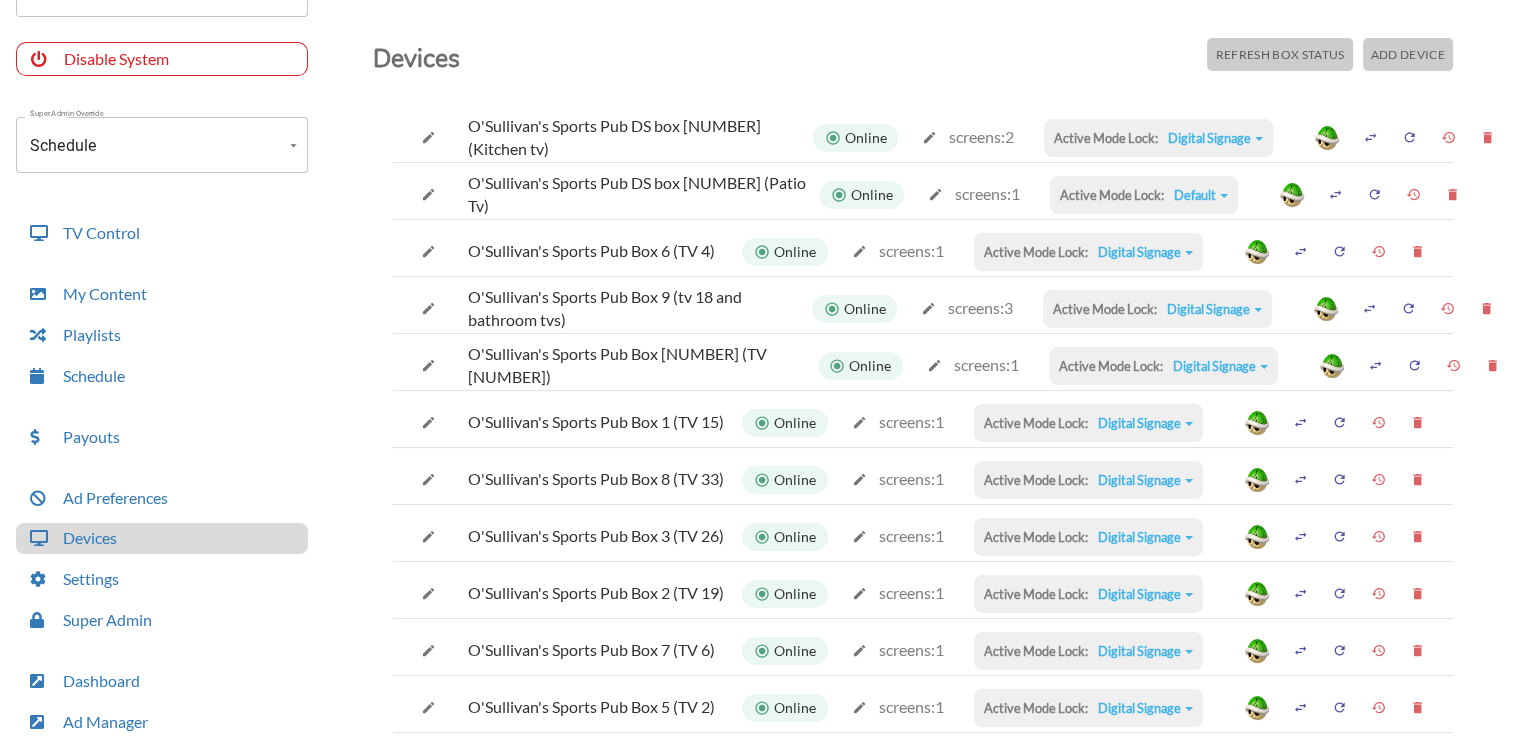 click on "Default" at bounding box center [1215, 138] 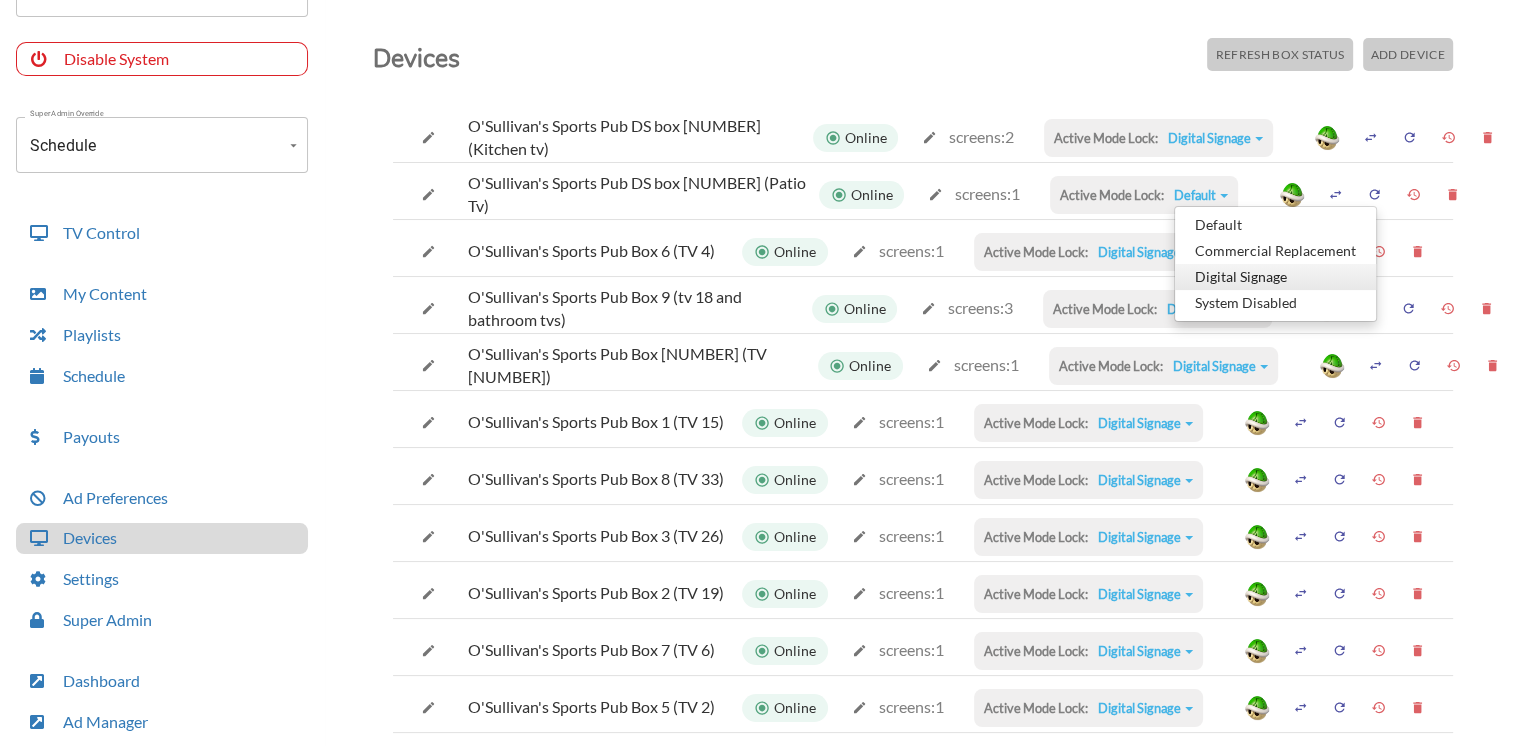 click on "Digital Signage" at bounding box center [1275, 225] 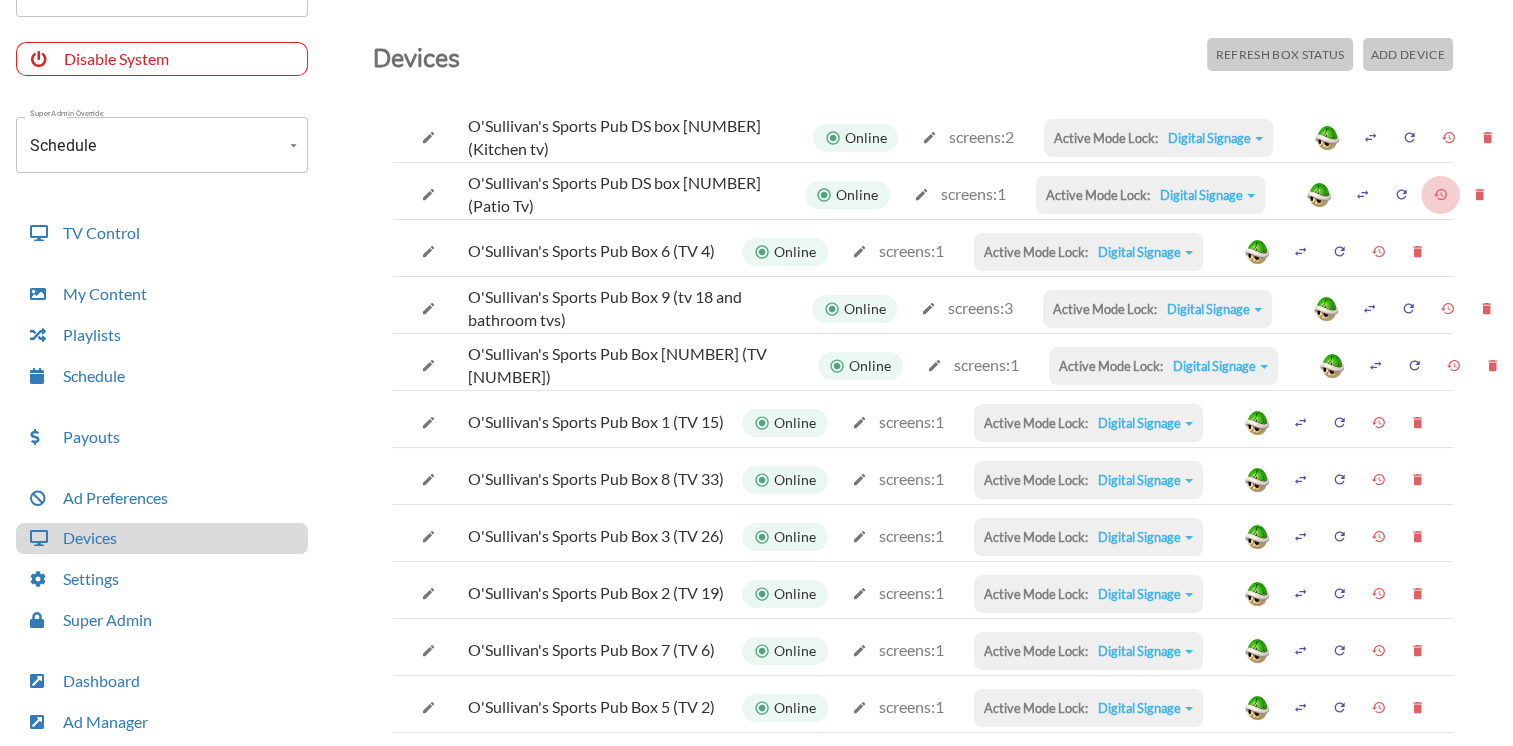 click at bounding box center (1448, 137) 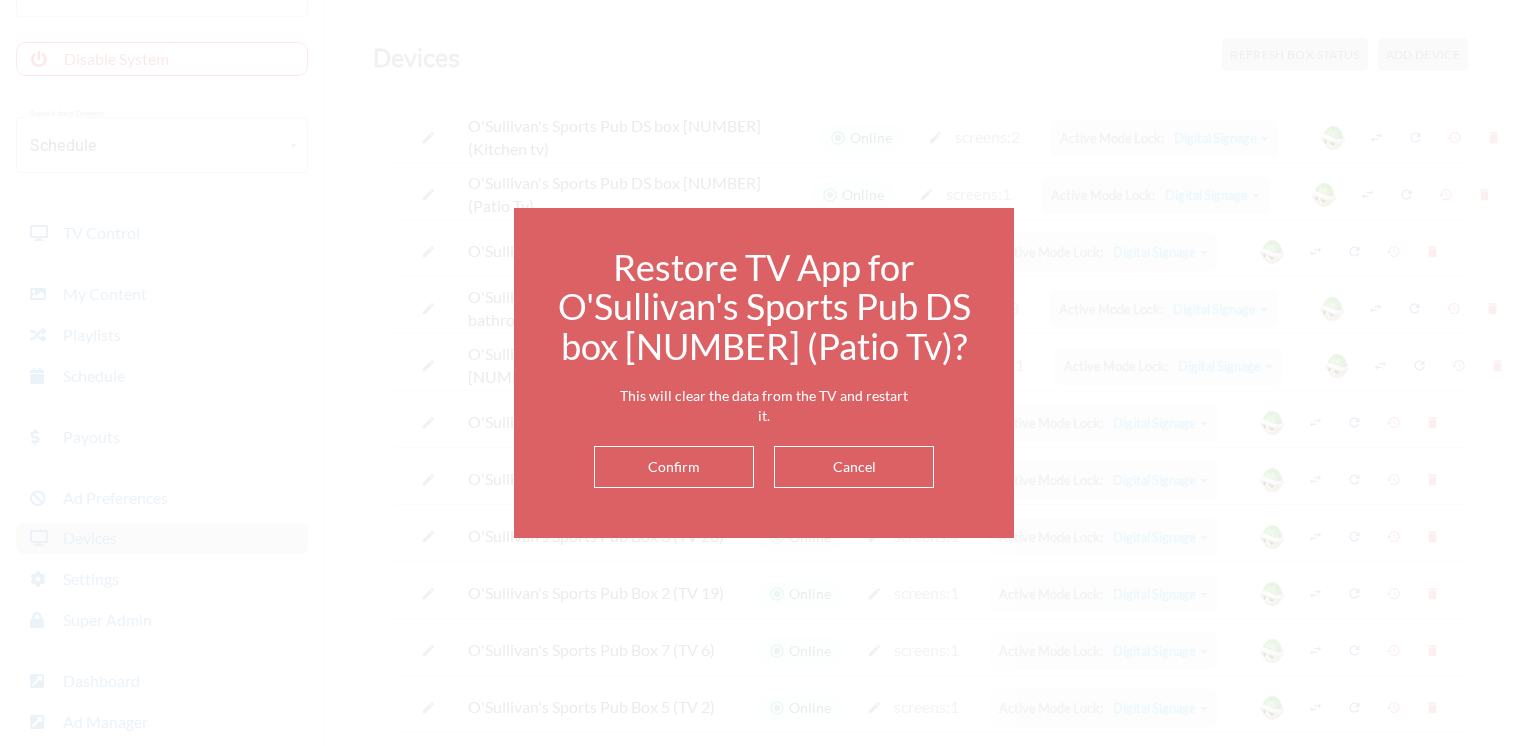 click on "Confirm" at bounding box center [674, 467] 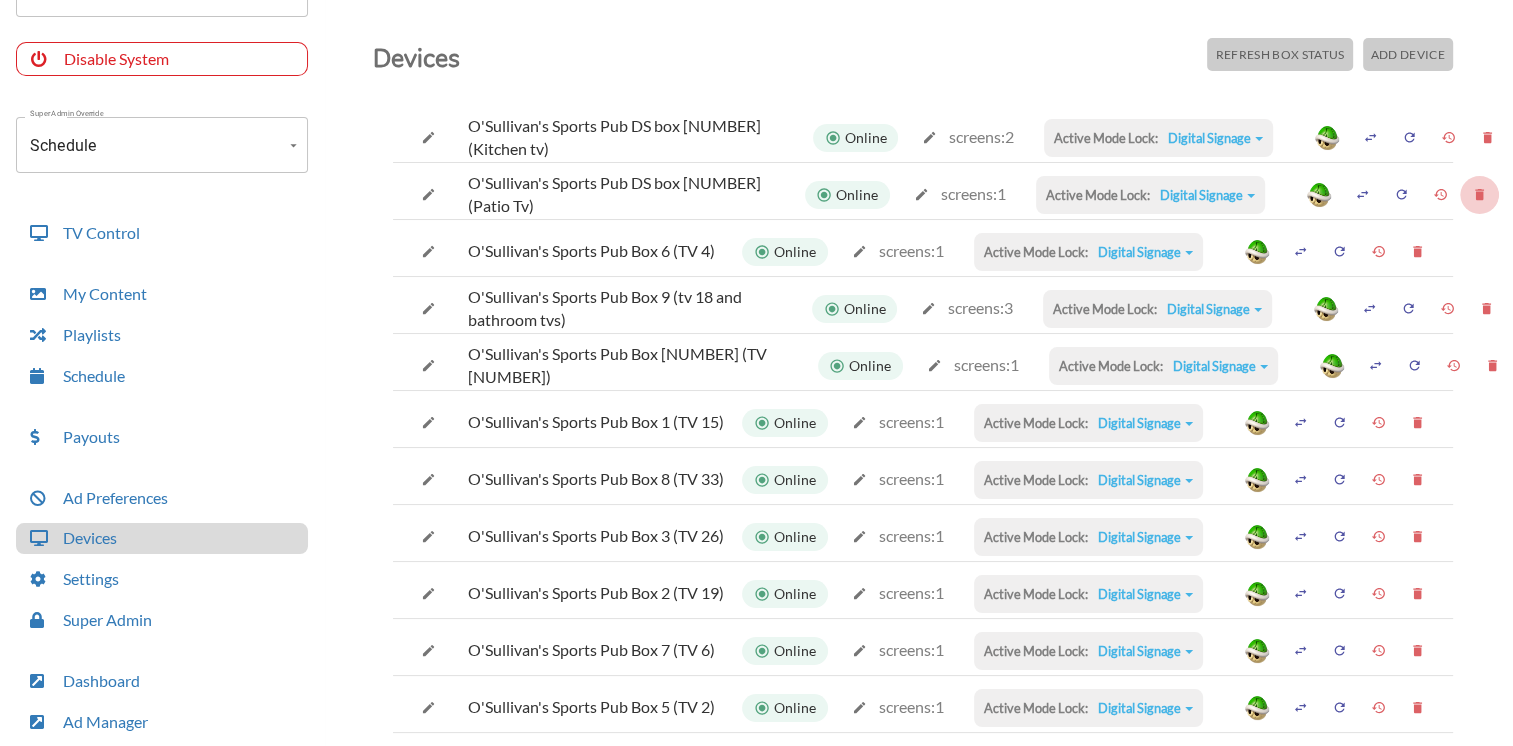 click at bounding box center (1487, 137) 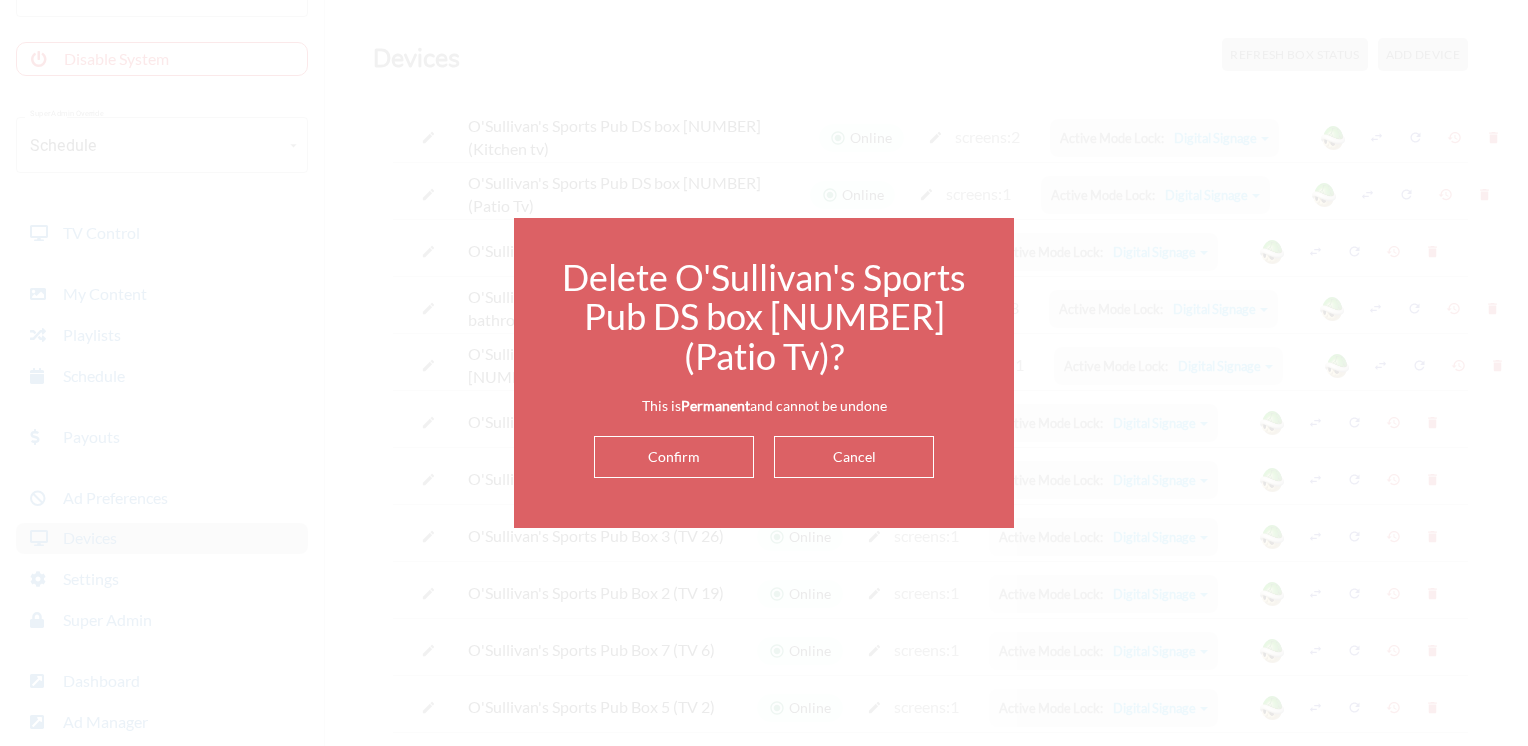 click on "Confirm" at bounding box center (674, 457) 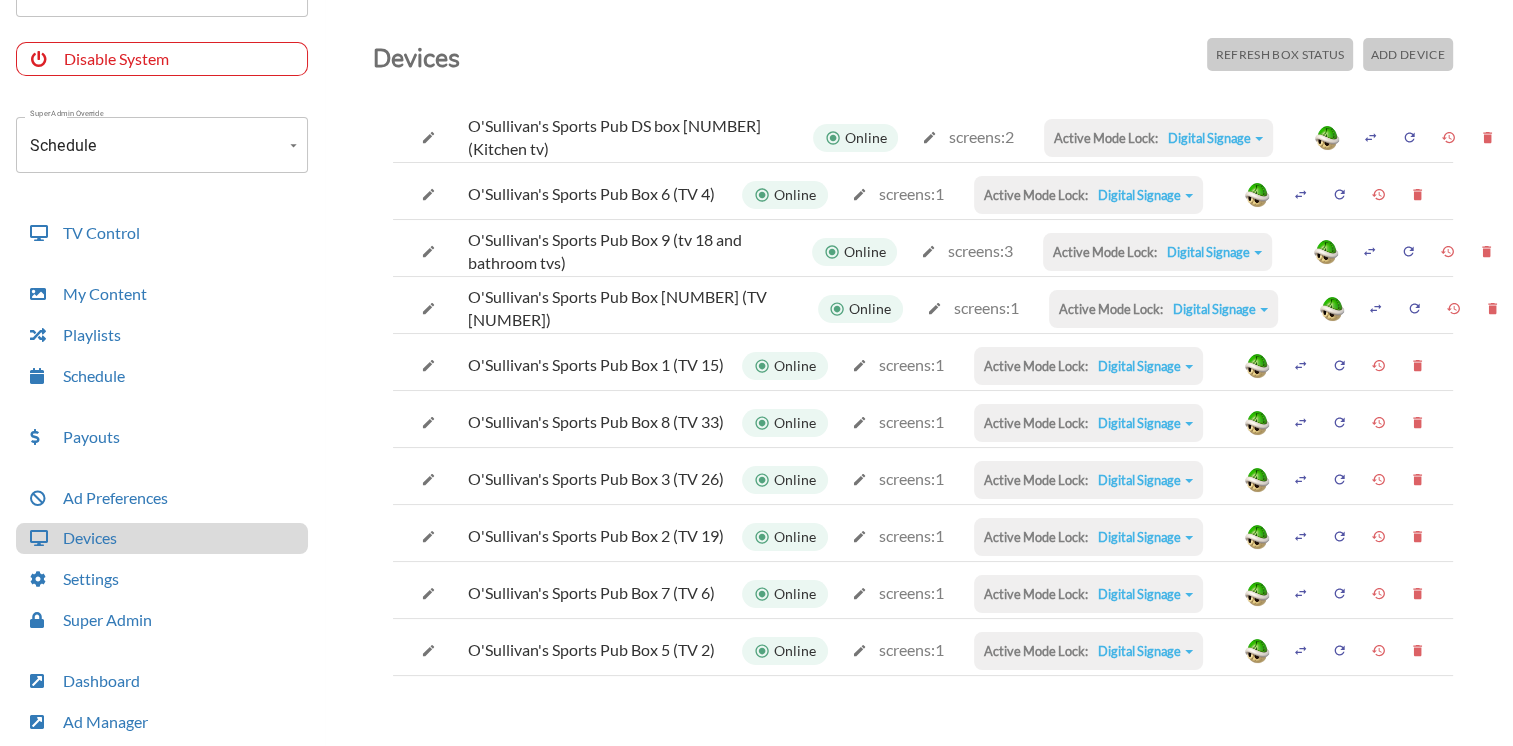 click on "Add Device" at bounding box center (1279, 54) 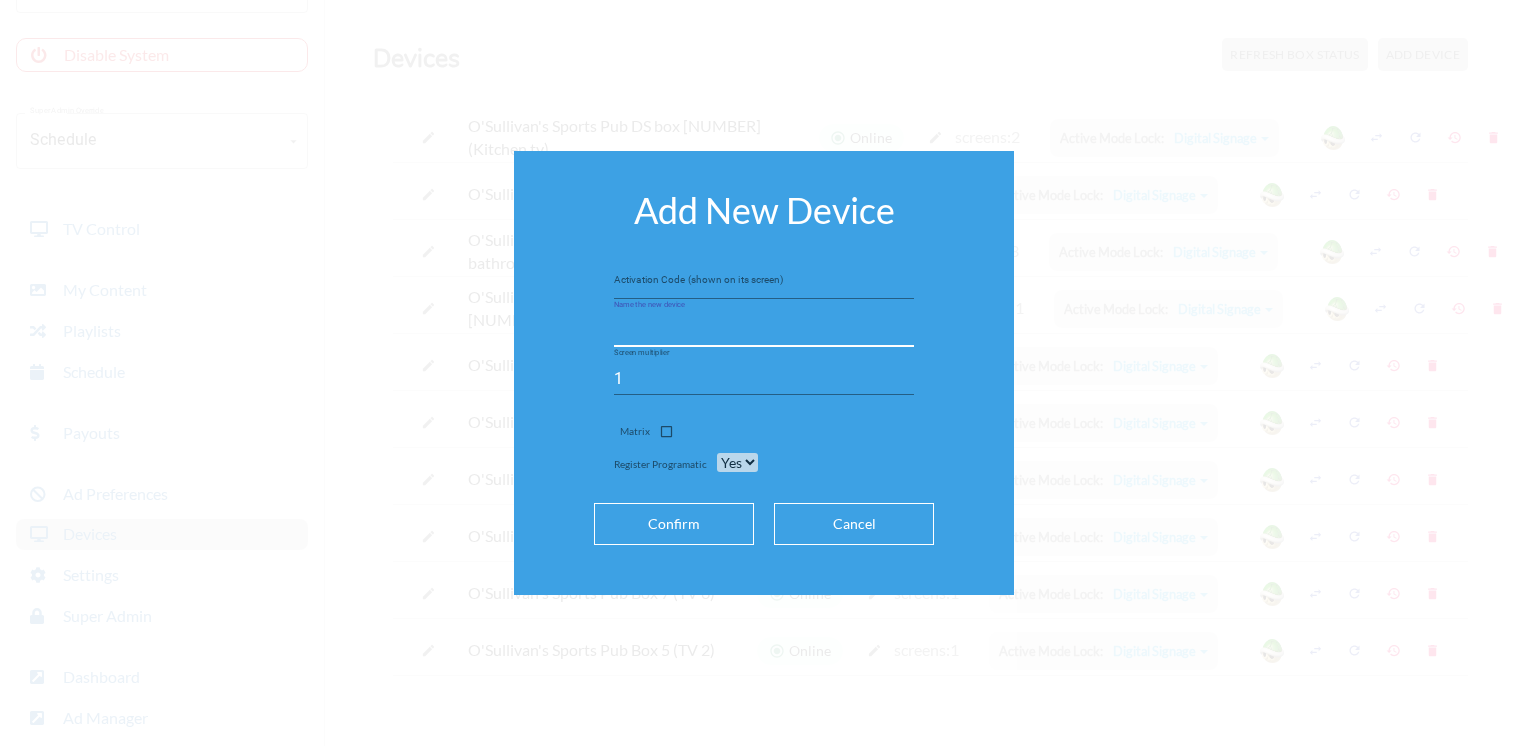 click at bounding box center (764, 331) 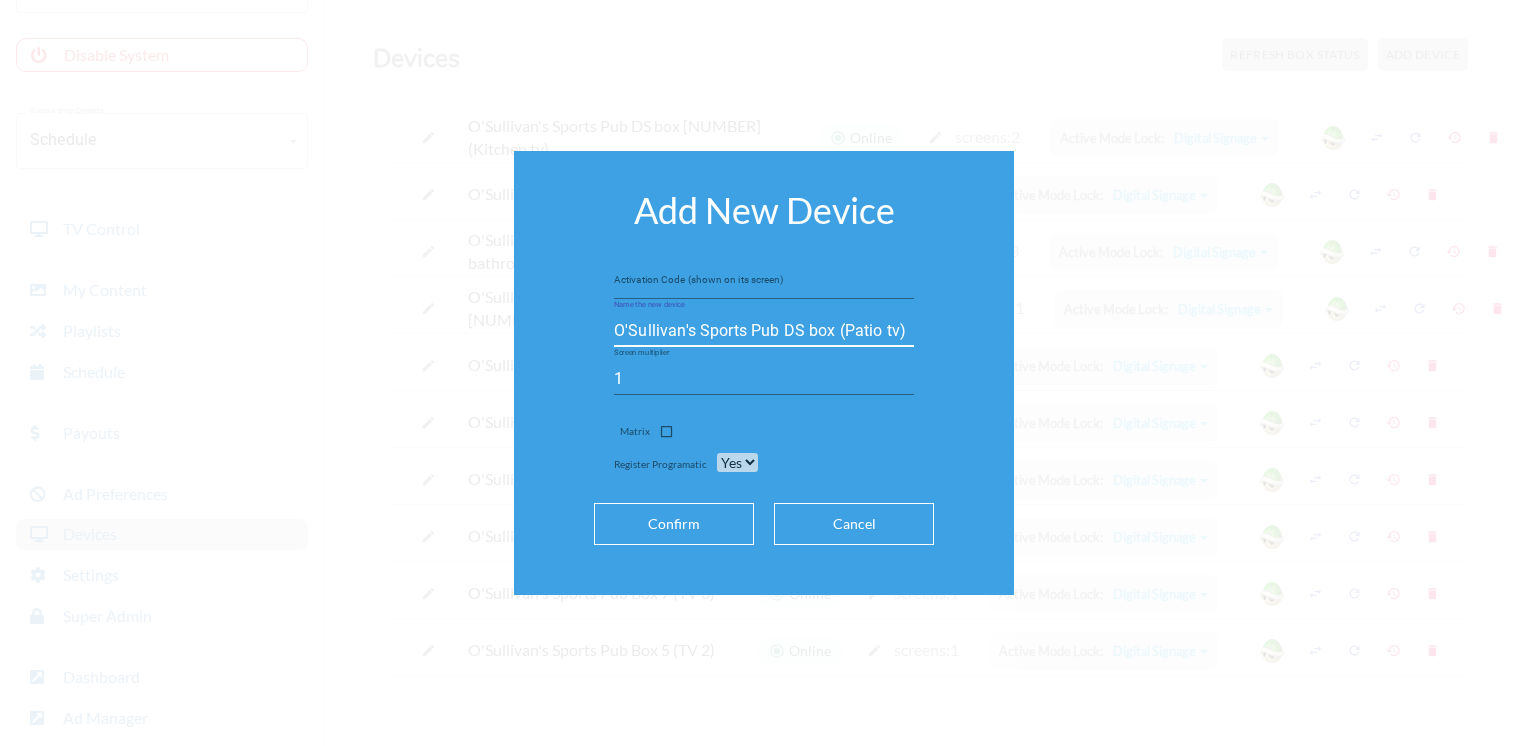 type on "O'Sullivan's Sports Pub DS box (Patio tv)" 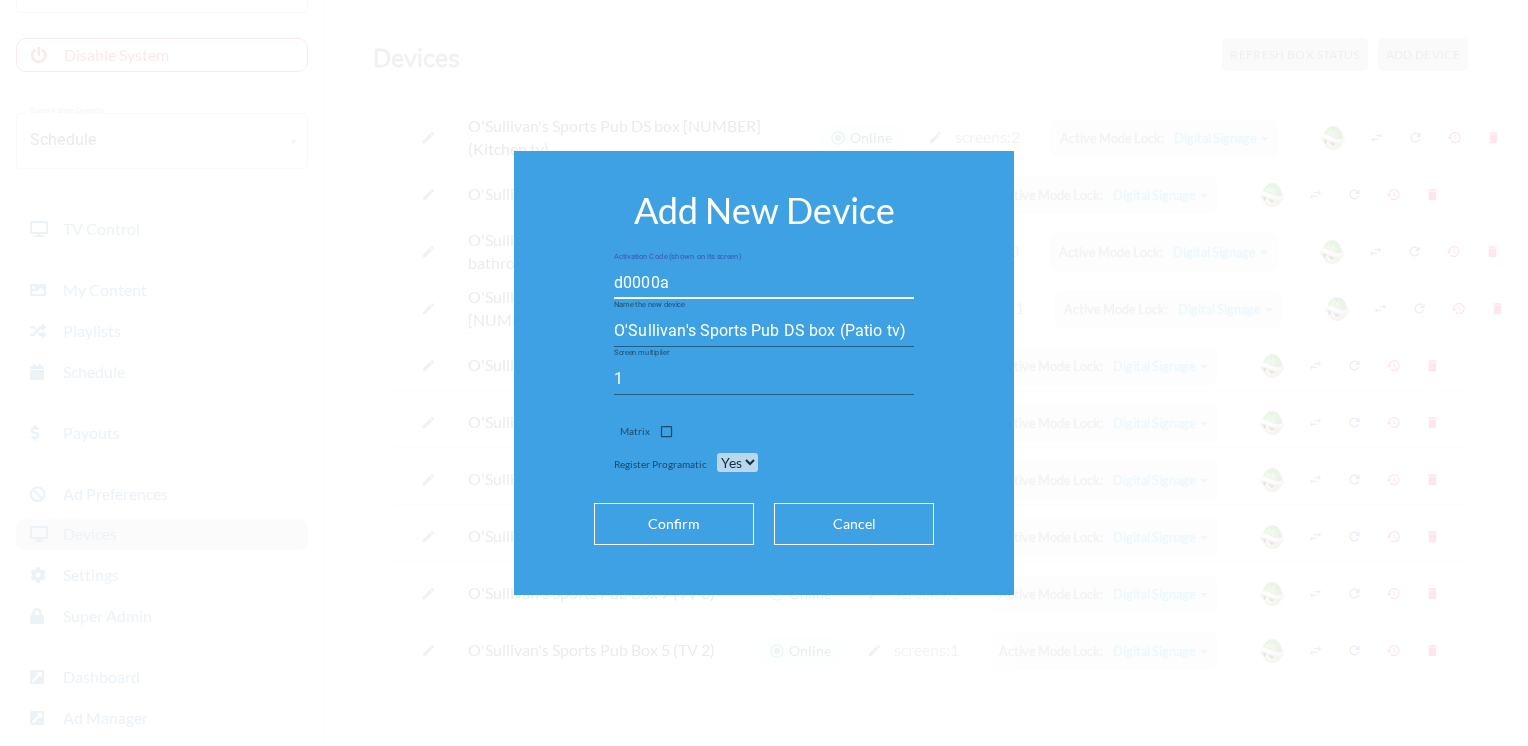 type on "d0000a" 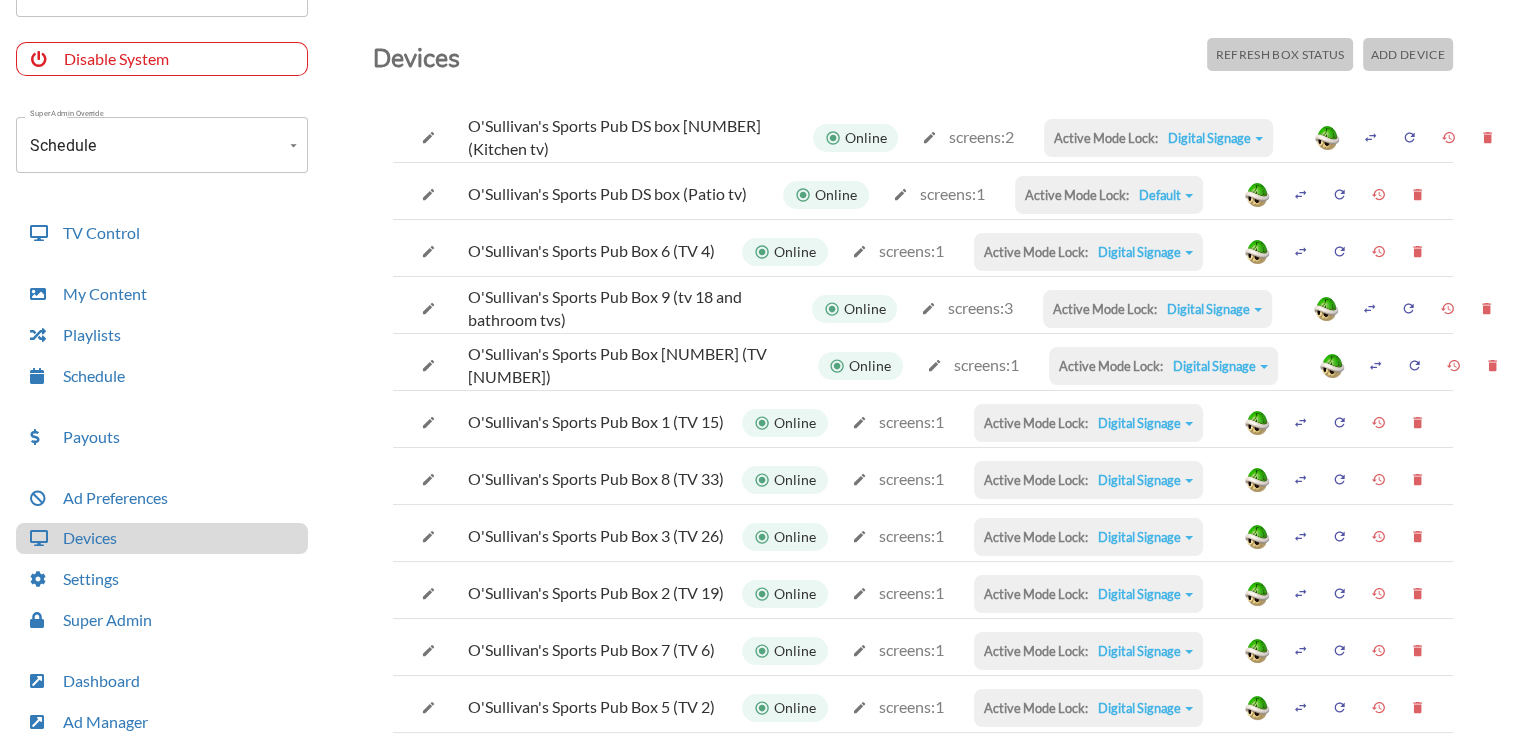 click on "Default" at bounding box center [1215, 138] 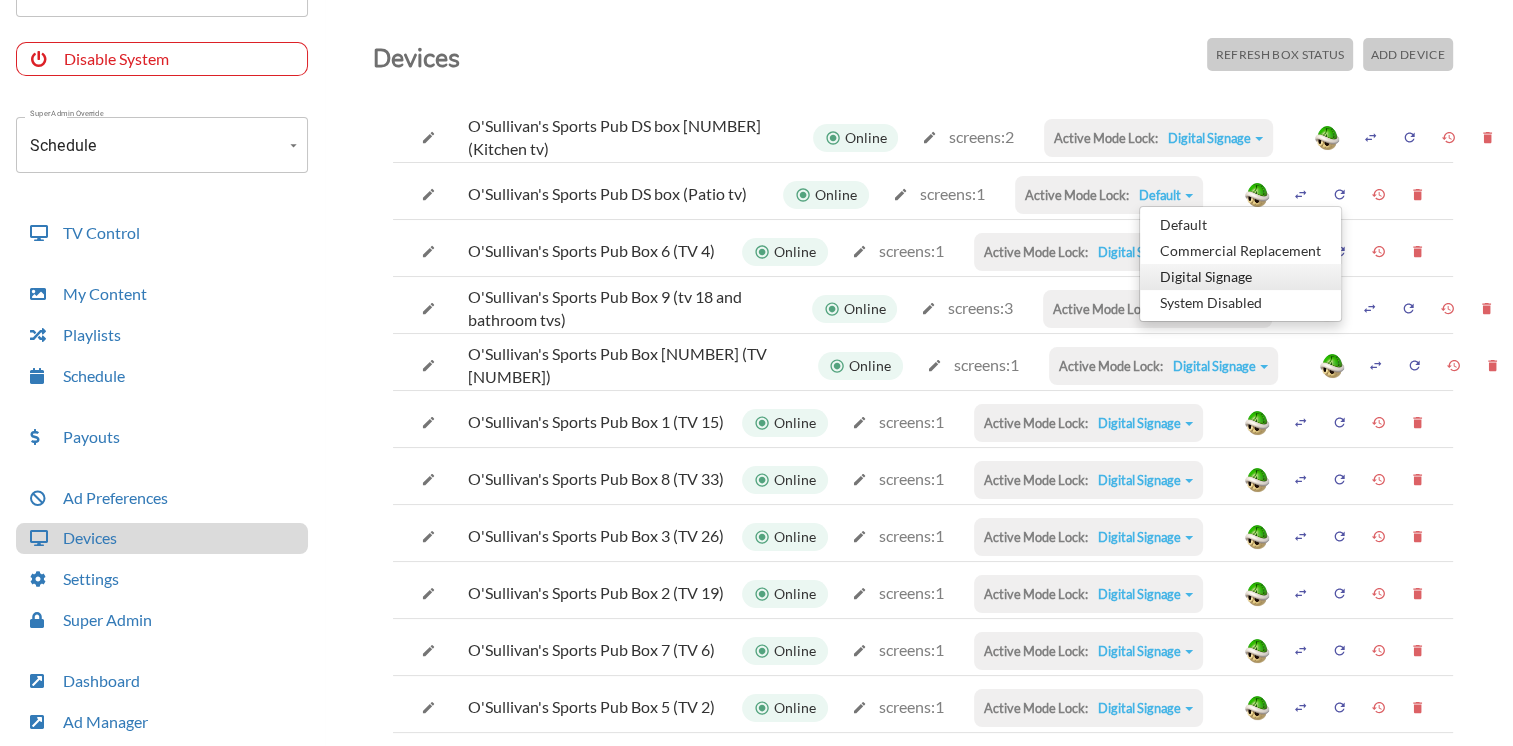 click on "Digital Signage" at bounding box center [1240, 225] 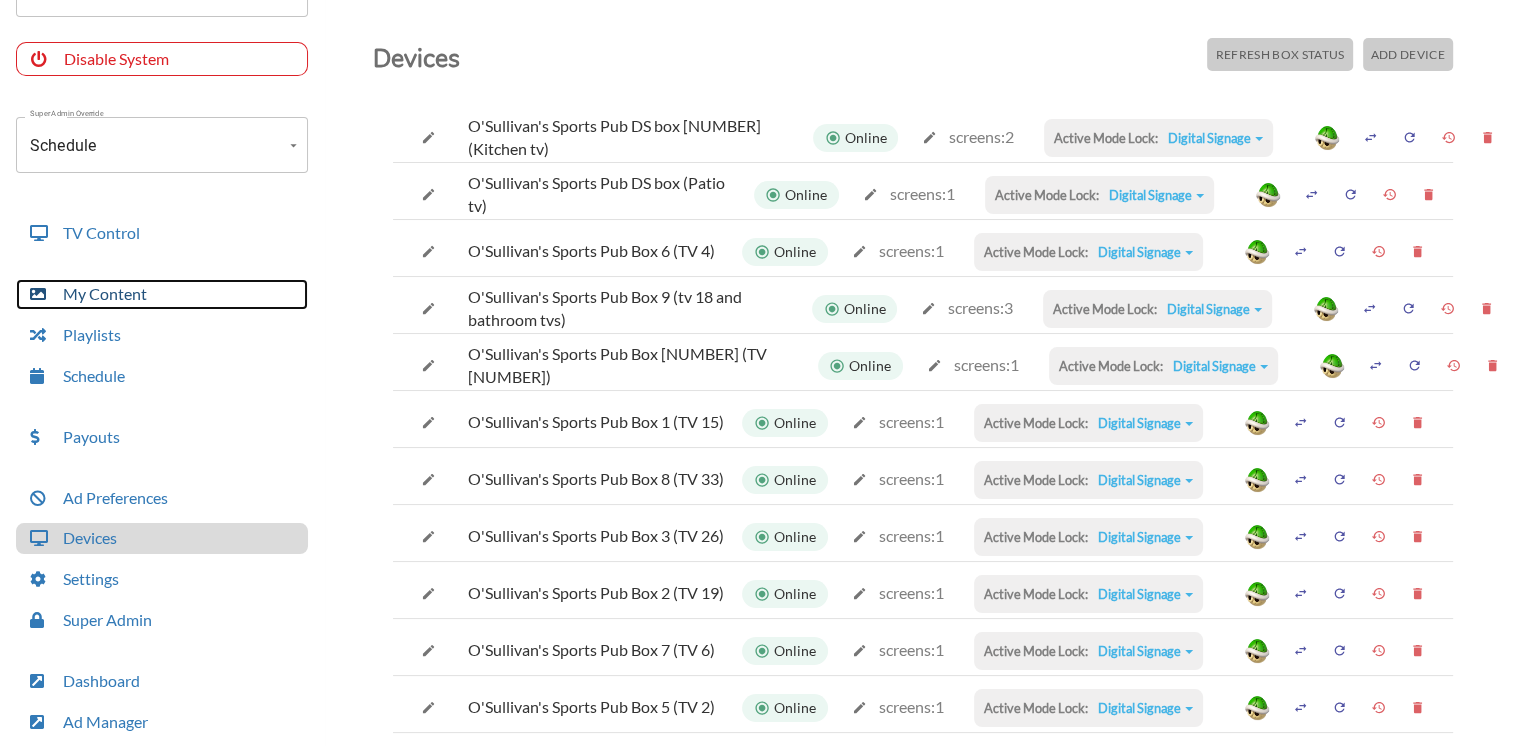 click on "My Content" at bounding box center (162, 294) 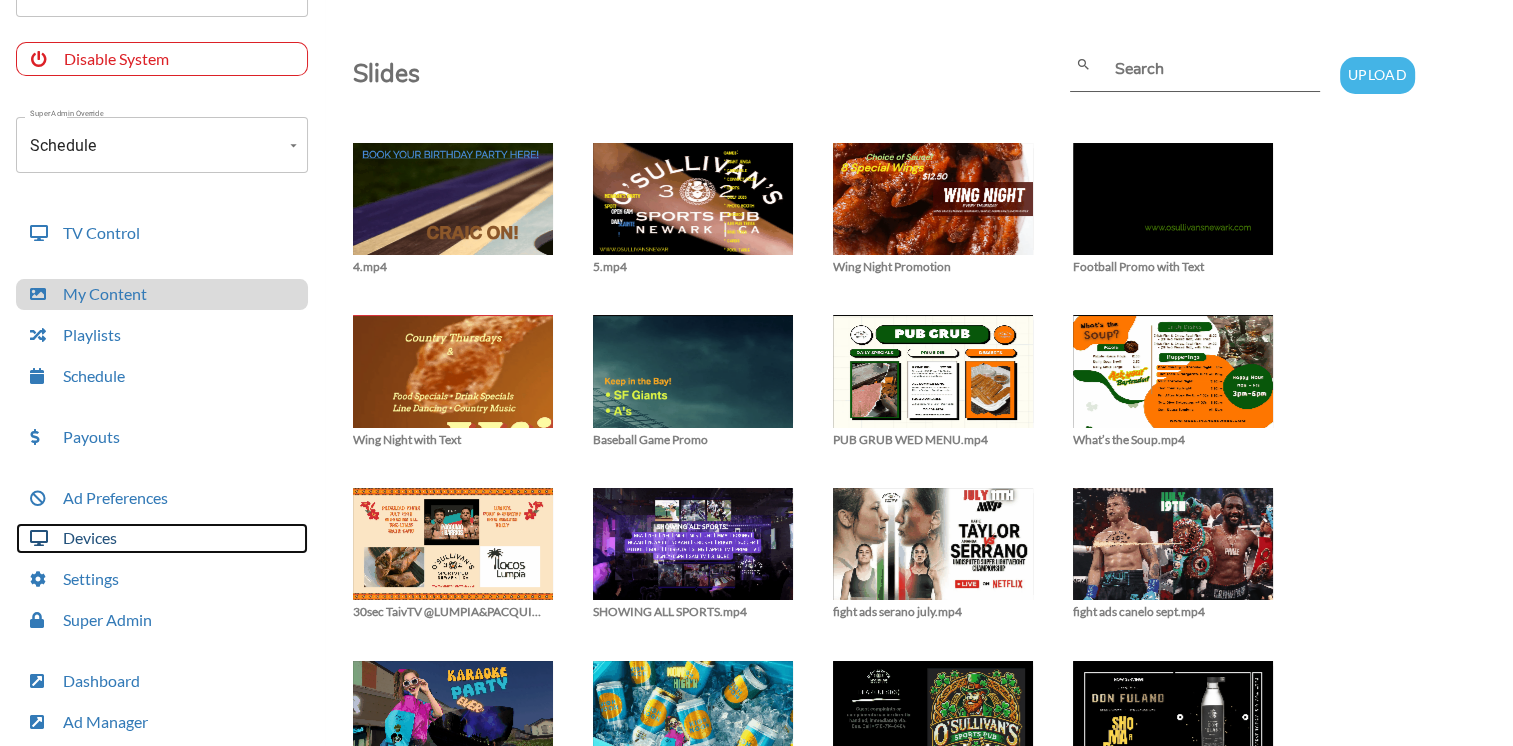 click on "Devices" at bounding box center [162, 538] 